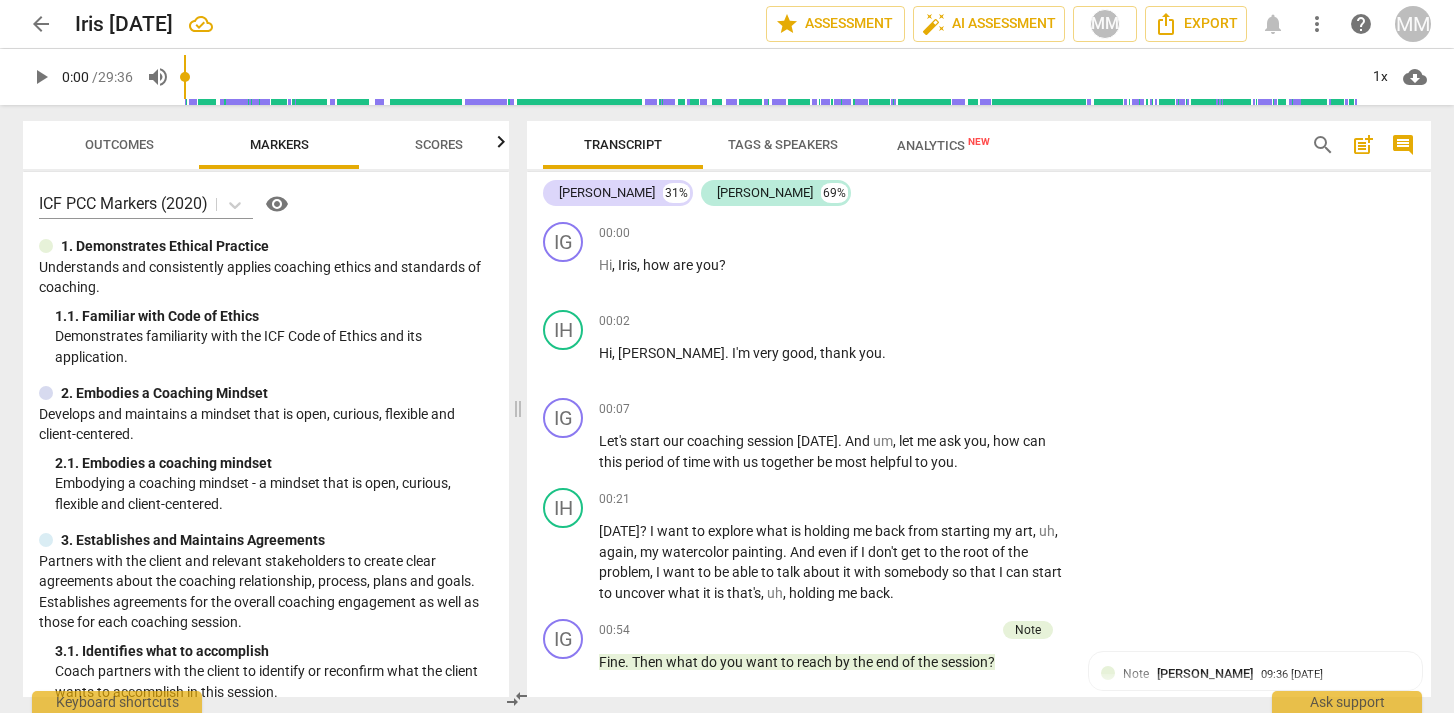 scroll, scrollTop: 0, scrollLeft: 0, axis: both 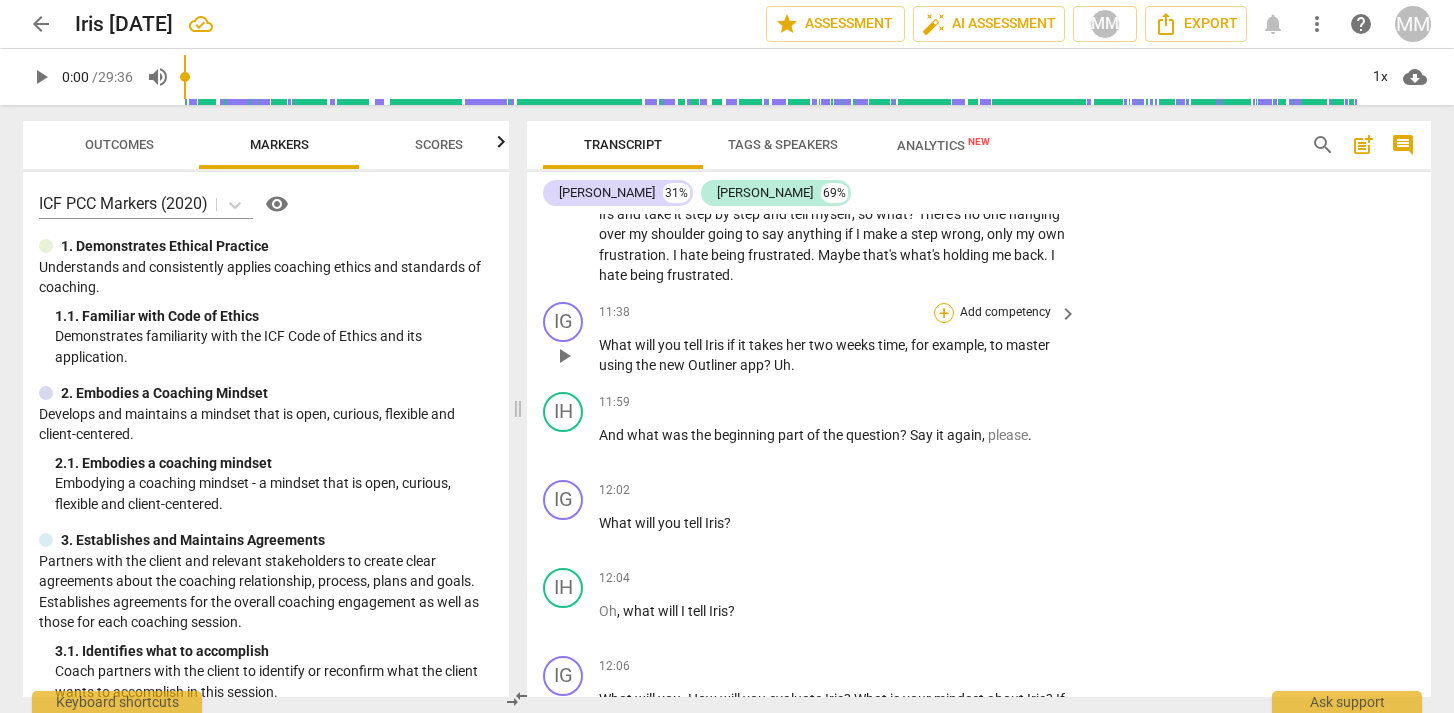 click on "+" at bounding box center [944, 313] 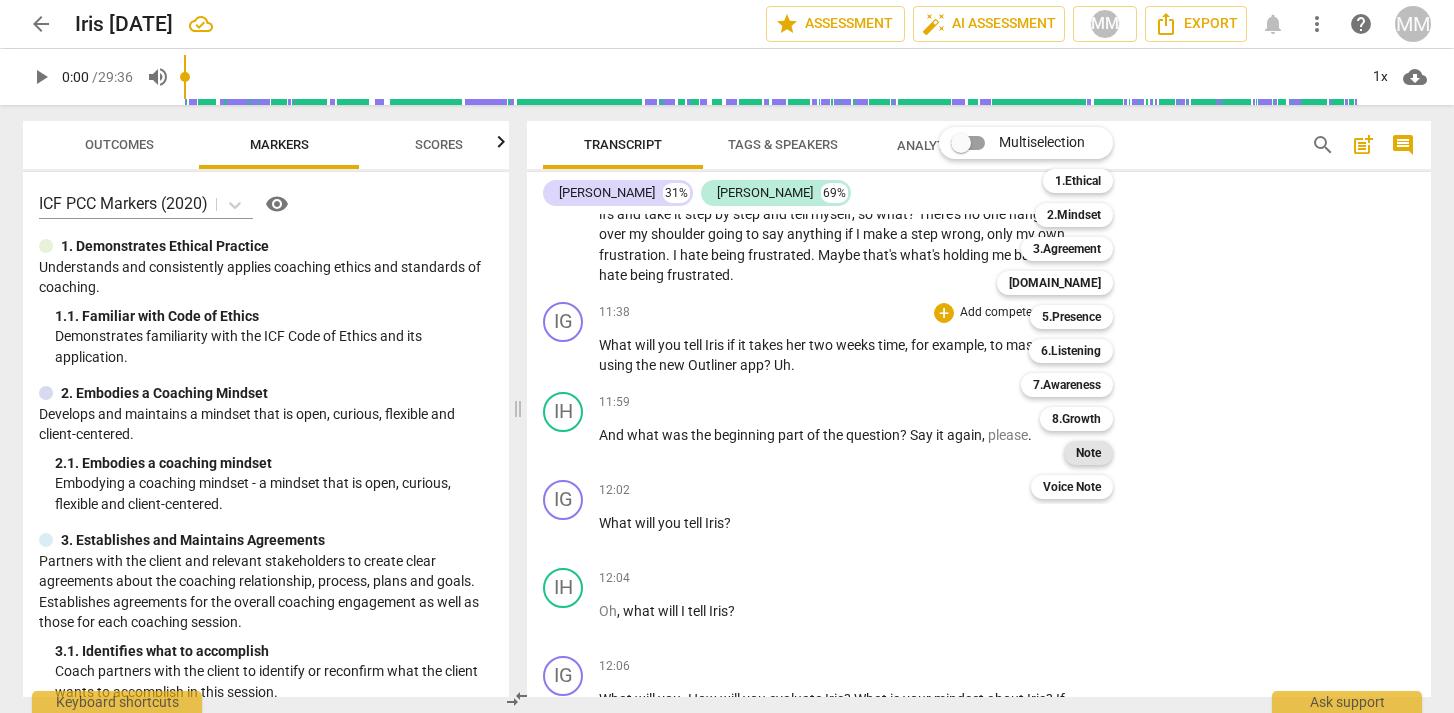 click on "Note" at bounding box center [1088, 453] 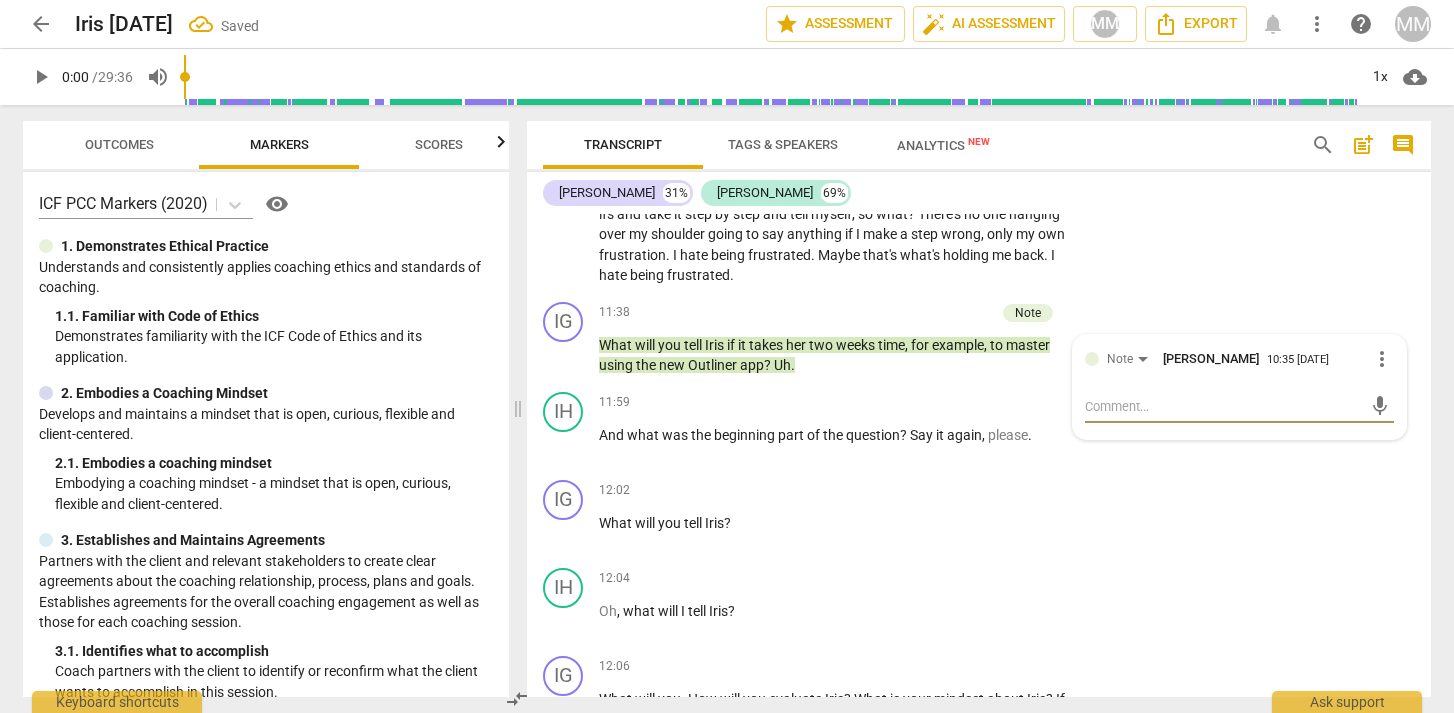 paste on "Supports perspective shift.
✅ MCC Bar – Indirect frame promotes reflection. Could be enhanced with a link to self-compassion or growth mindset." 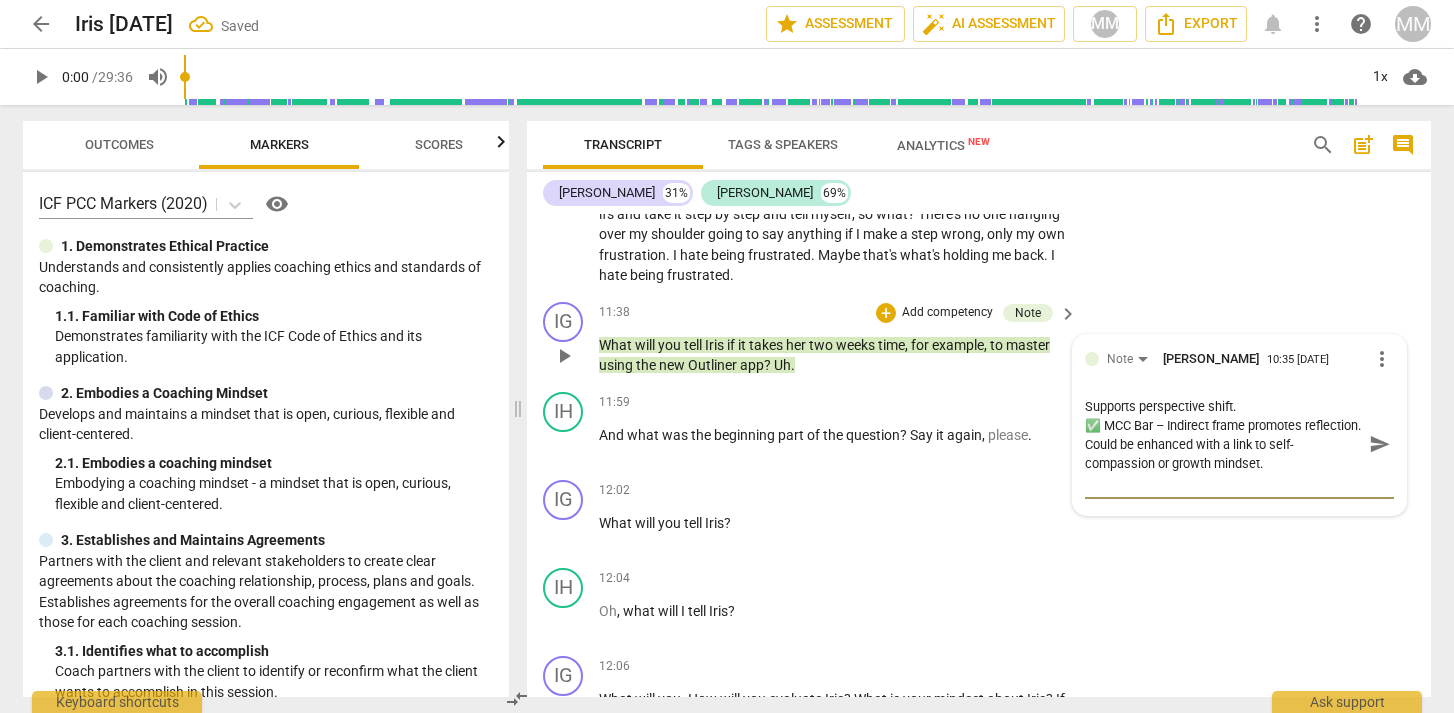 click on "Supports perspective shift.
✅ MCC Bar – Indirect frame promotes reflection. Could be enhanced with a link to self-compassion or growth mindset." at bounding box center (1223, 444) 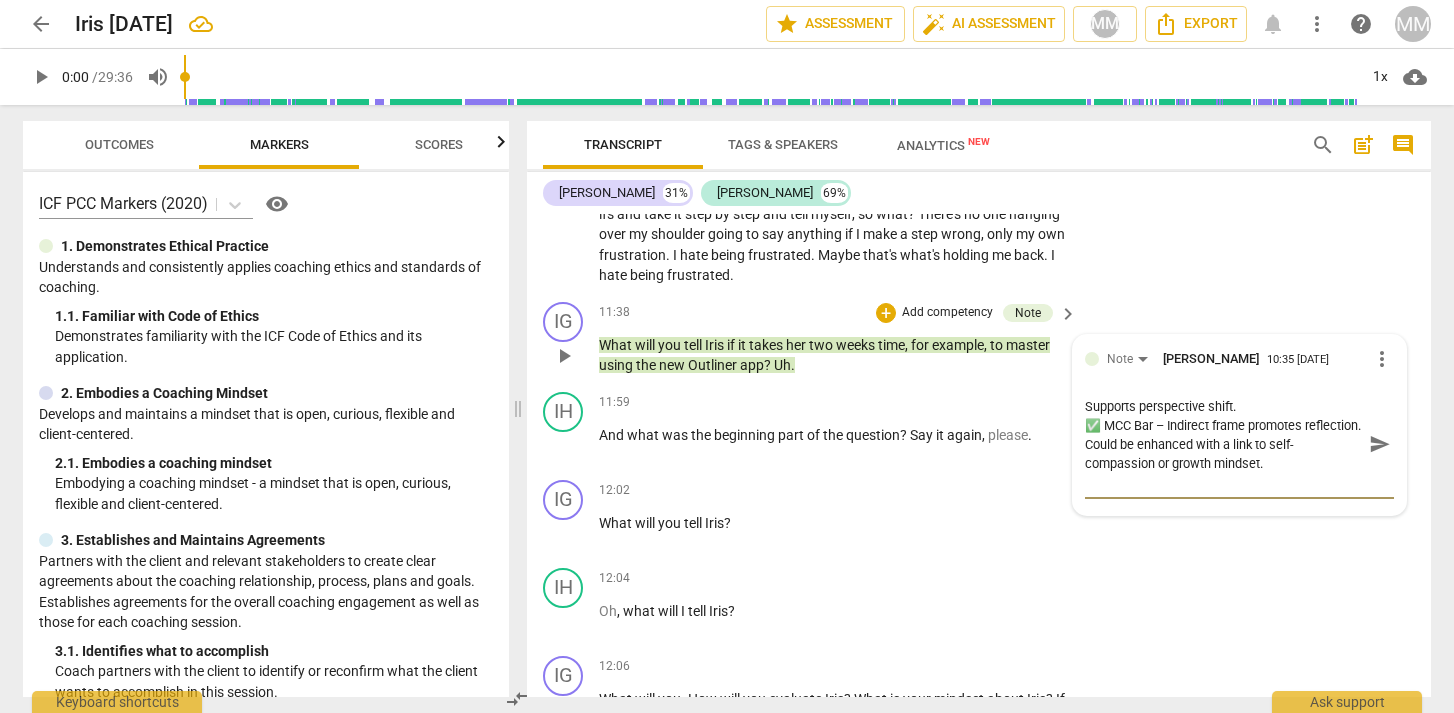 type on "Supports perspective shift.
✅MCC Bar – Indirect frame promotes reflection. Could be enhanced with a link to self-compassion or growth mindset." 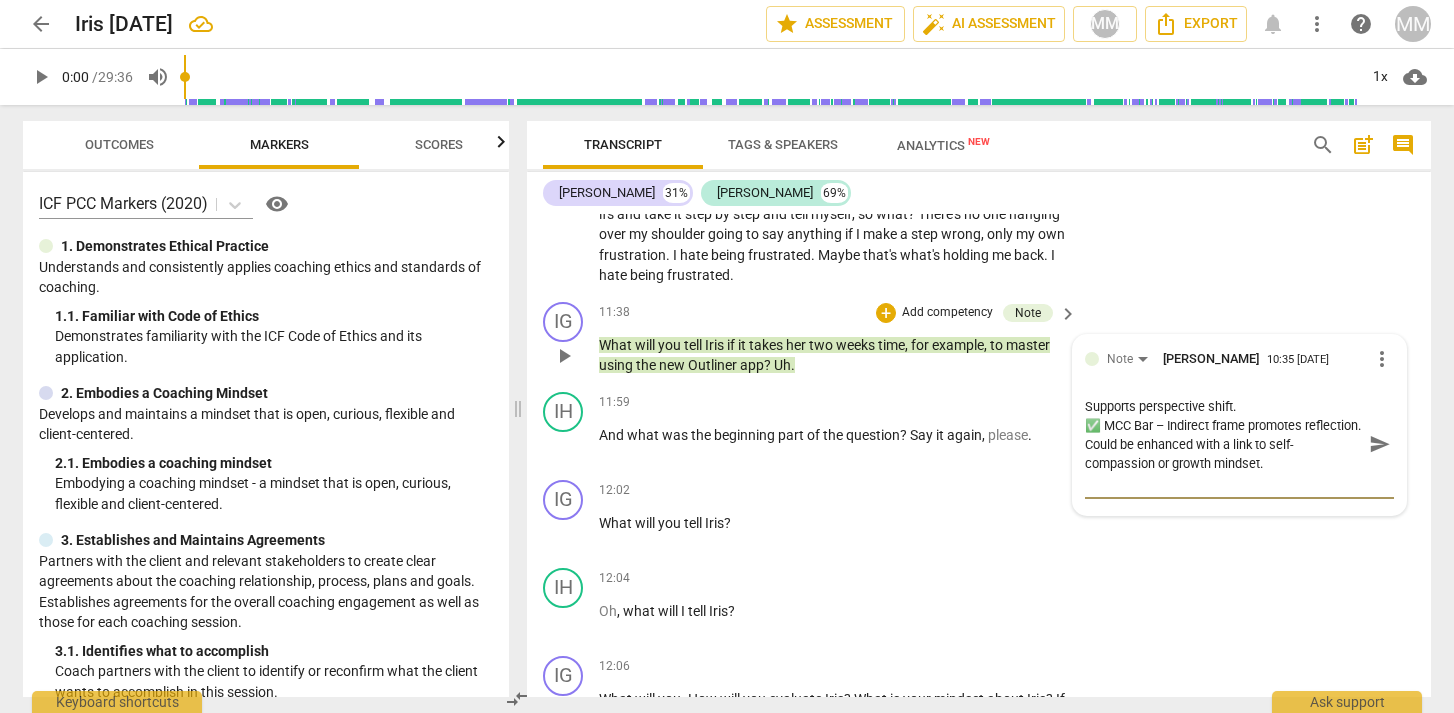 type on "Supports perspective shift.
✅MCC Bar – Indirect frame promotes reflection. Could be enhanced with a link to self-compassion or growth mindset." 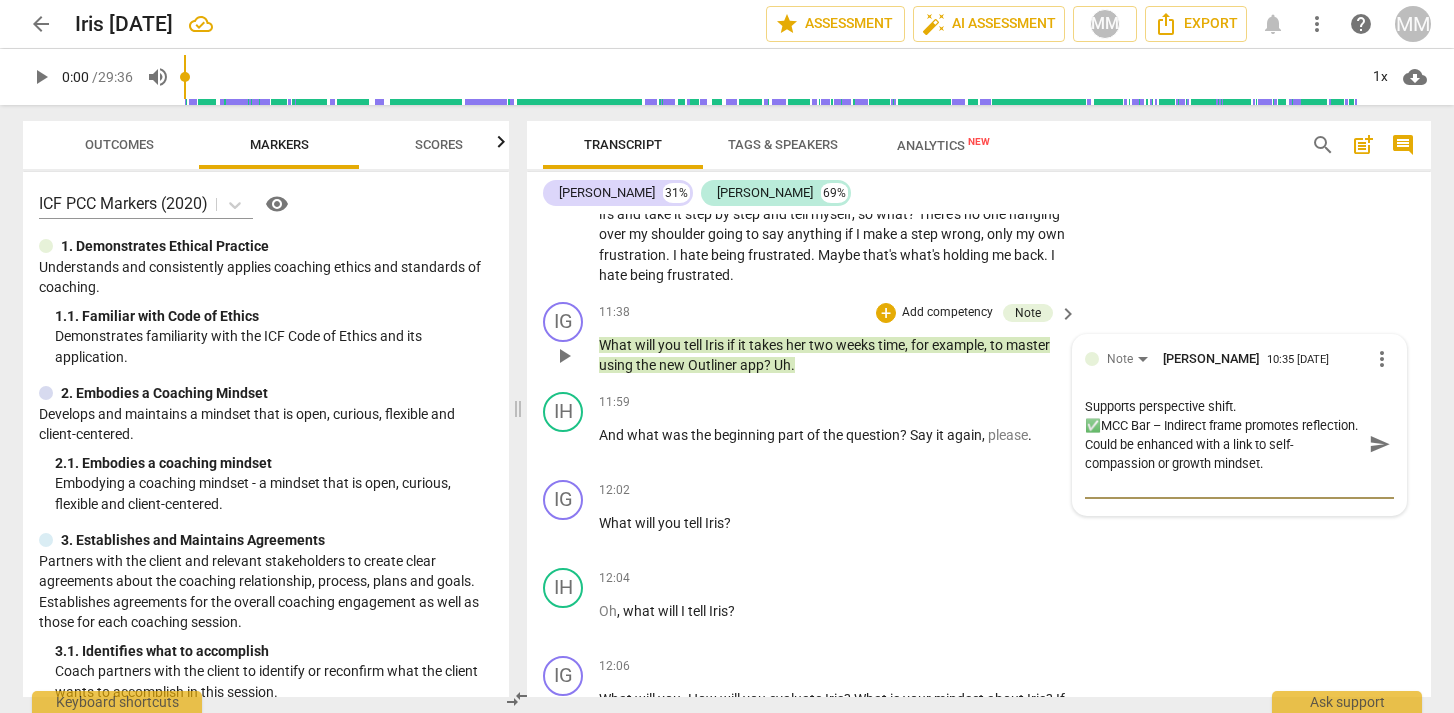 type on "Supports perspective shift.
MCC Bar – Indirect frame promotes reflection. Could be enhanced with a link to self-compassion or growth mindset." 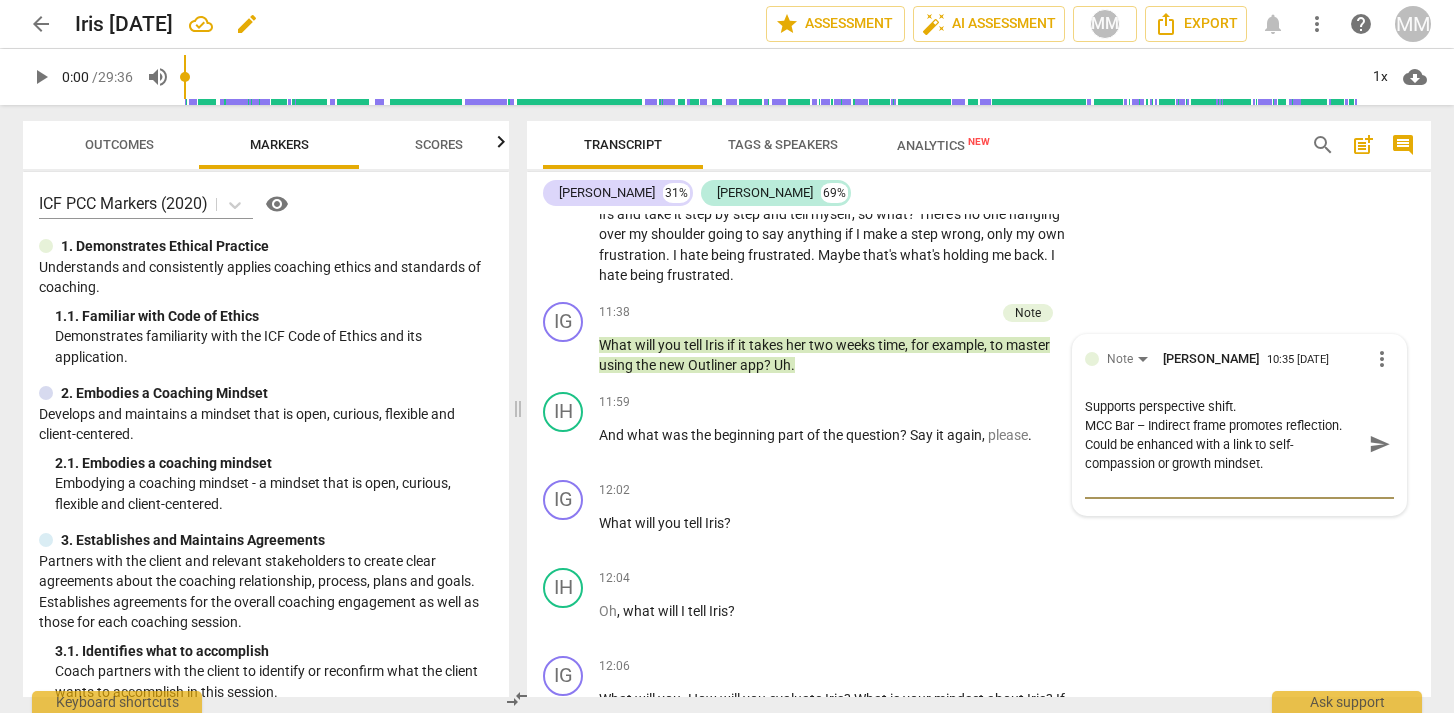 type on "Supports perspective shift.
MCC Bar – Indirect frame promotes reflection. Could be enhanced with a link to self-compassion or growth mindset." 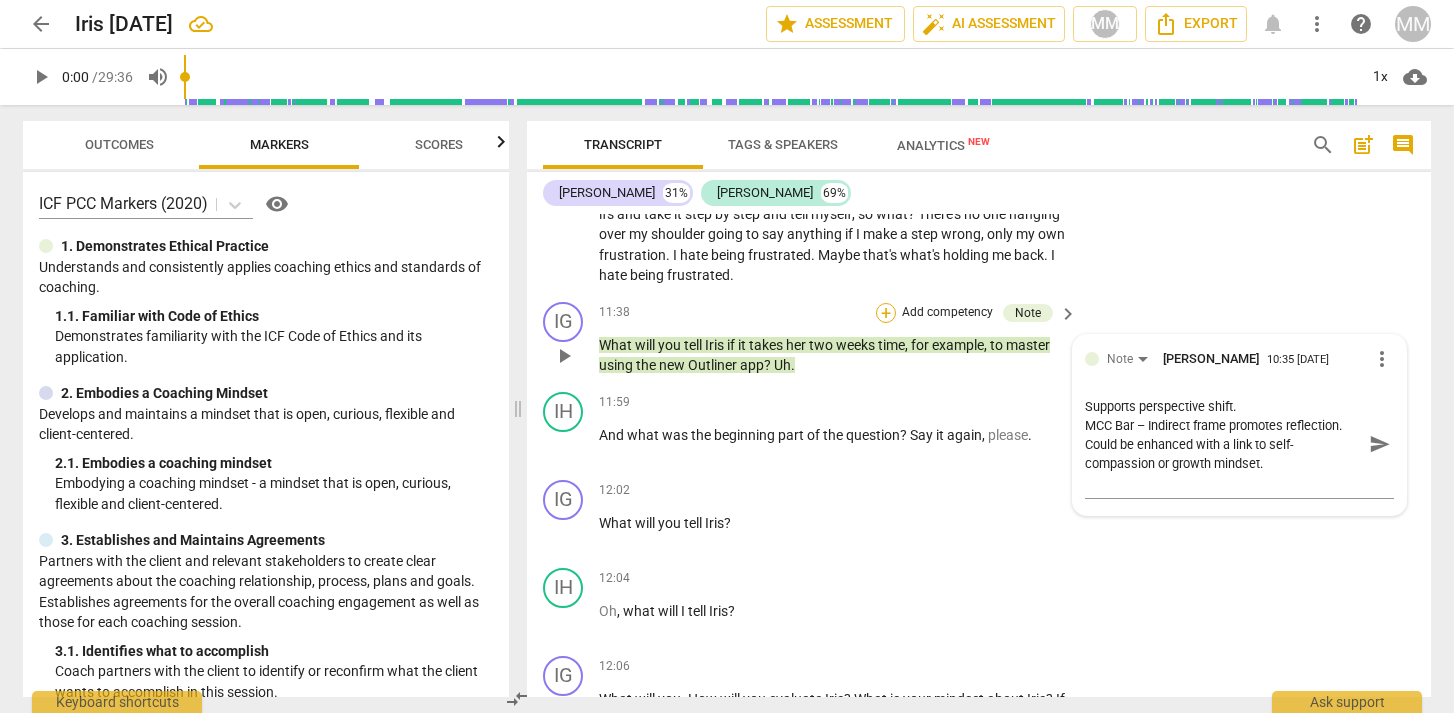 click on "+" at bounding box center (886, 313) 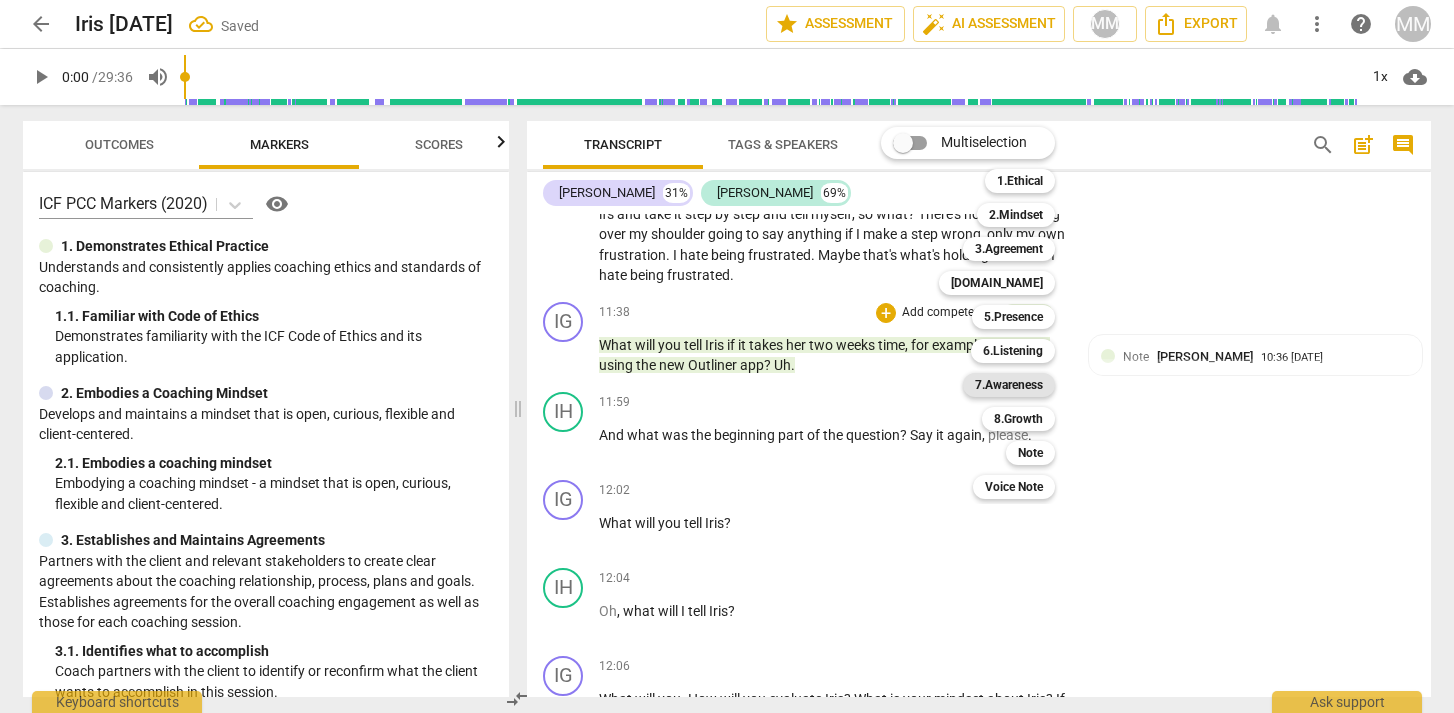 click on "7.Awareness" at bounding box center (1009, 385) 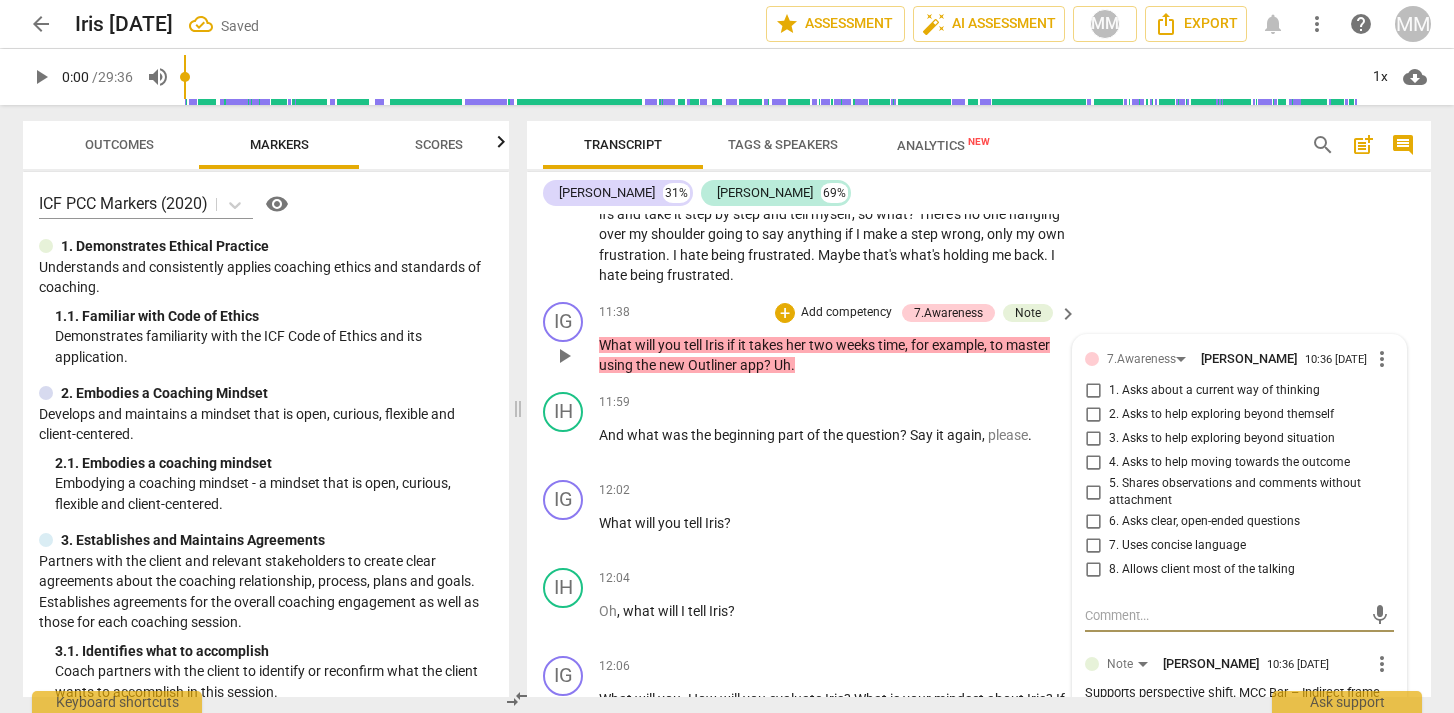 click on "3. Asks to help exploring beyond situation" at bounding box center (1093, 439) 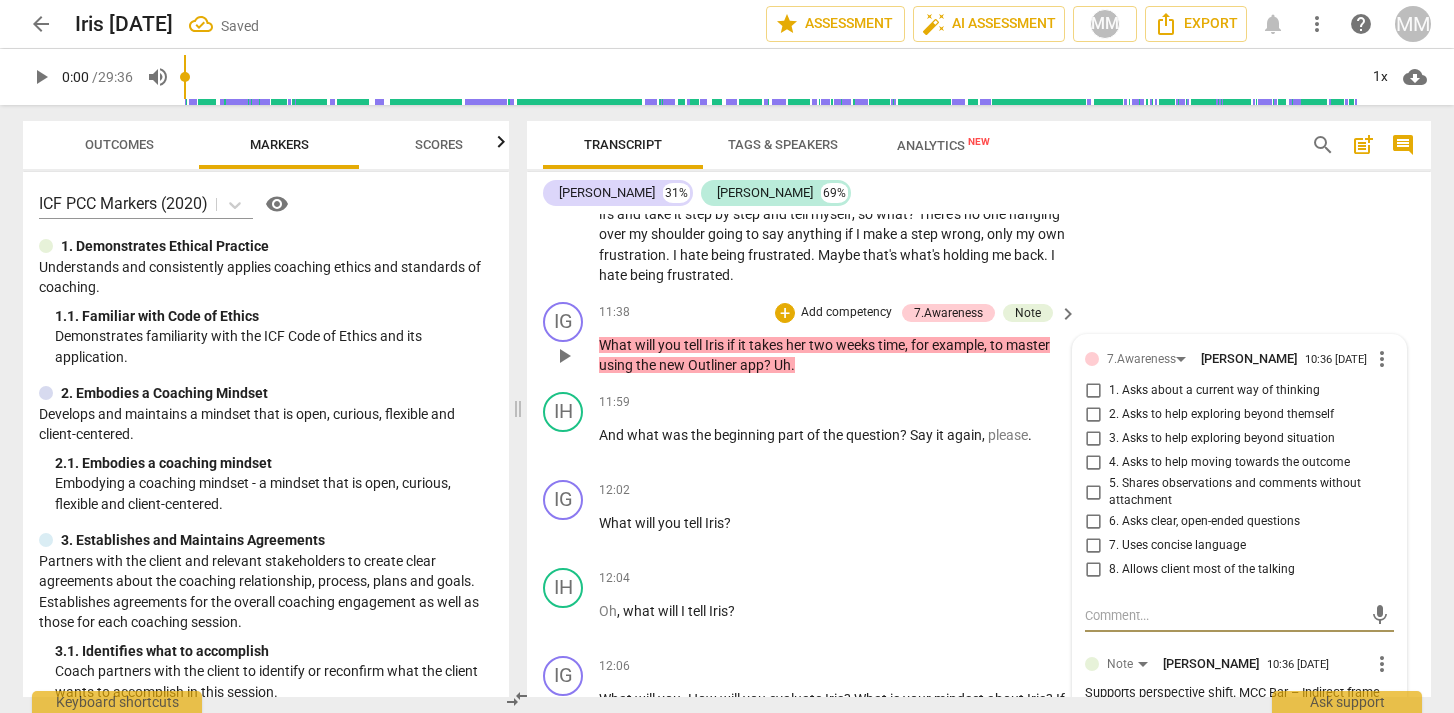 checkbox on "true" 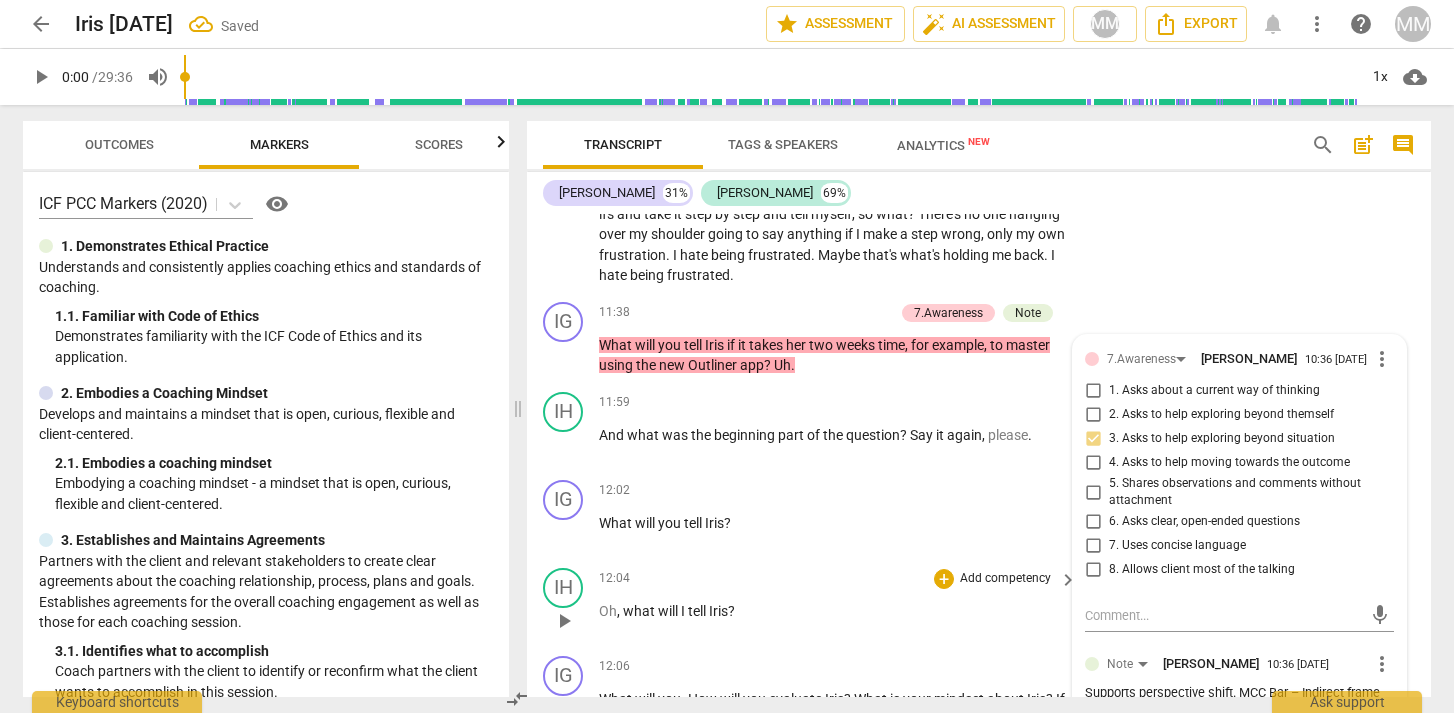 click on "12:04 + Add competency keyboard_arrow_right" at bounding box center [839, 579] 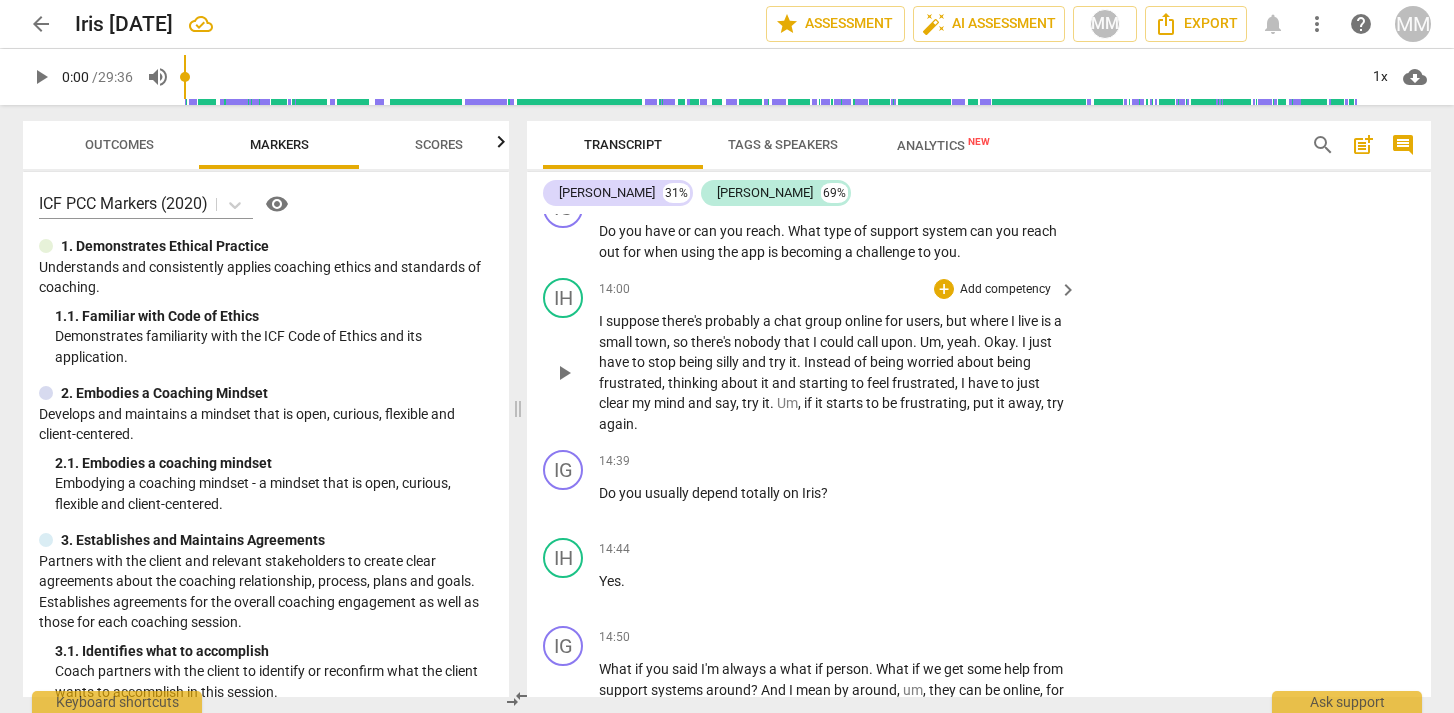 scroll, scrollTop: 4468, scrollLeft: 0, axis: vertical 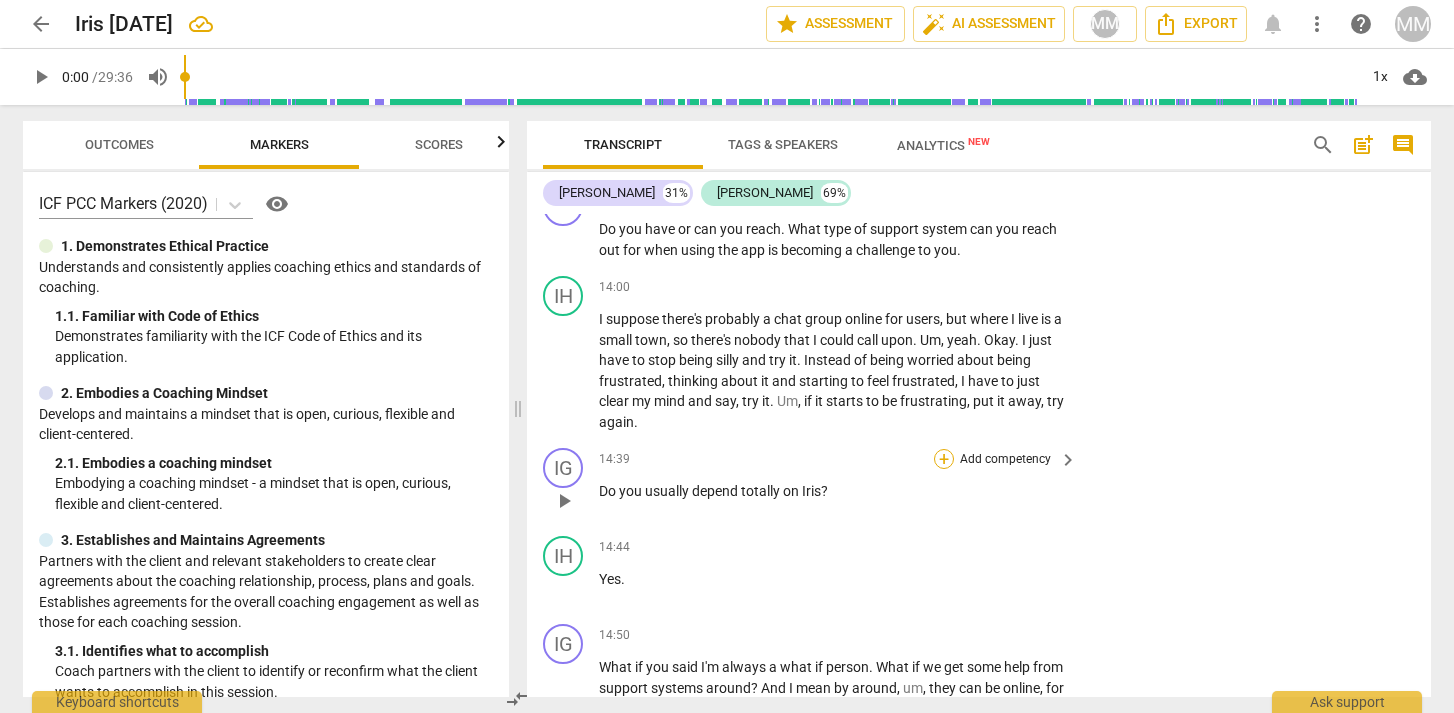 click on "+" at bounding box center [944, 459] 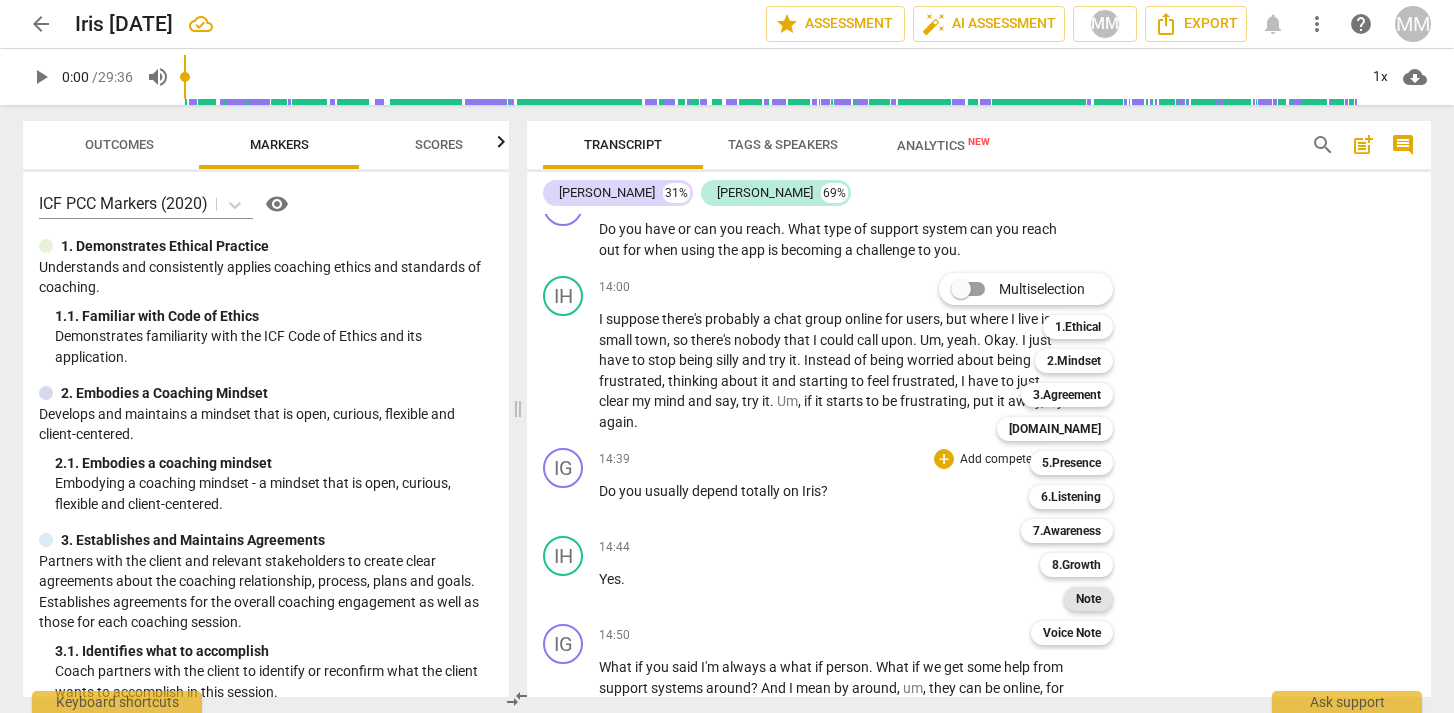 click on "Note" at bounding box center (1088, 599) 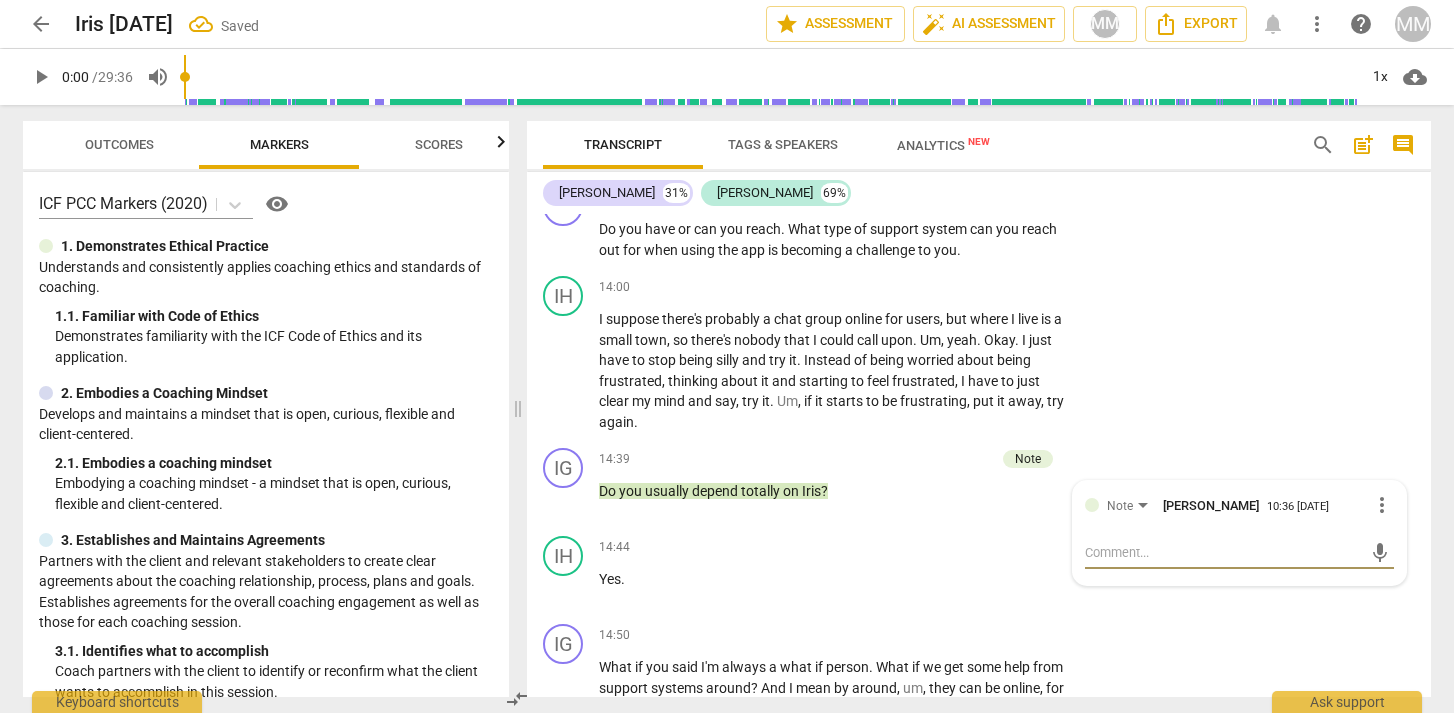paste on "PCC Marker 6.5 – Slightly leading. Could imply judgment.
❌ MCC Bar – Missed opportunity to explore self-trust or identity gently." 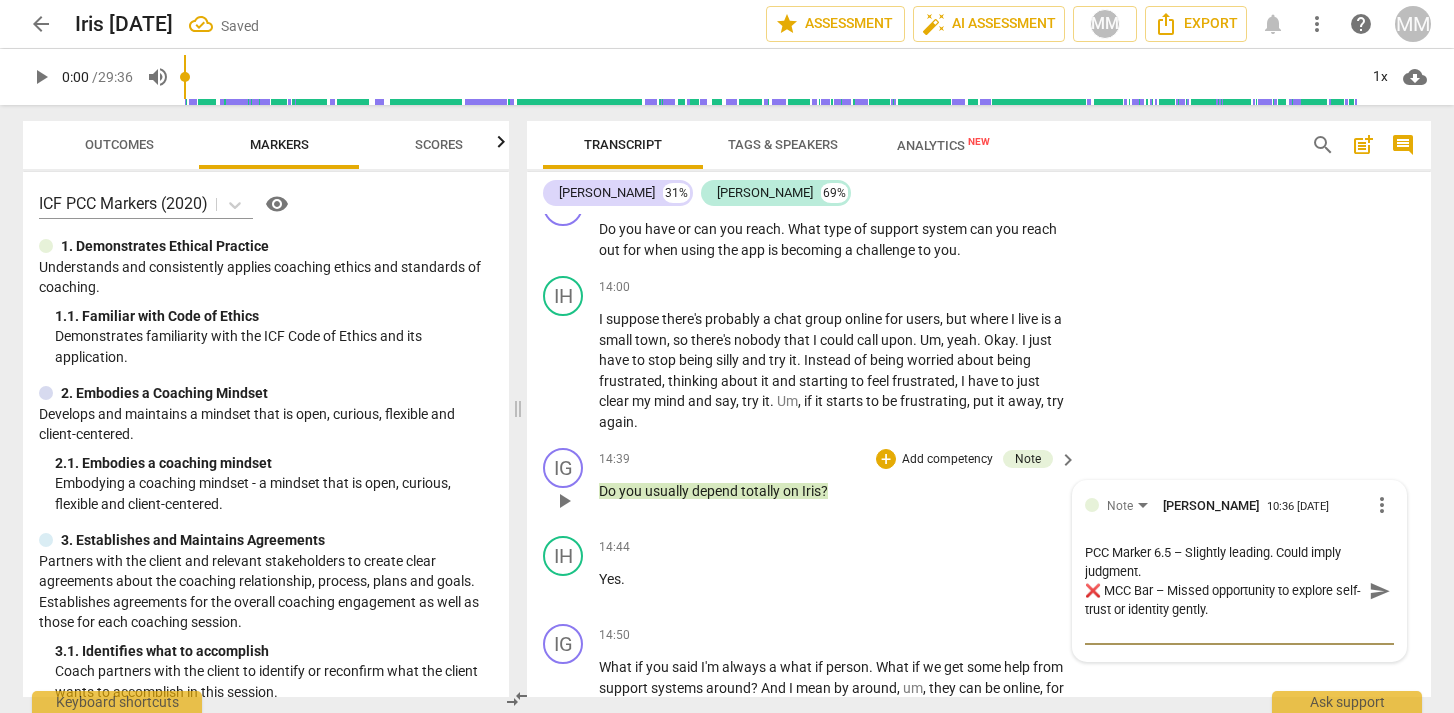 drag, startPoint x: 1096, startPoint y: 591, endPoint x: 1080, endPoint y: 592, distance: 16.03122 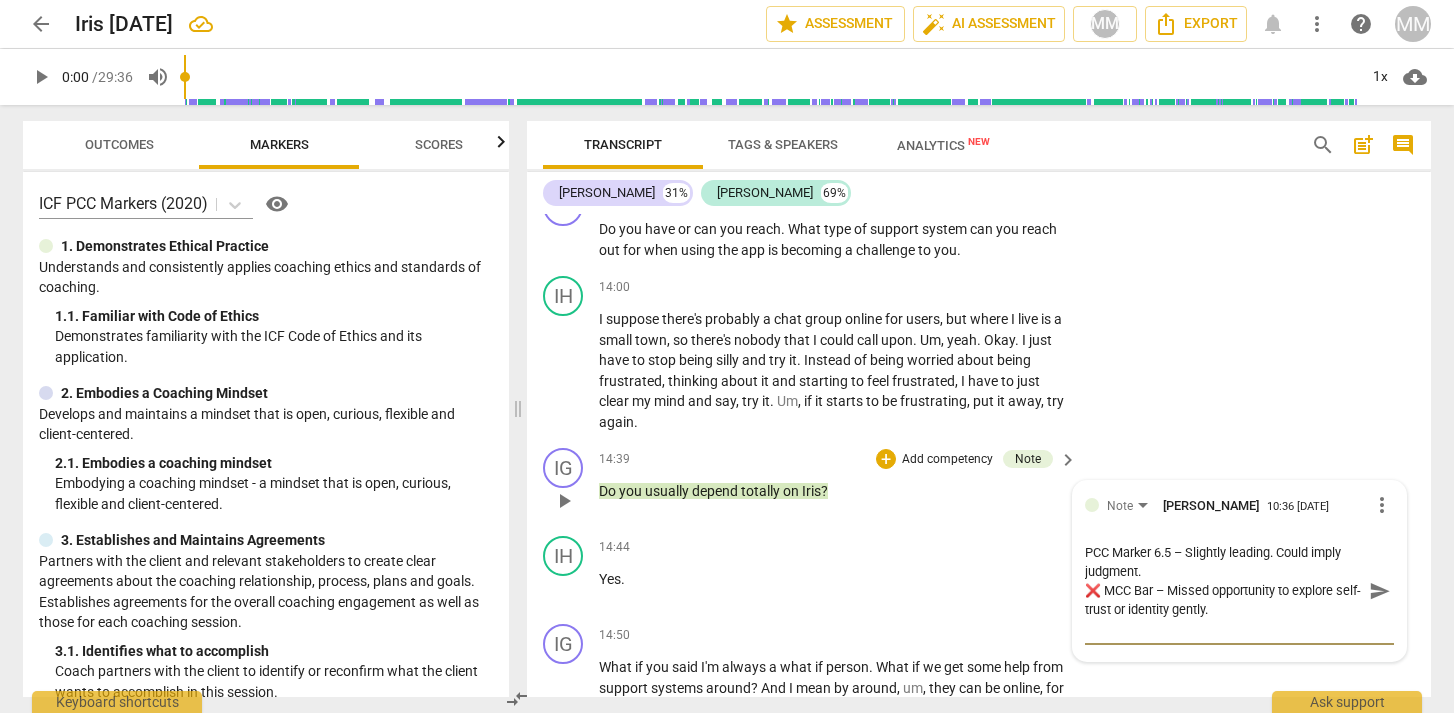 type on "PCC Marker 6.5 – Slightly leading. Could imply judgment.
MCC Bar – Missed opportunity to explore self-trust or identity gently." 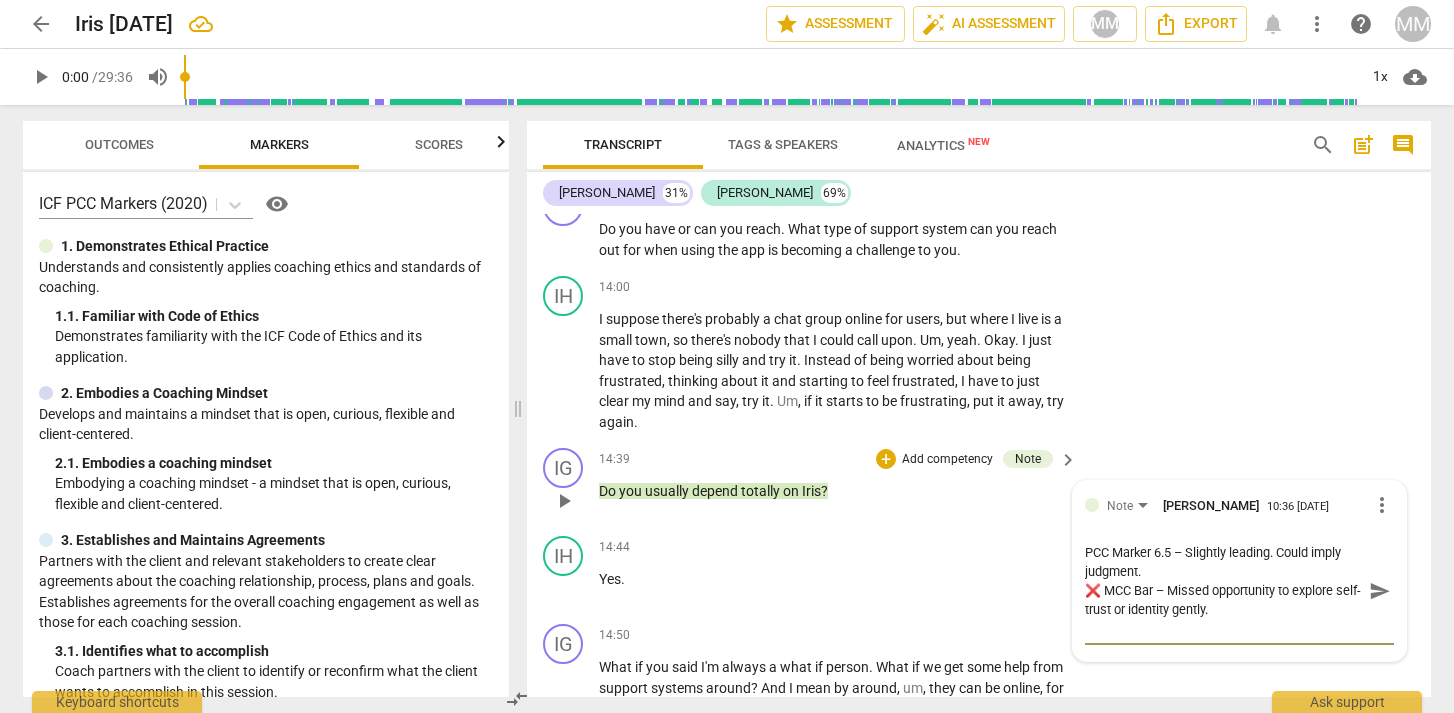 type on "PCC Marker 6.5 – Slightly leading. Could imply judgment.
MCC Bar – Missed opportunity to explore self-trust or identity gently." 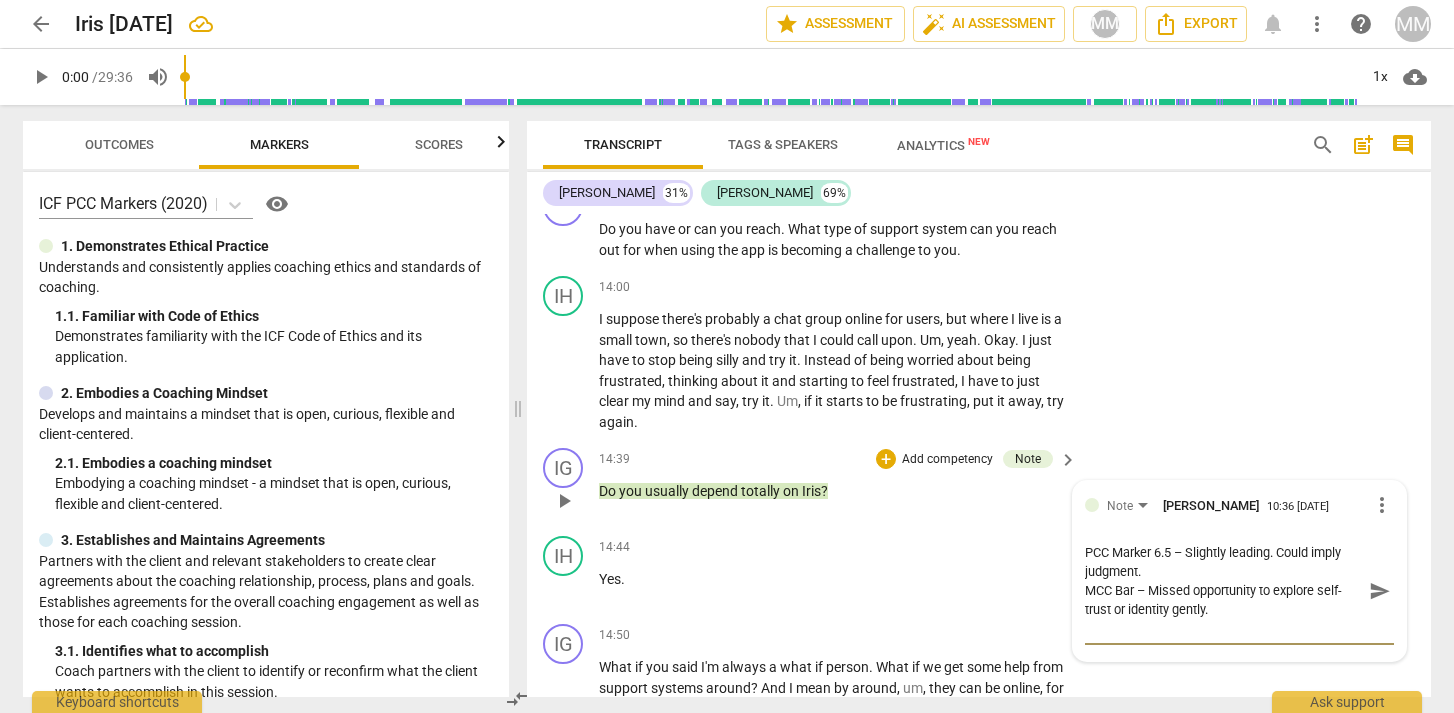 click on "PCC Marker 6.5 – Slightly leading. Could imply judgment.
MCC Bar – Missed opportunity to explore self-trust or identity gently." at bounding box center (1223, 590) 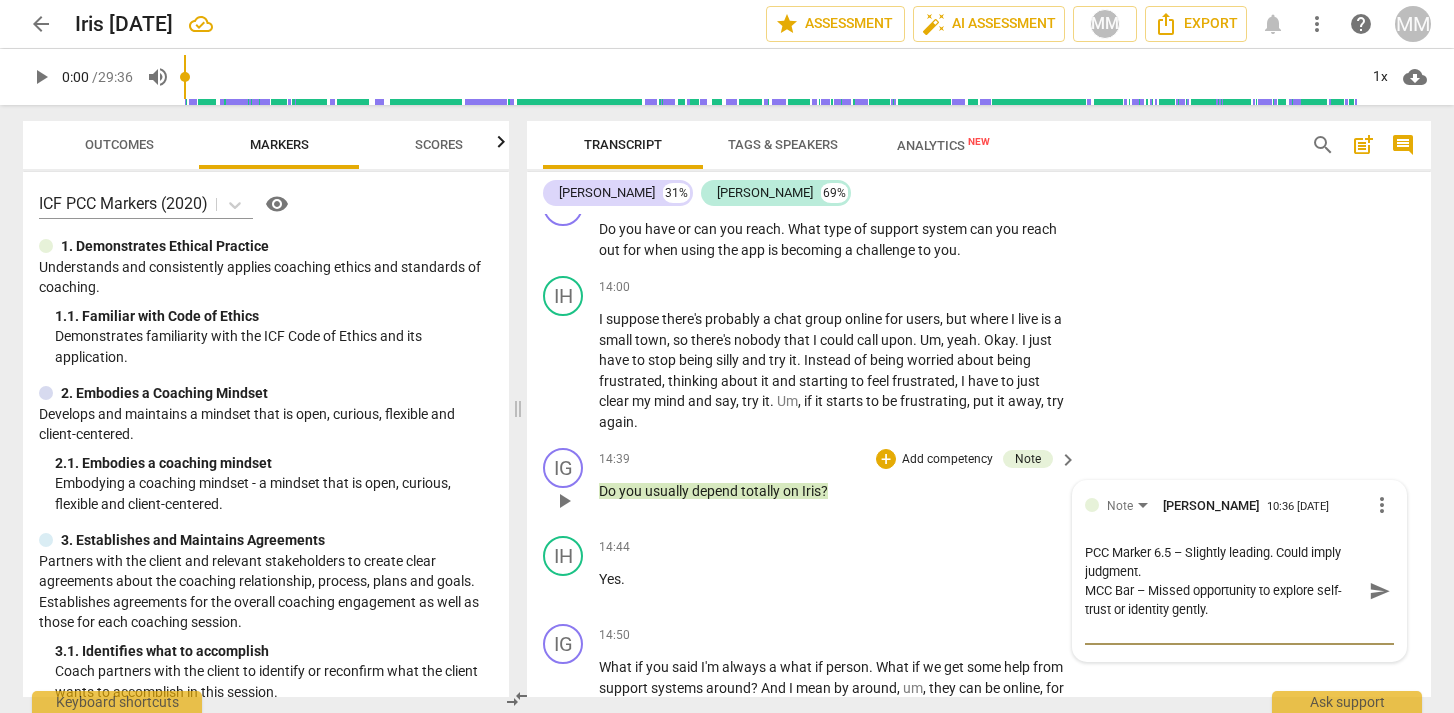 drag, startPoint x: 1141, startPoint y: 570, endPoint x: 1078, endPoint y: 553, distance: 65.25335 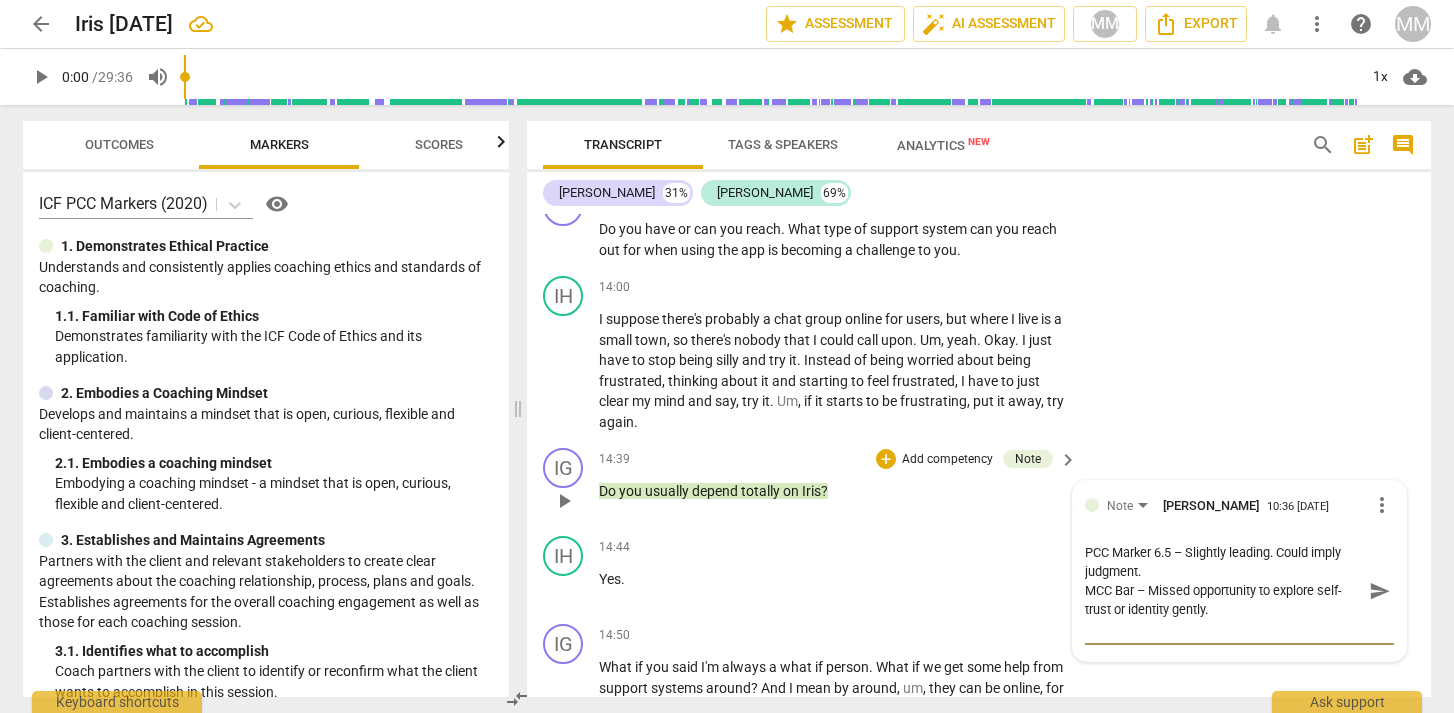click on "Note Merci Miglino 10:36 07-30-2025 more_vert PCC Marker 6.5 – Slightly leading. Could imply judgment.
MCC Bar – Missed opportunity to explore self-trust or identity gently.
PCC Marker 6.5 – Slightly leading. Could imply judgment.
MCC Bar – Missed opportunity to explore self-trust or identity gently.
send" at bounding box center [1239, 571] 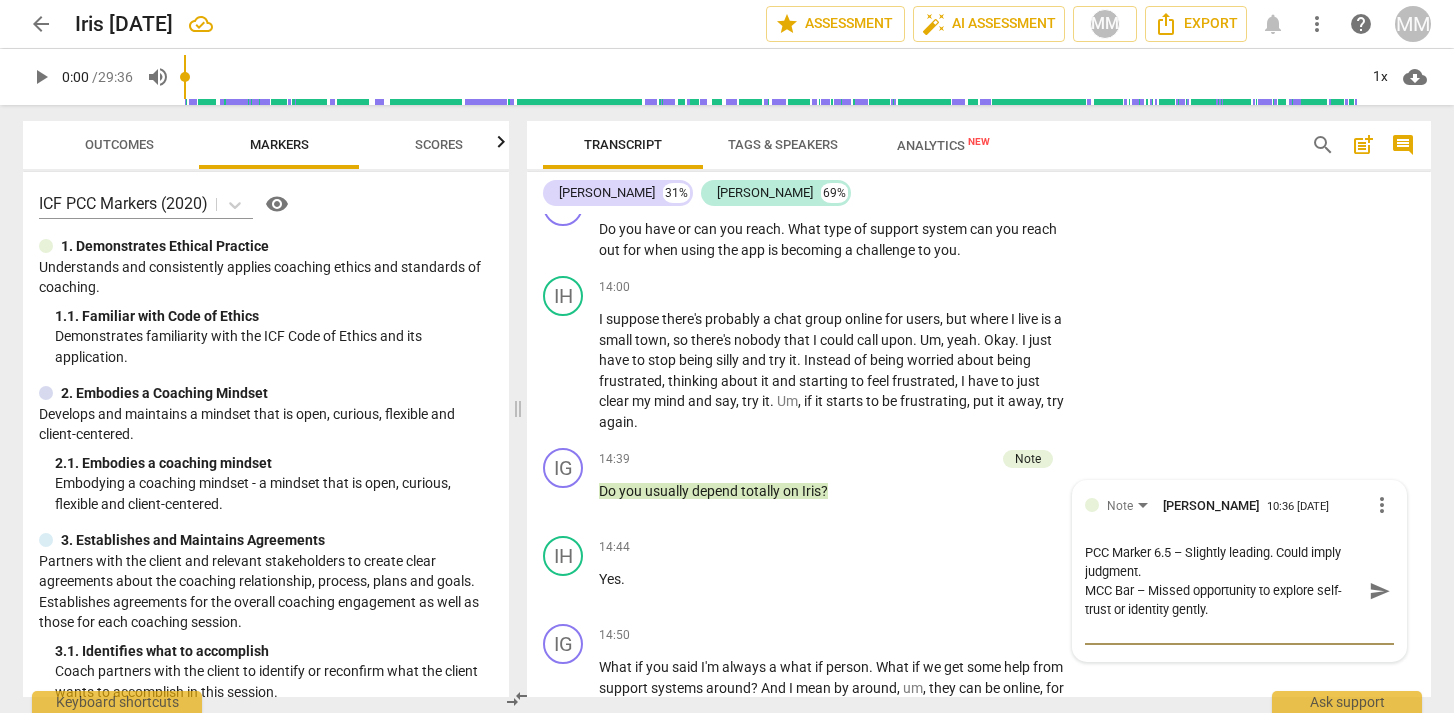 type on "MCC Bar – Missed opportunity to explore self-trust or identity gently." 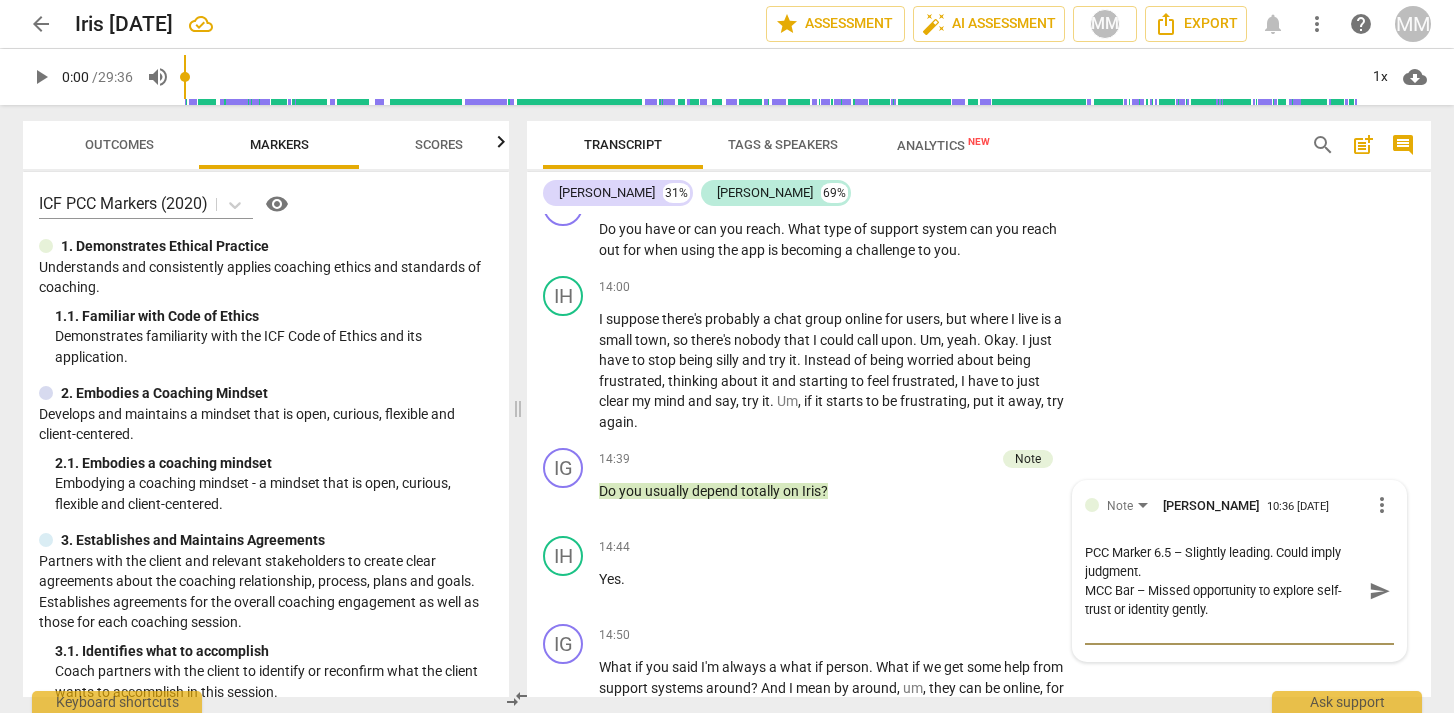 type on "MCC Bar – Missed opportunity to explore self-trust or identity gently." 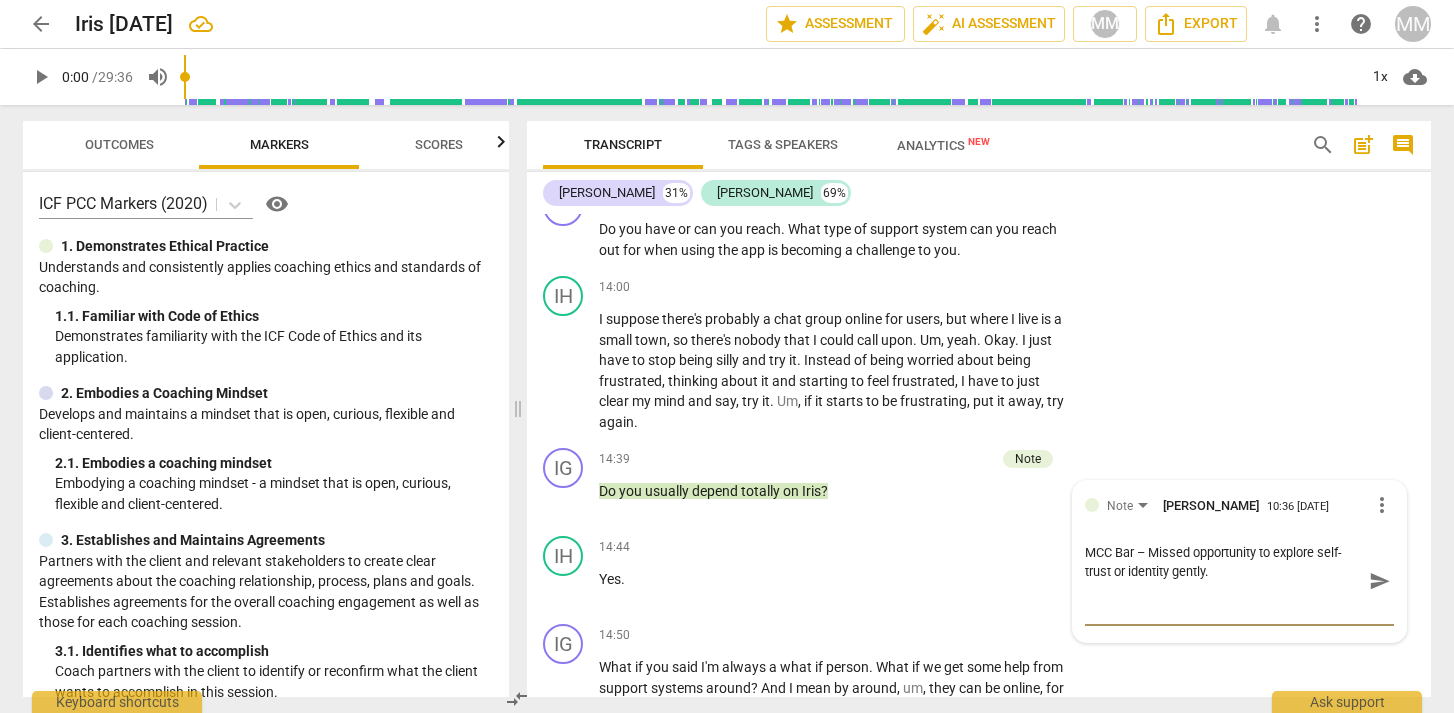 type on "MCC Bar – Missed opportunity to explore self-trust or identity gently." 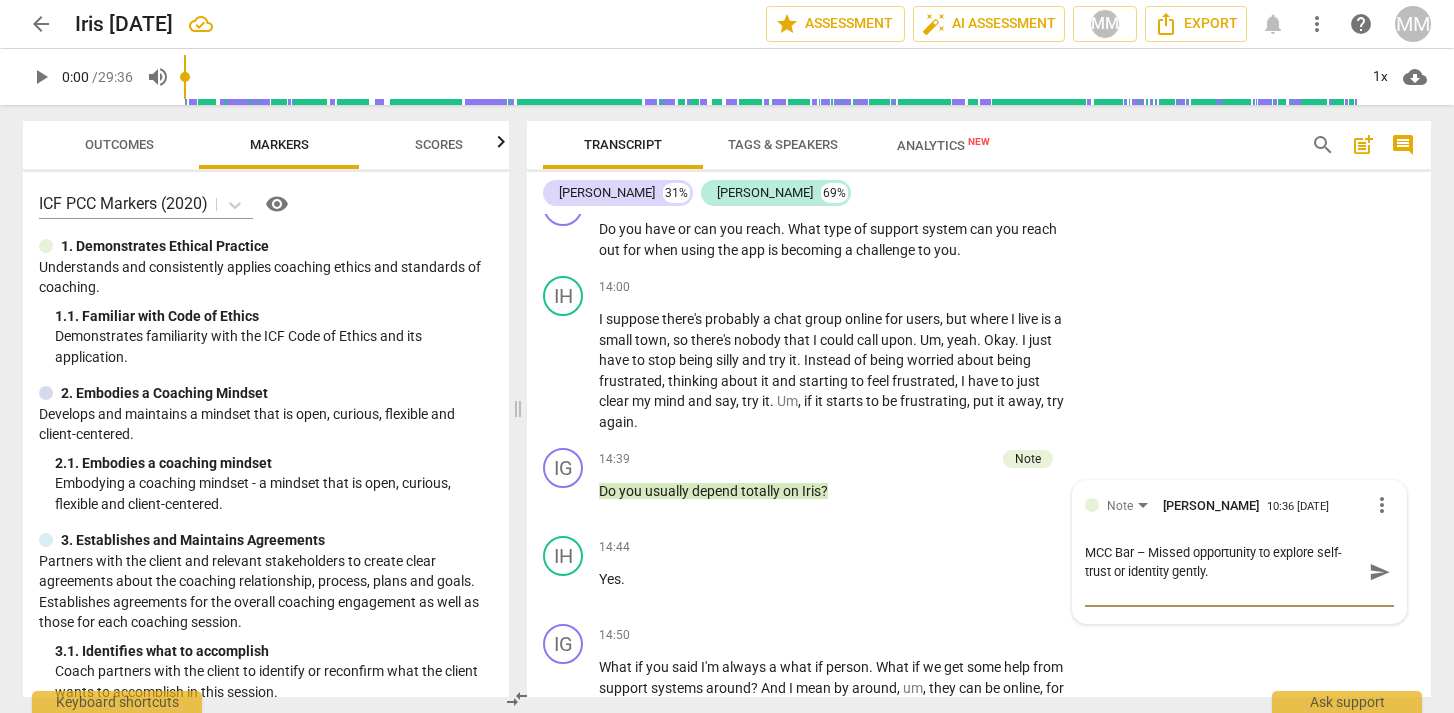 type on "MCC Bar – Missed opportunity to explore self-trust or identity gently." 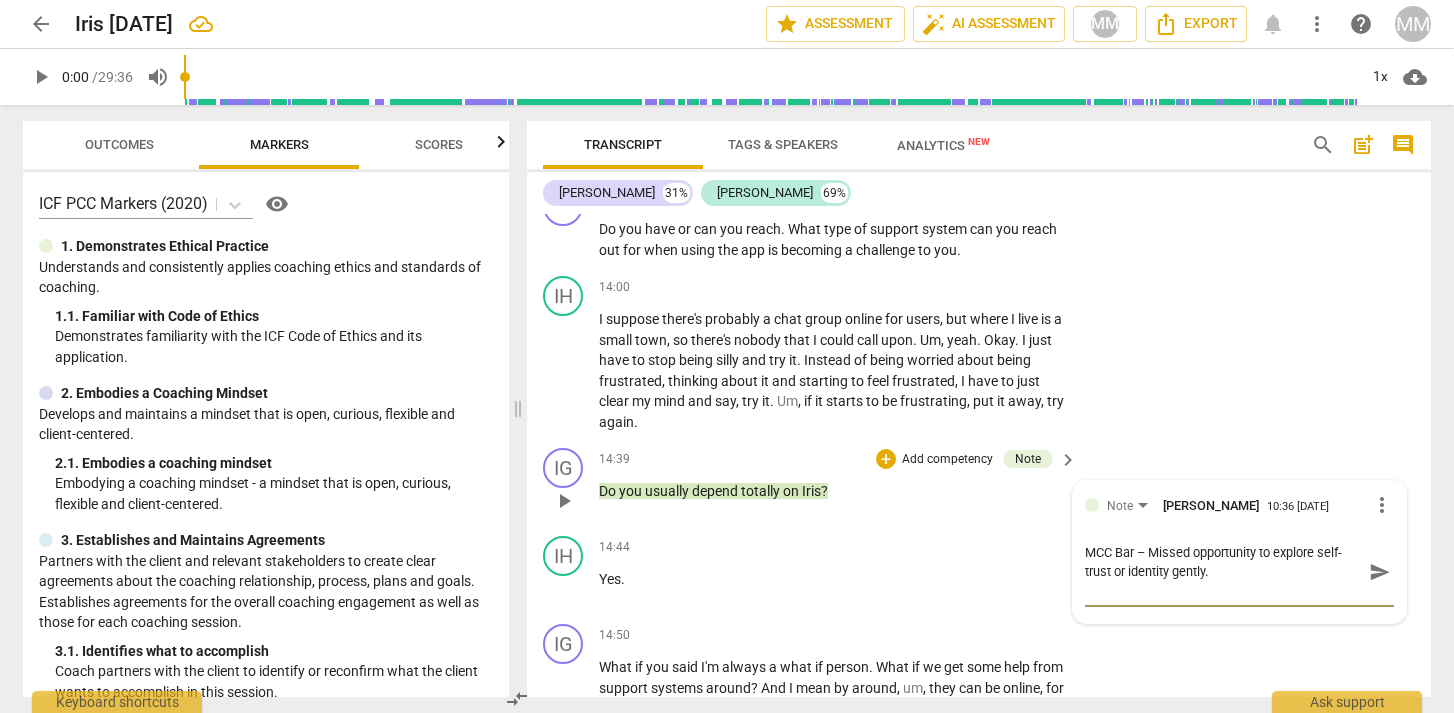 click on "MCC Bar – Missed opportunity to explore self-trust or identity gently." at bounding box center [1223, 571] 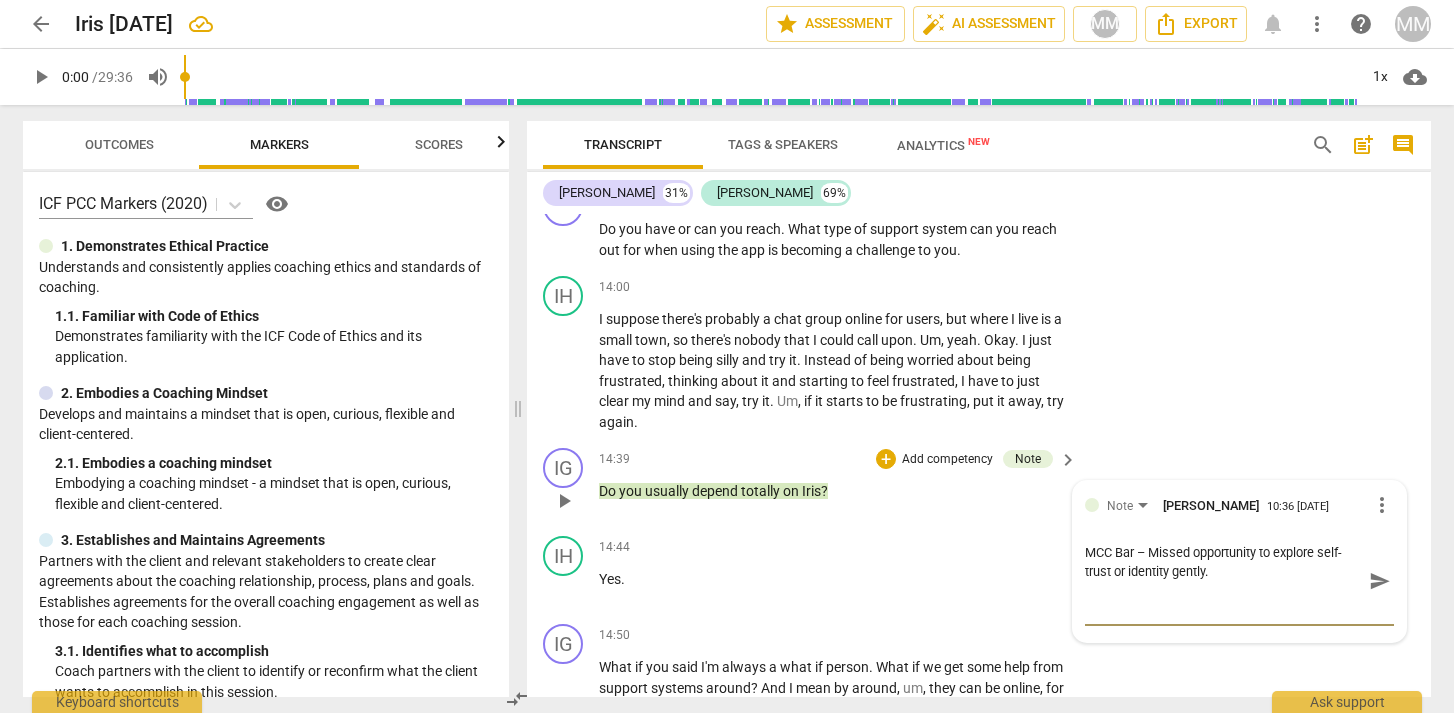 type on "MCC Bar – Missed opportunity to explore self-trust or identity gently.
B" 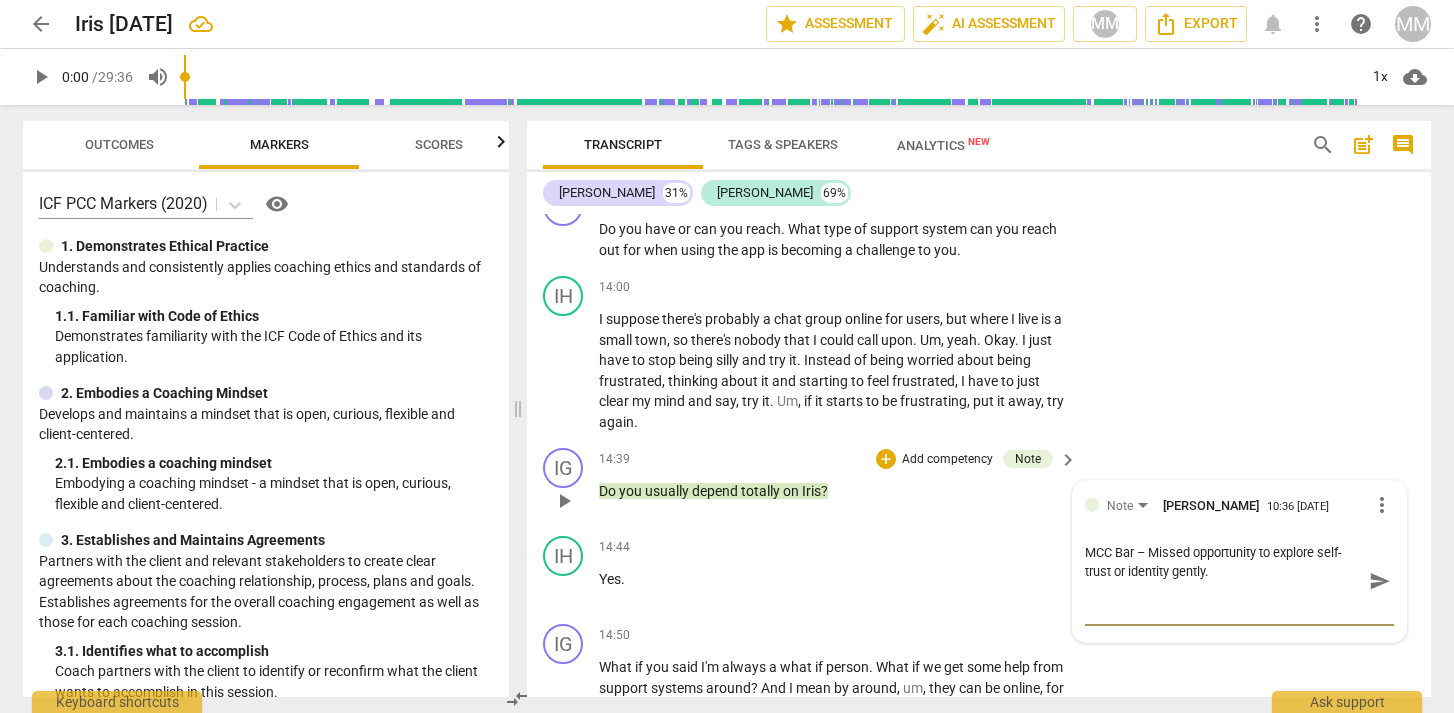 type on "MCC Bar – Missed opportunity to explore self-trust or identity gently.
B" 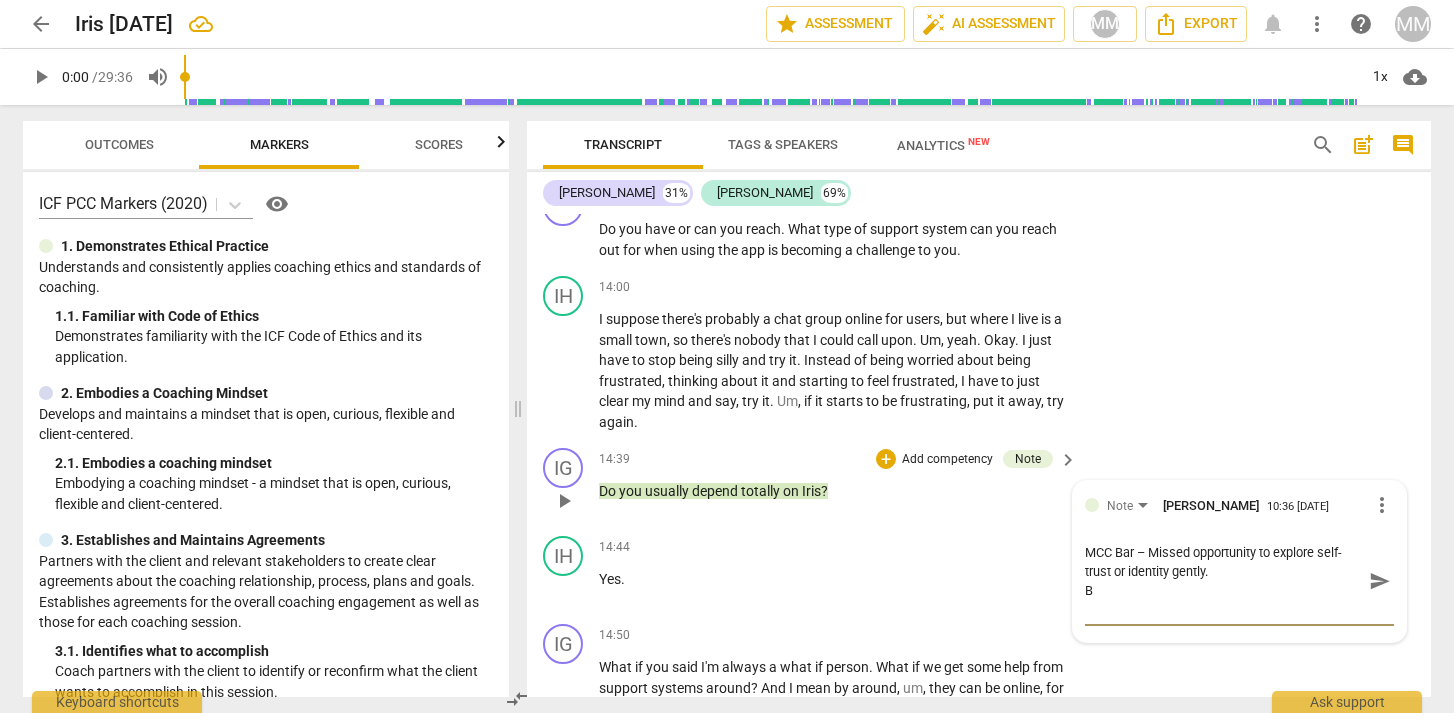 type on "MCC Bar – Missed opportunity to explore self-trust or identity gently.
Be" 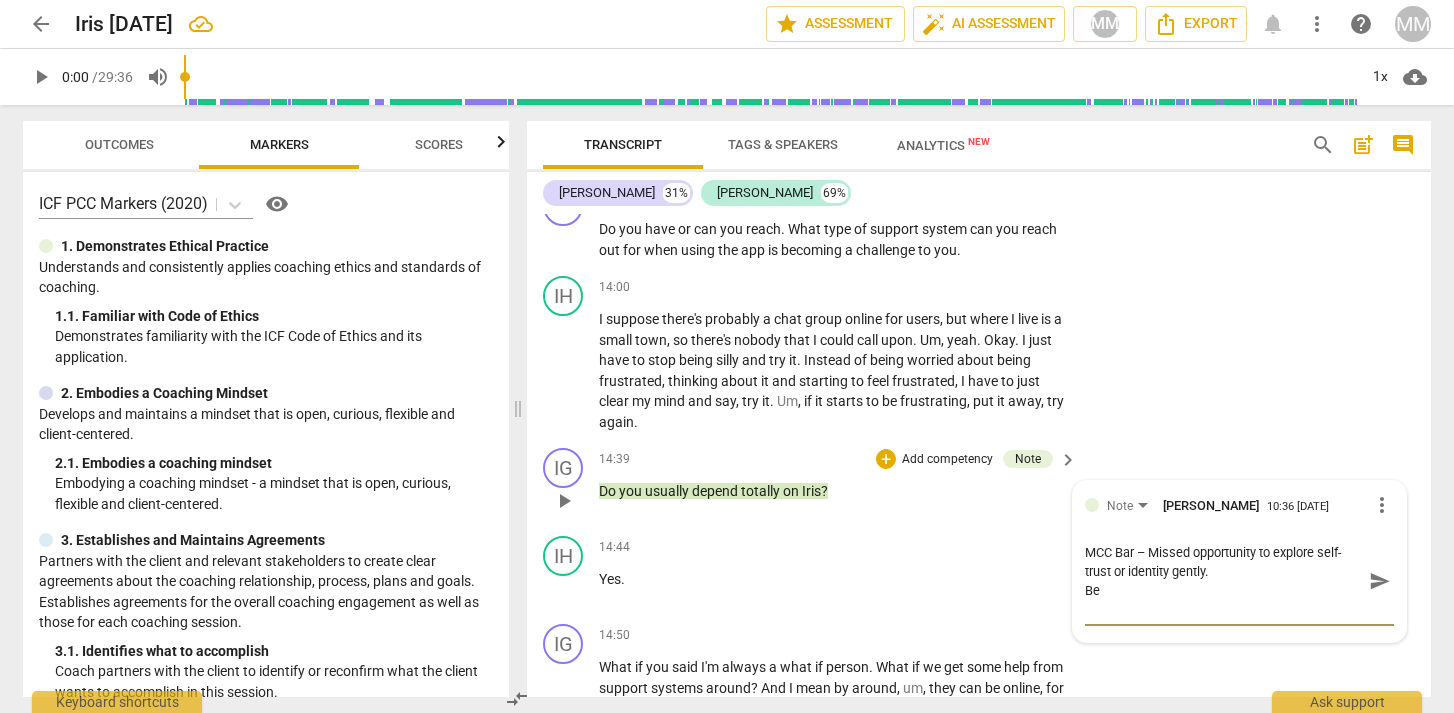 type on "MCC Bar – Missed opportunity to explore self-trust or identity gently.
Bet" 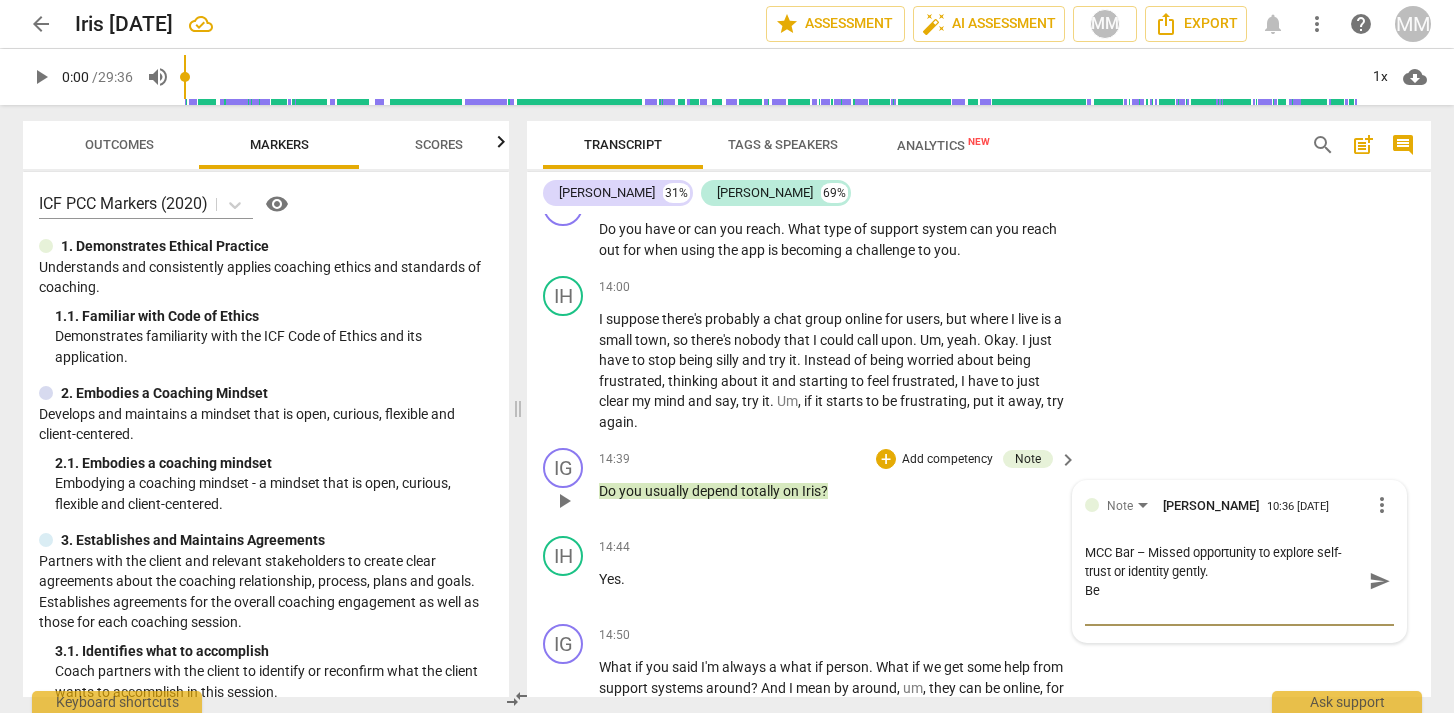 type on "MCC Bar – Missed opportunity to explore self-trust or identity gently.
Bet" 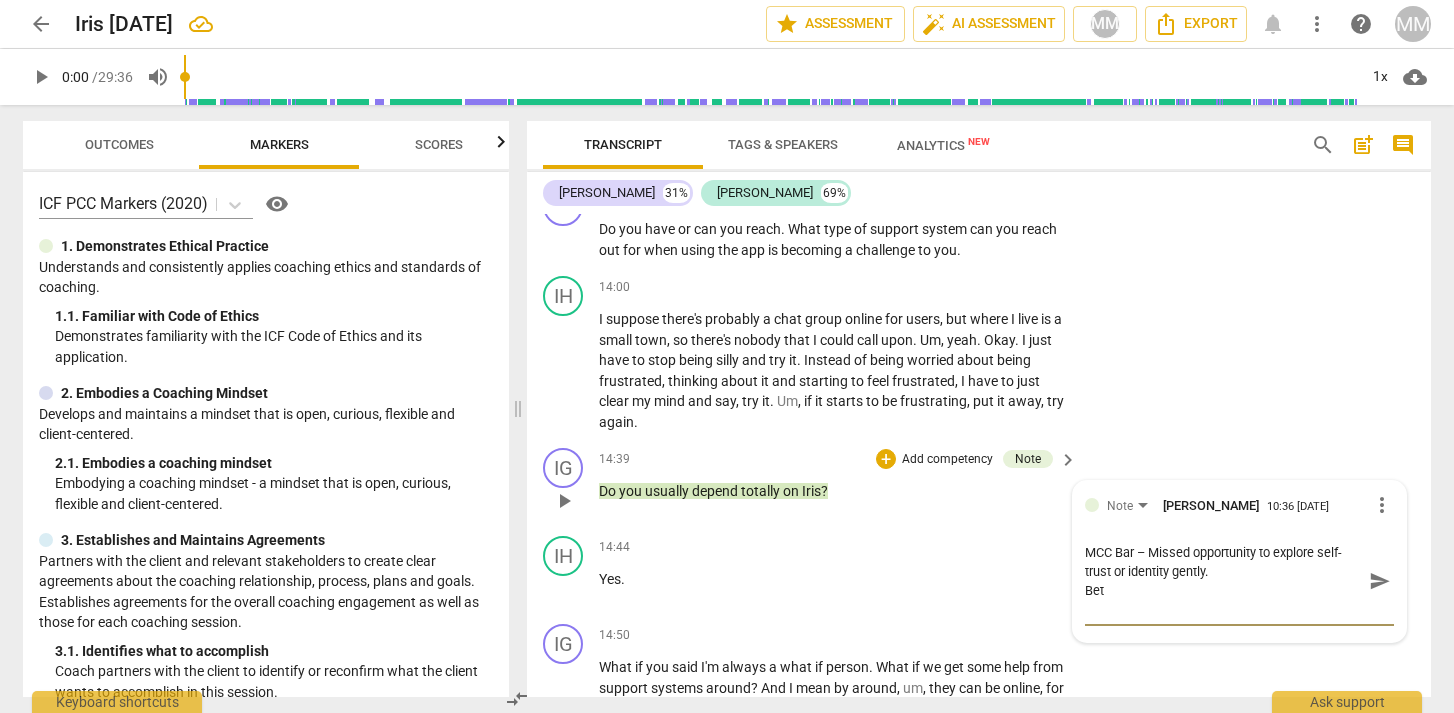 type on "MCC Bar – Missed opportunity to explore self-trust or identity gently.
Bett" 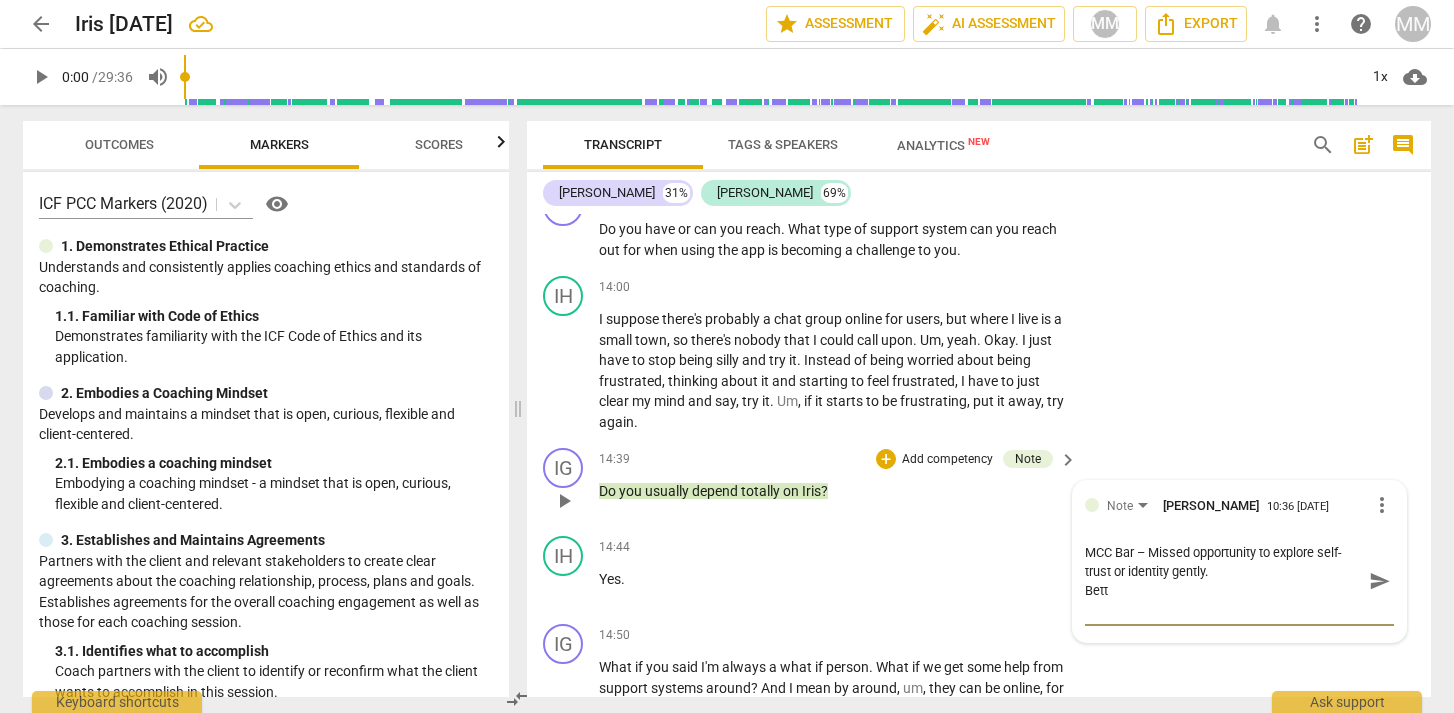 type on "MCC Bar – Missed opportunity to explore self-trust or identity gently.
Bette" 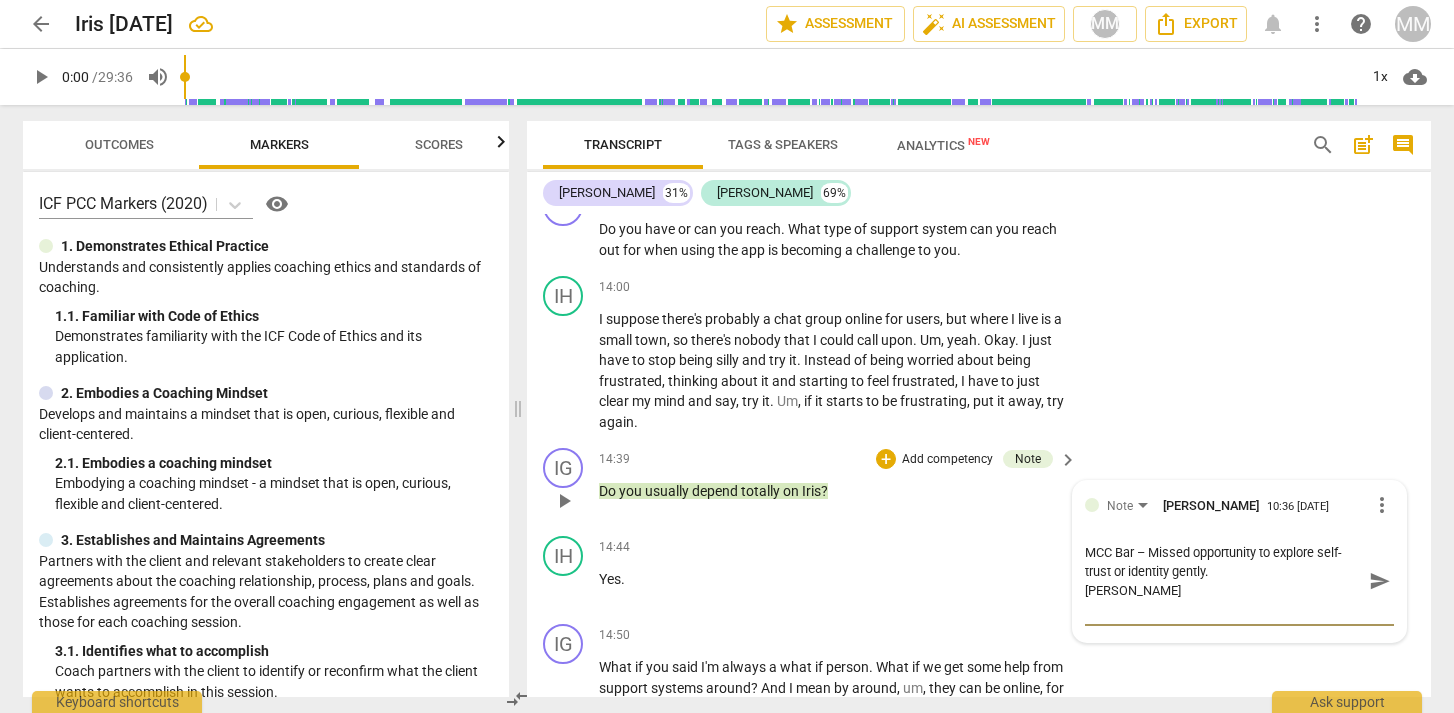 type on "MCC Bar – Missed opportunity to explore self-trust or identity gently.
Better" 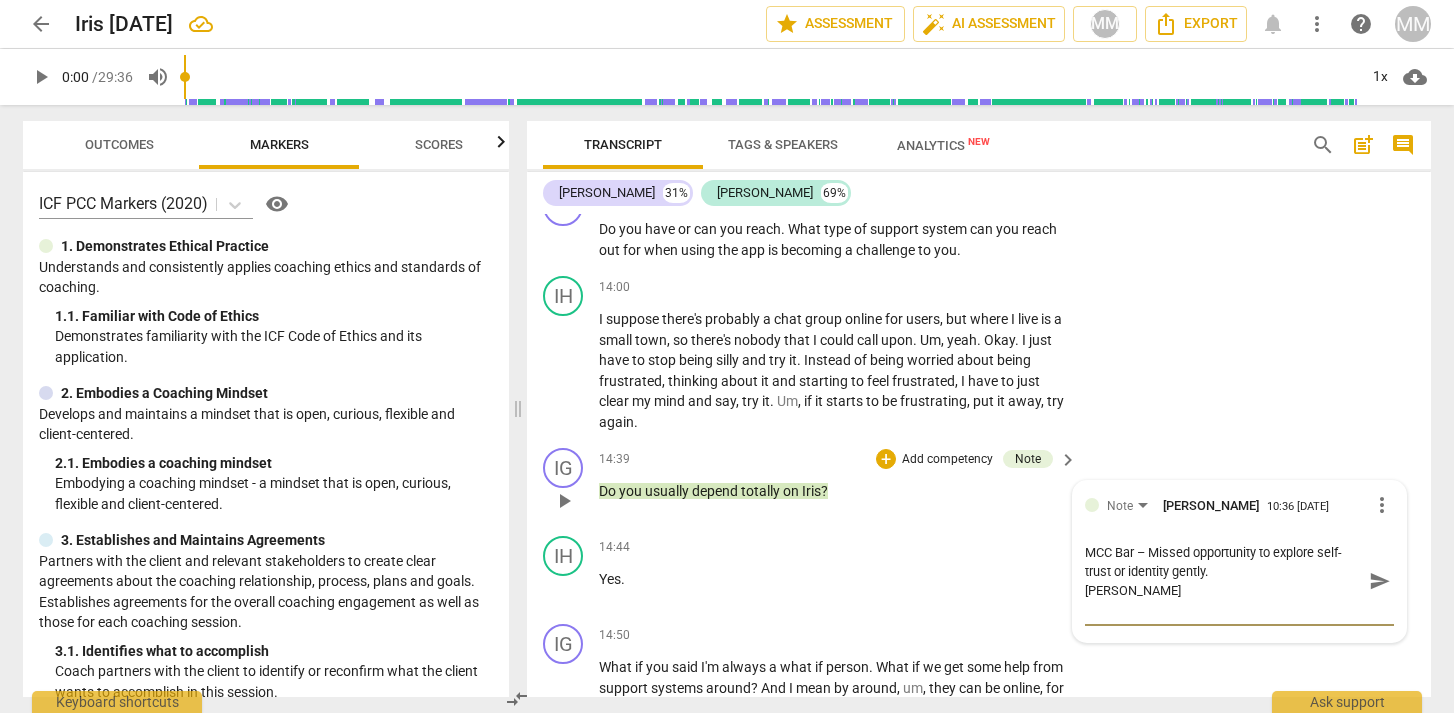 type on "MCC Bar – Missed opportunity to explore self-trust or identity gently.
Better" 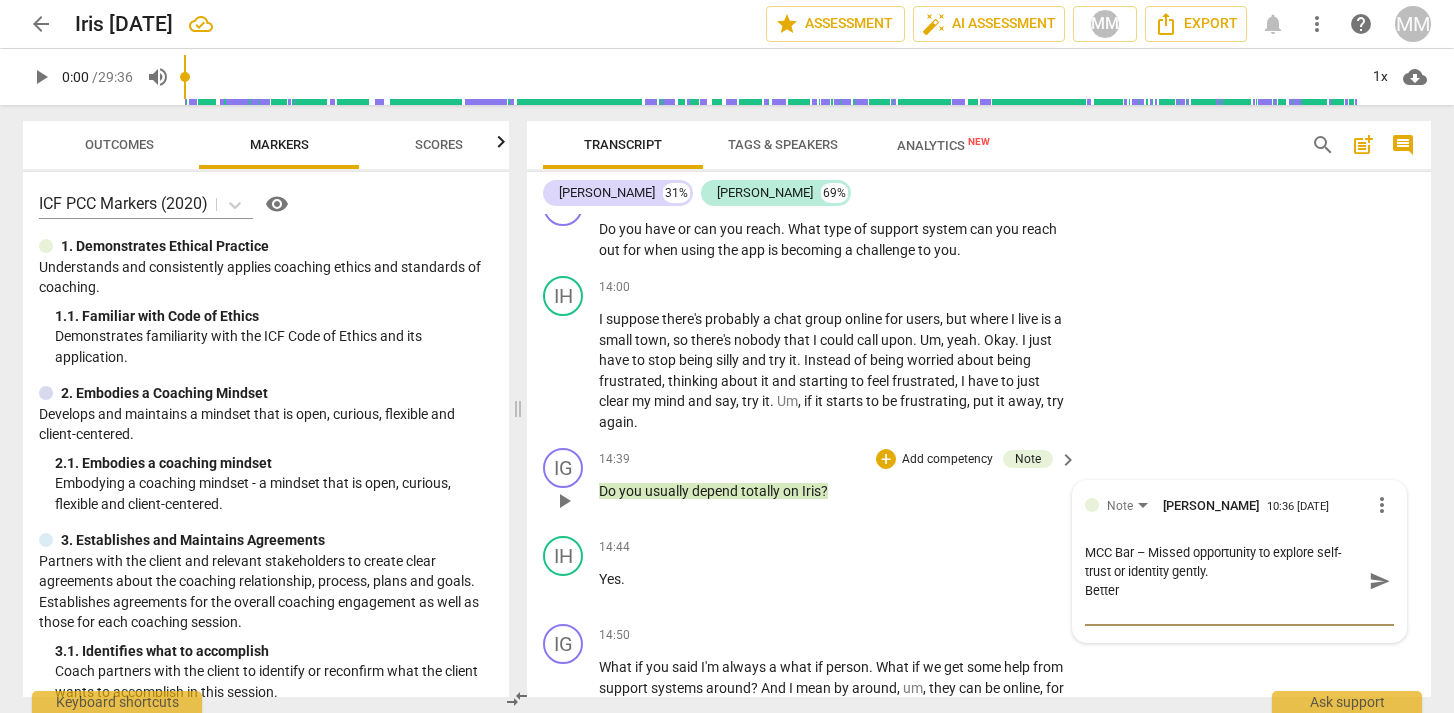 type on "MCC Bar – Missed opportunity to explore self-trust or identity gently.
Better" 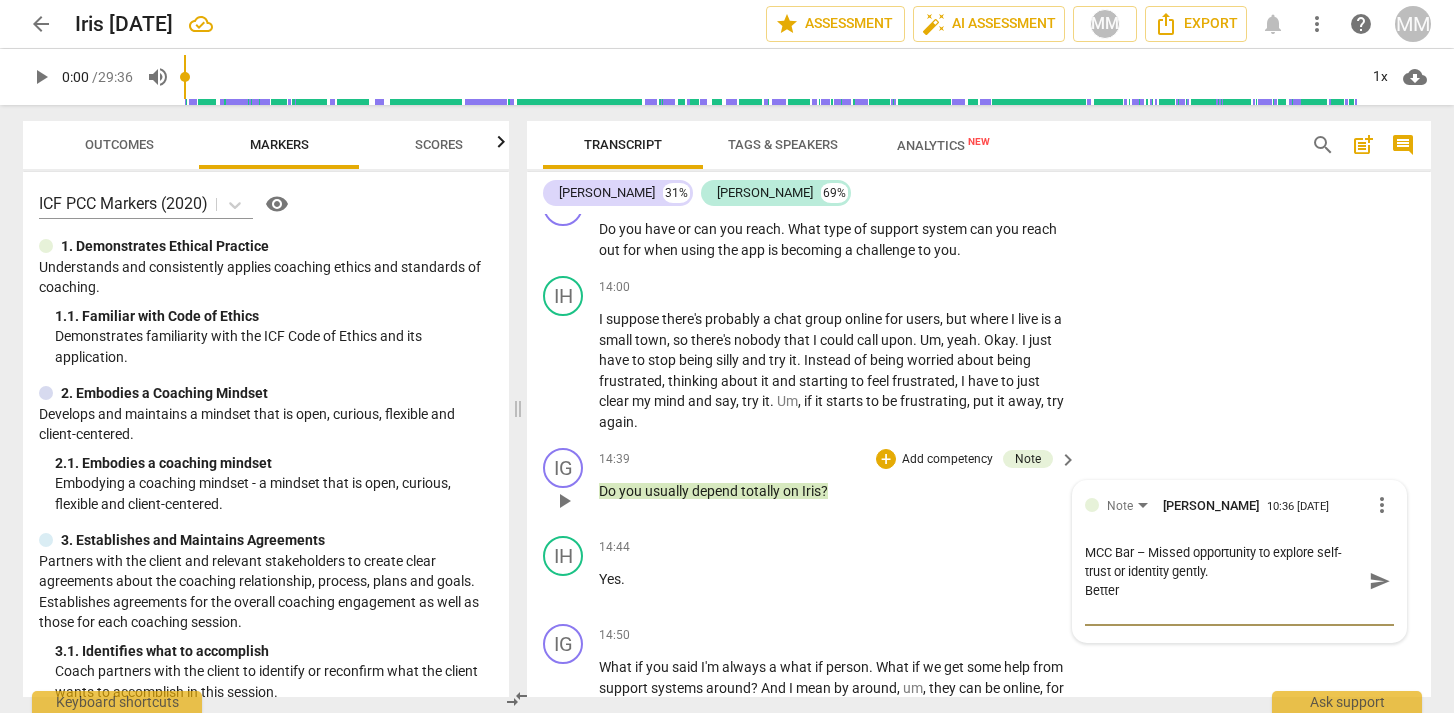 type on "MCC Bar – Missed opportunity to explore self-trust or identity gently.
Better" 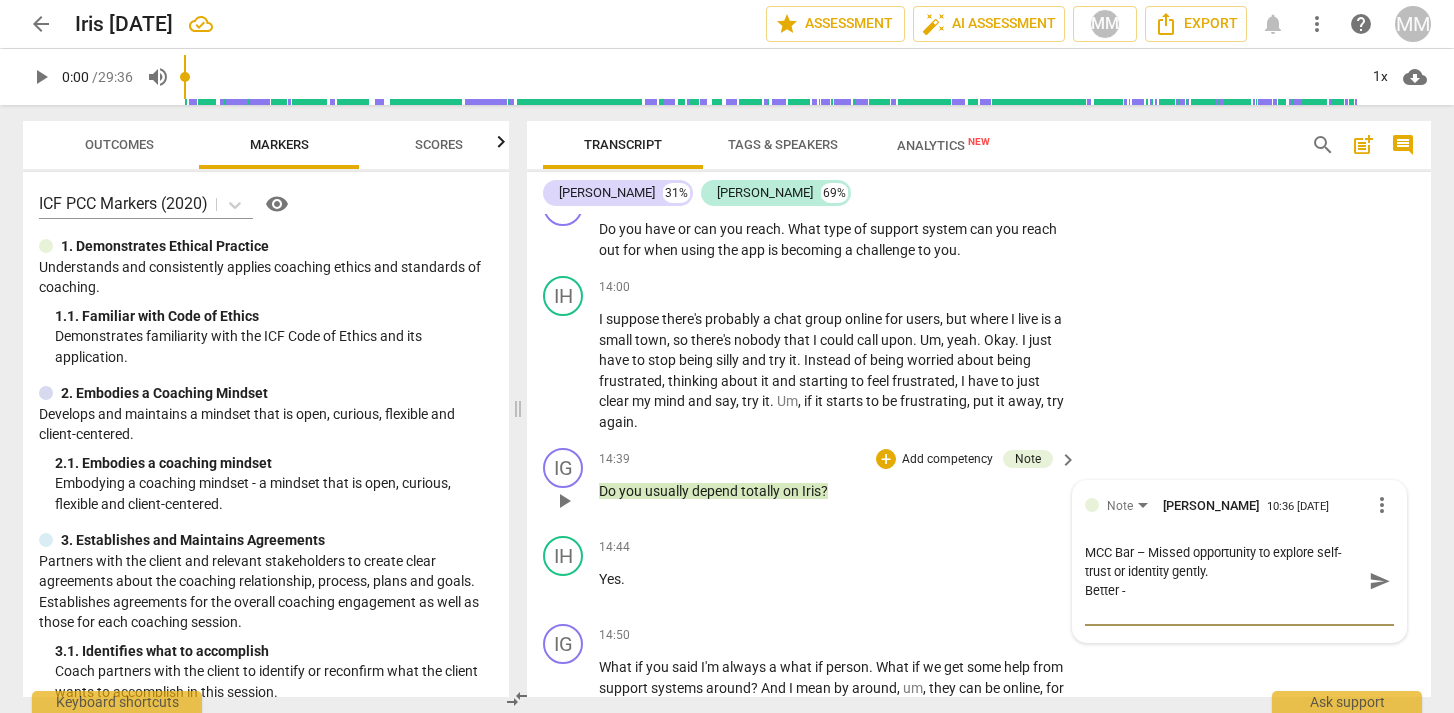 type on "MCC Bar – Missed opportunity to explore self-trust or identity gently.
Better -" 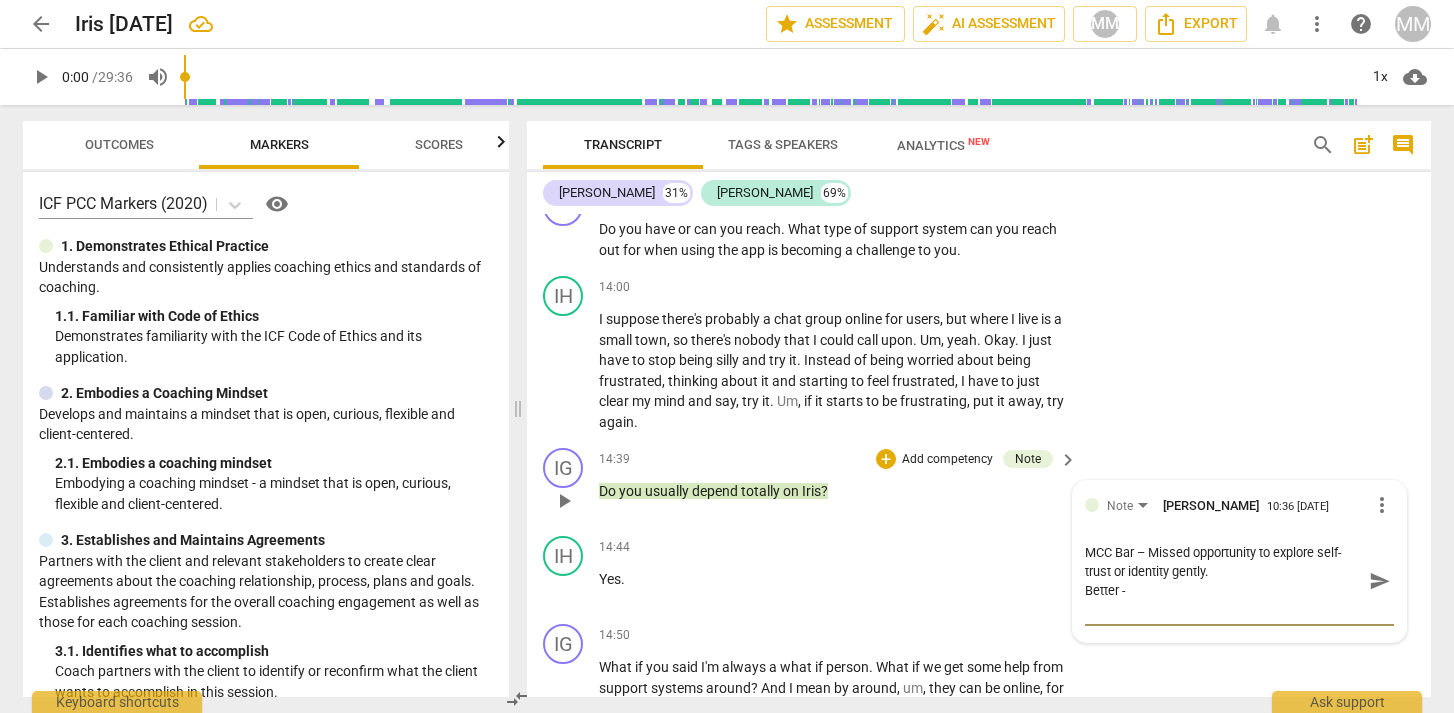type on "MCC Bar – Missed opportunity to explore self-trust or identity gently.
Better -" 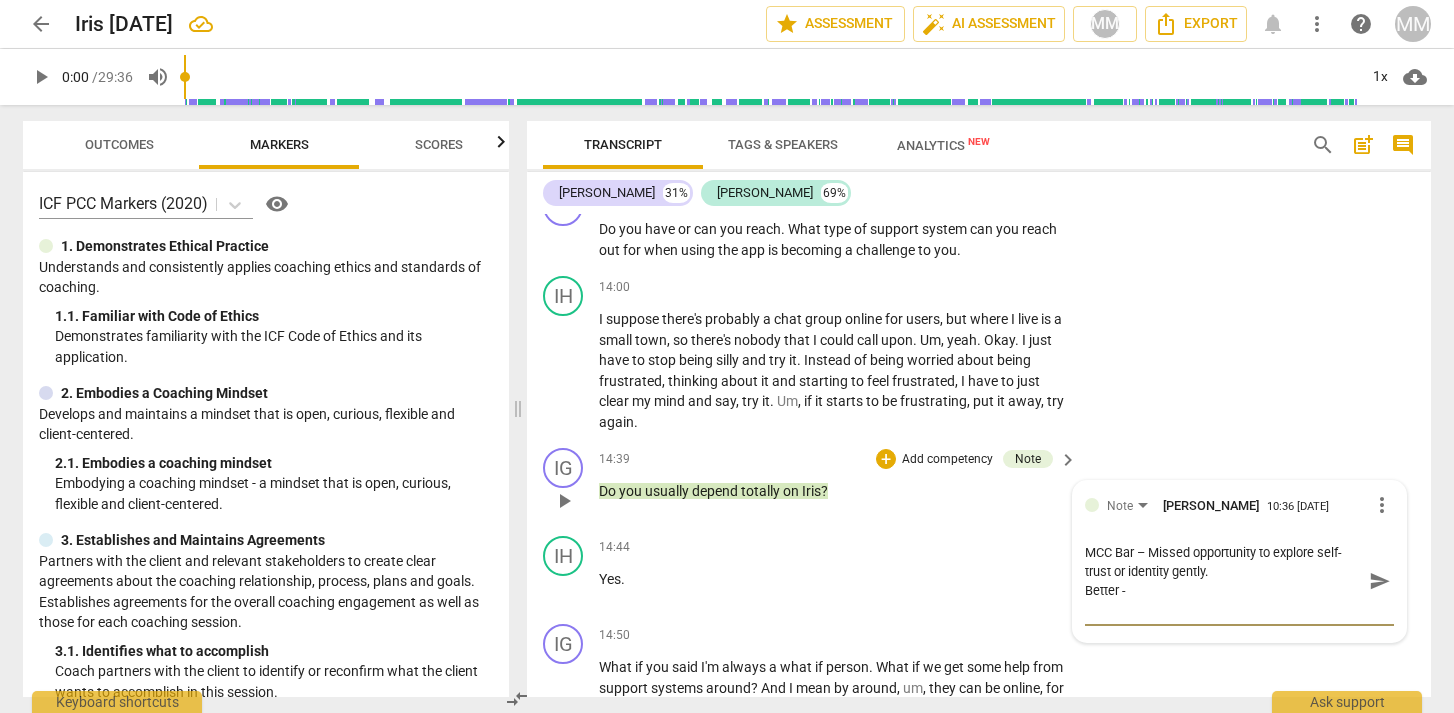 type on "MCC Bar – Missed opportunity to explore self-trust or identity gently.
Better - What do you notice about how you’ve been relying on yourself lately" 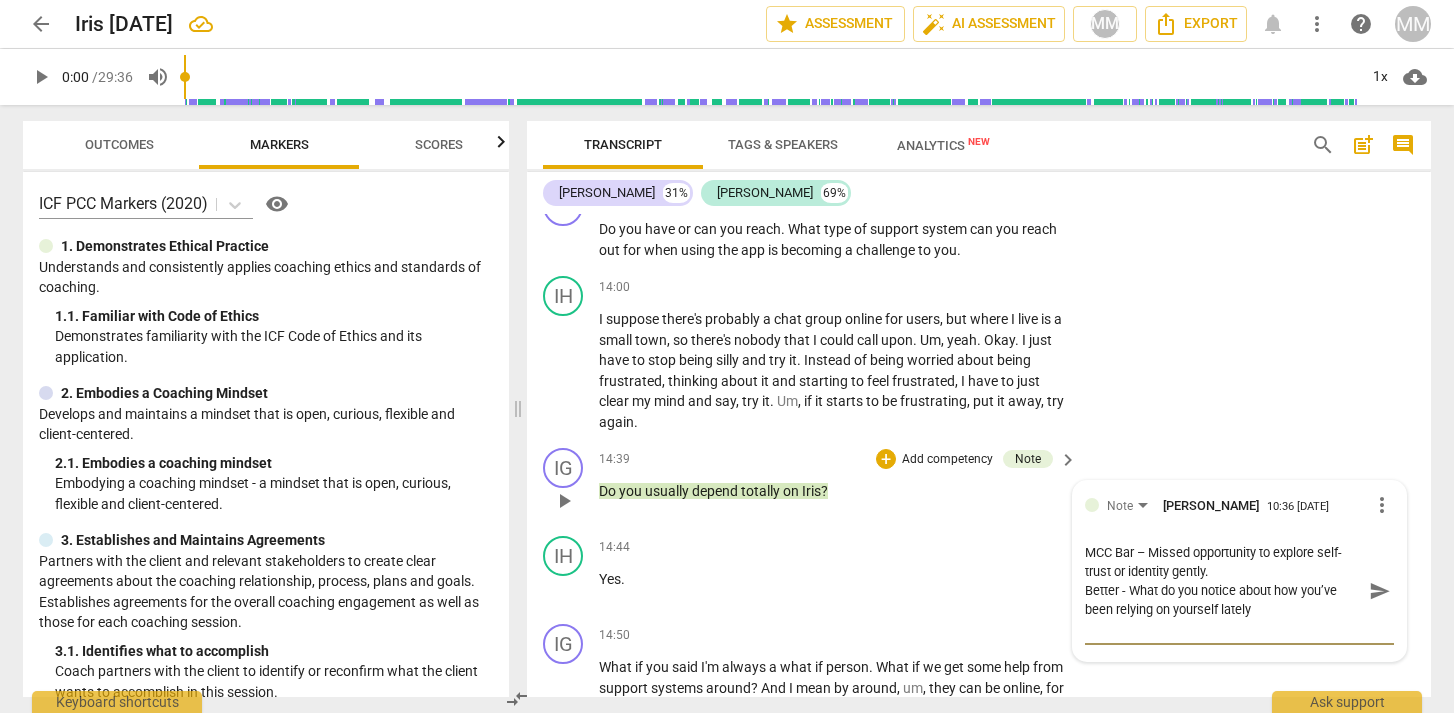drag, startPoint x: 1275, startPoint y: 590, endPoint x: 1339, endPoint y: 588, distance: 64.03124 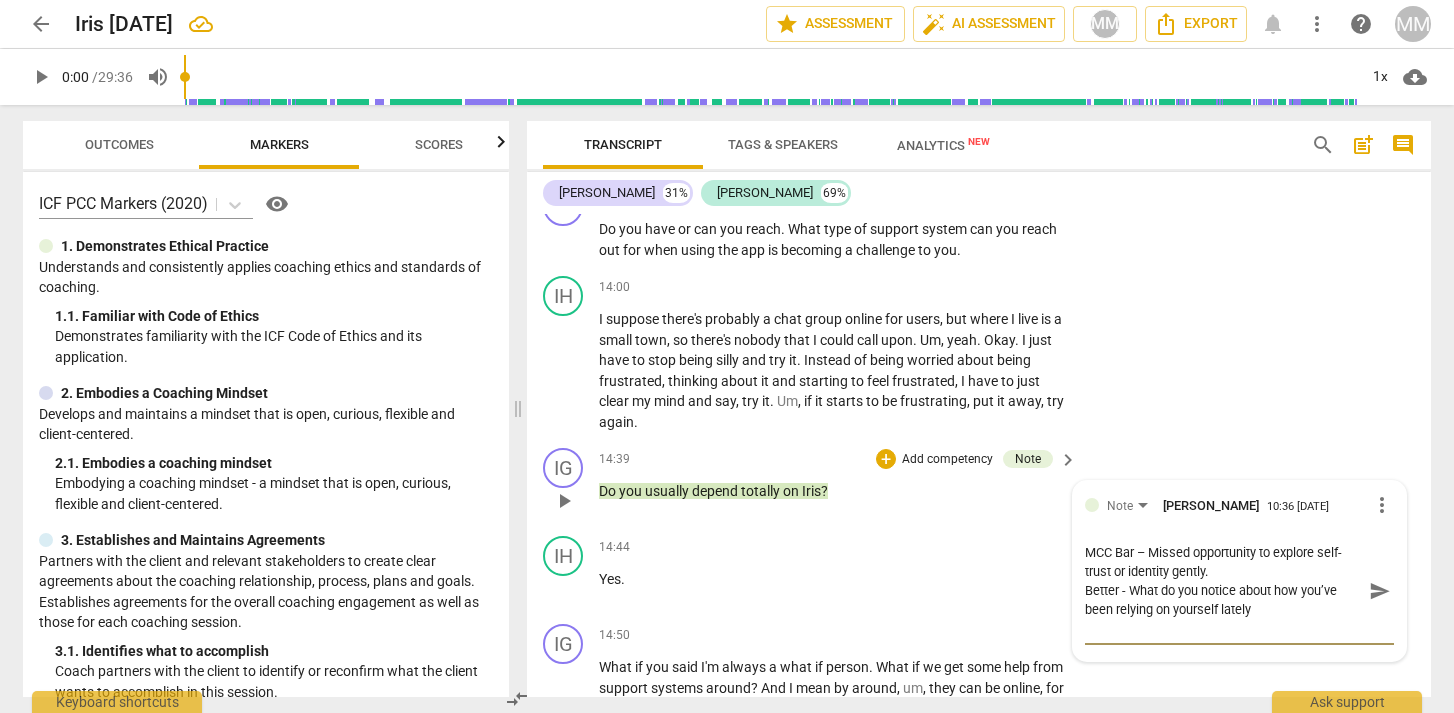 click on "MCC Bar – Missed opportunity to explore self-trust or identity gently.
Better - What do you notice about how you’ve been relying on yourself lately" at bounding box center (1223, 590) 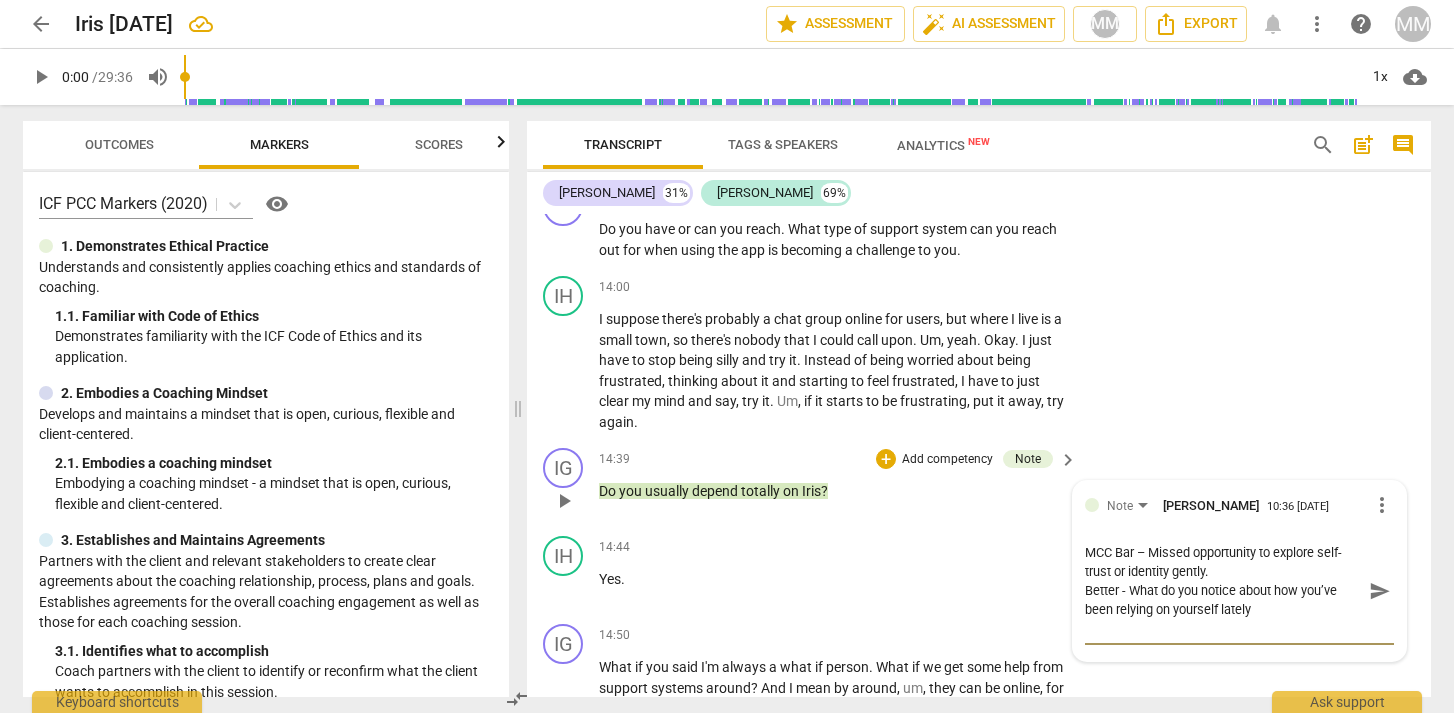 type on "MCC Bar – Missed opportunity to explore self-trust or identity gently.
Better - What do you notice about ybeen relying on yourself lately" 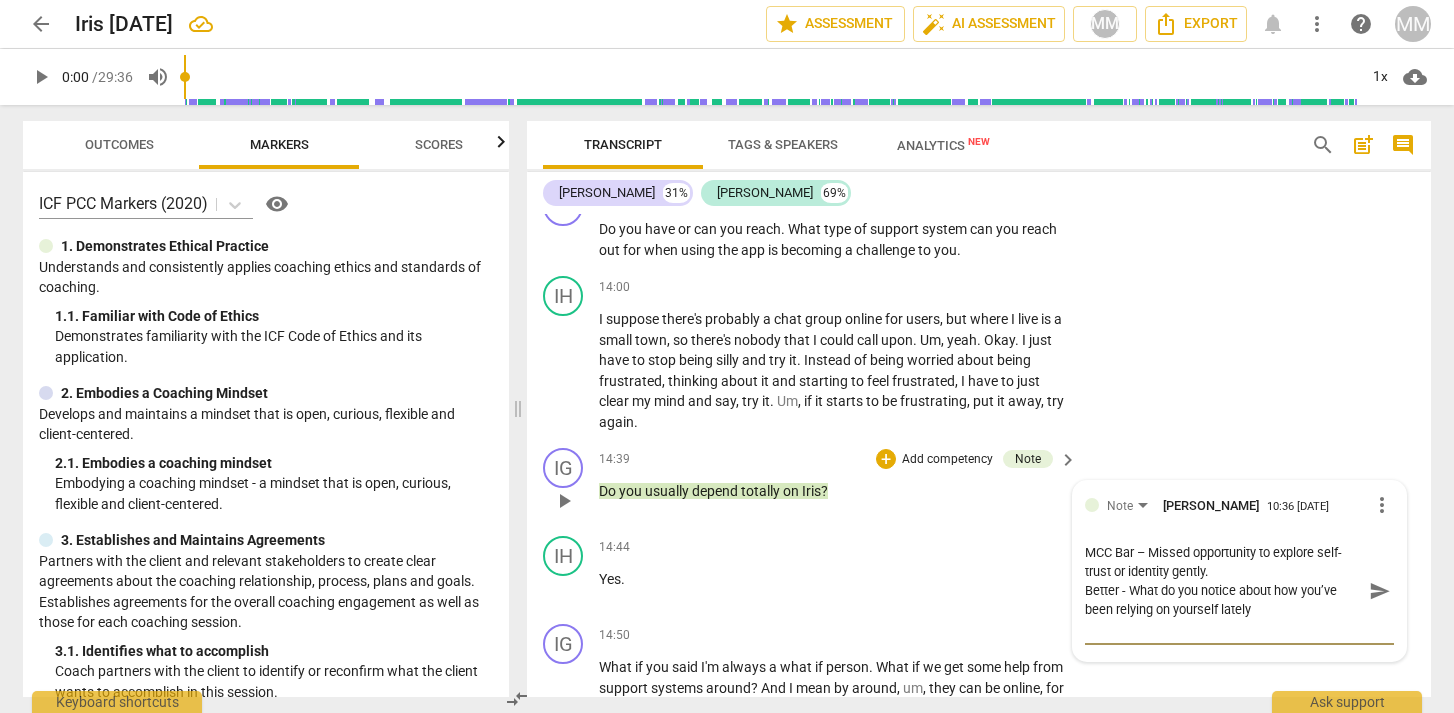 type on "MCC Bar – Missed opportunity to explore self-trust or identity gently.
Better - What do you notice about ybeen relying on yourself lately" 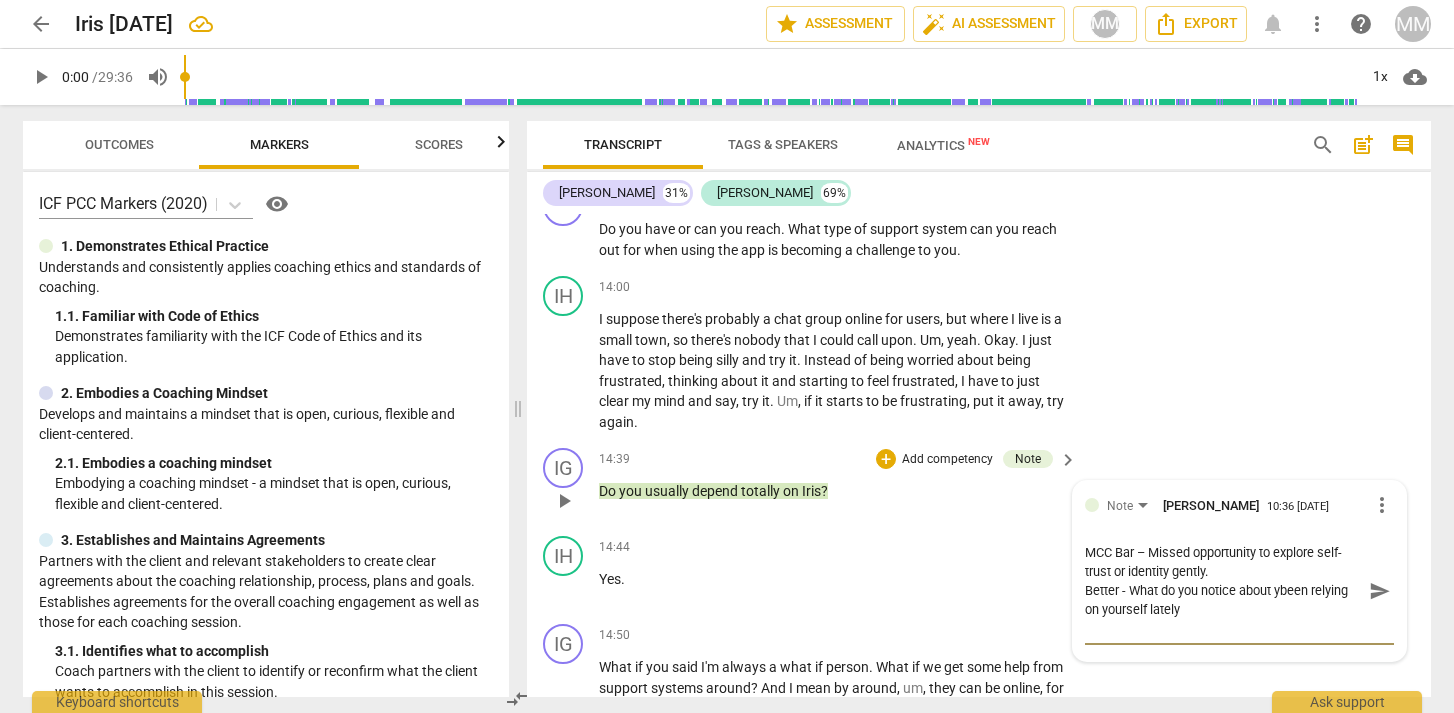 type on "MCC Bar – Missed opportunity to explore self-trust or identity gently.
Better - What do you notice about yobeen relying on yourself lately" 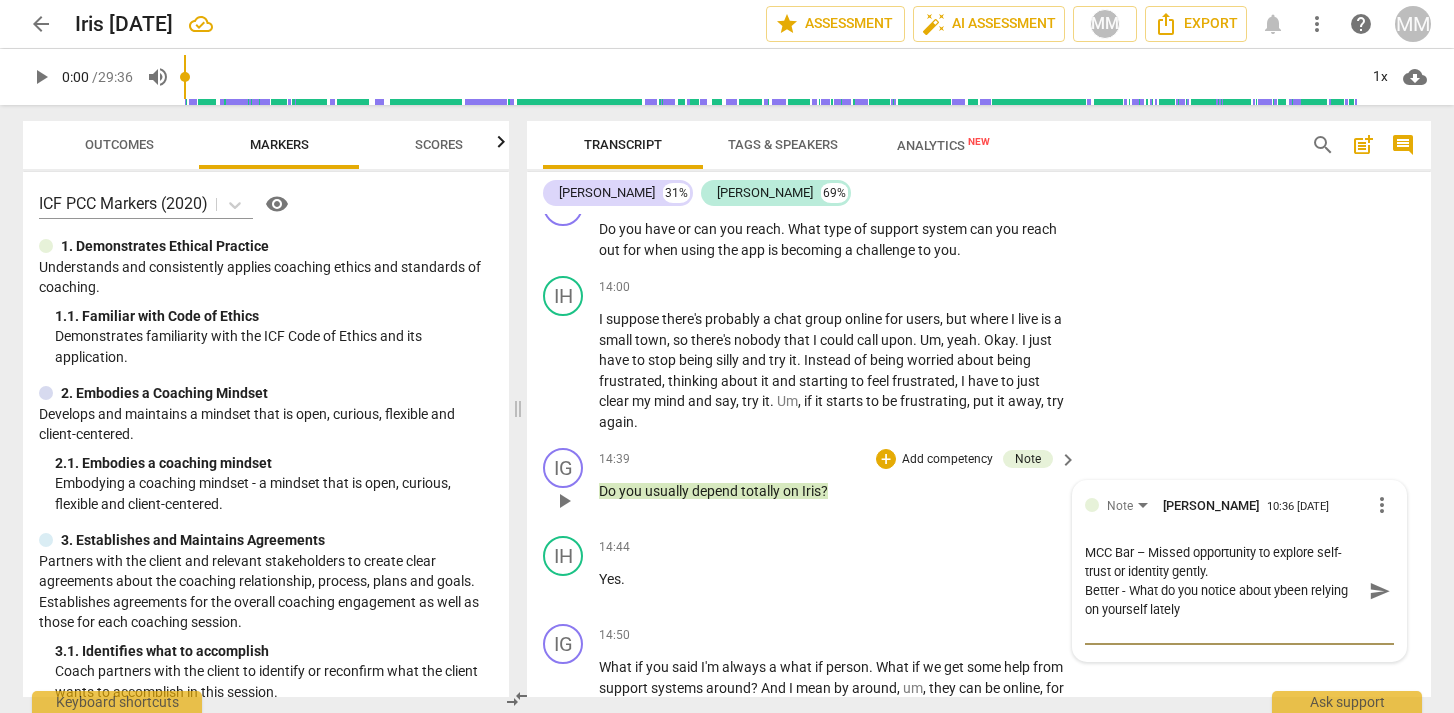 type on "MCC Bar – Missed opportunity to explore self-trust or identity gently.
Better - What do you notice about yobeen relying on yourself lately" 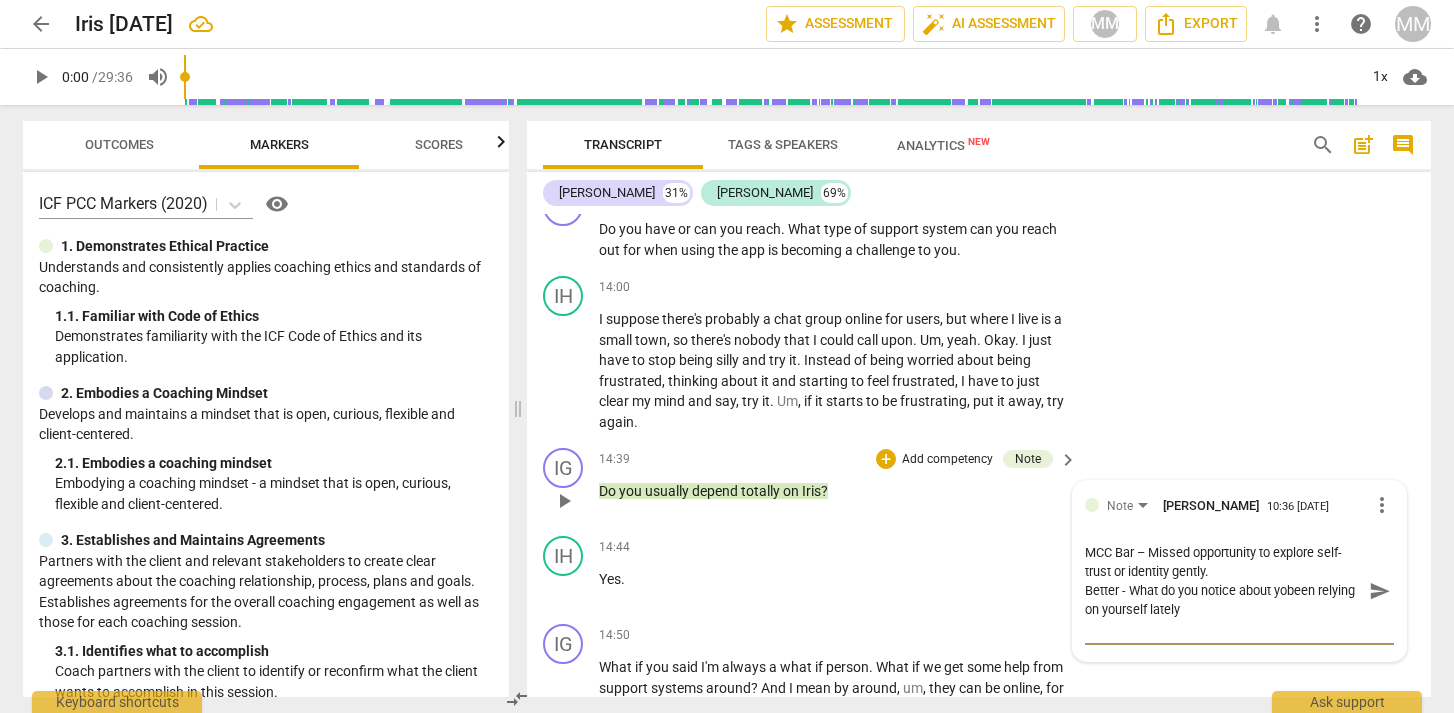 type on "MCC Bar – Missed opportunity to explore self-trust or identity gently.
Better - What do you notice about youbeen relying on yourself lately" 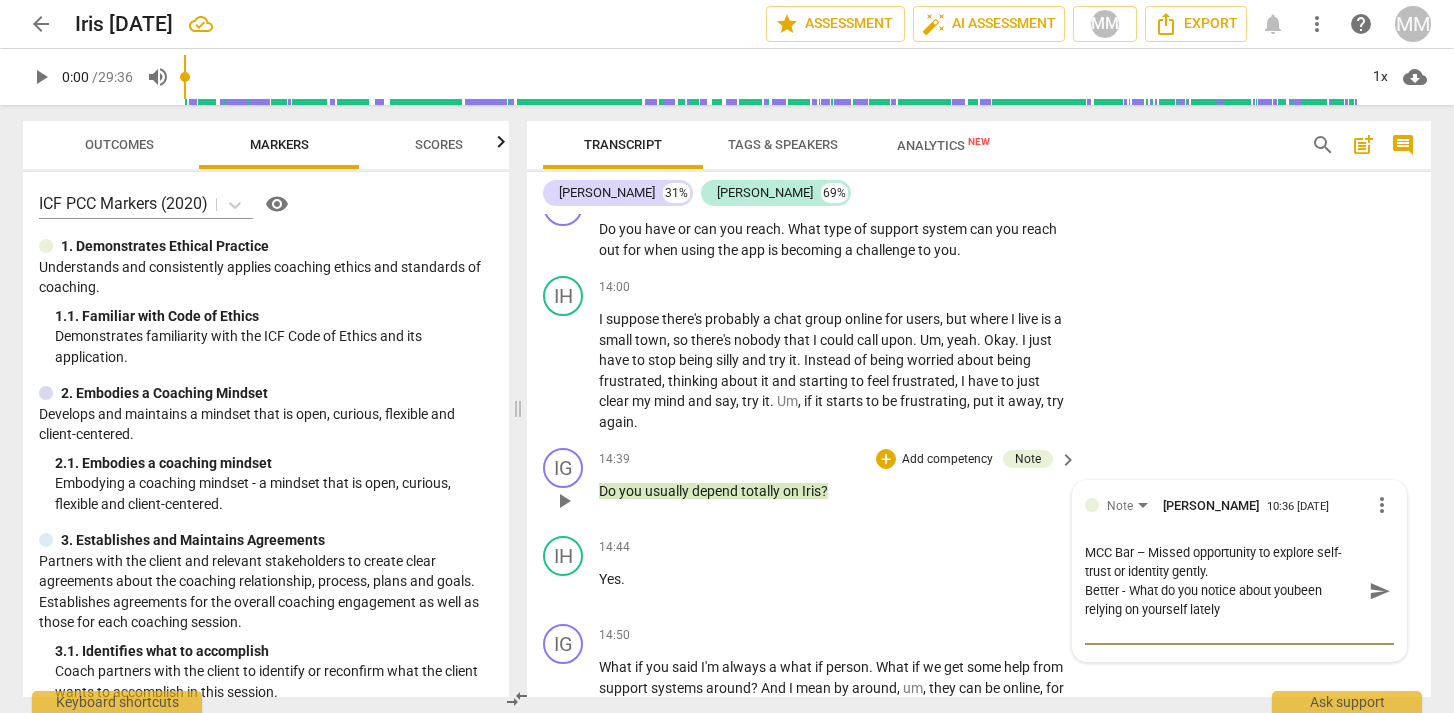type on "MCC Bar – Missed opportunity to explore self-trust or identity gently.
Better - What do you notice about yourbeen relying on yourself lately" 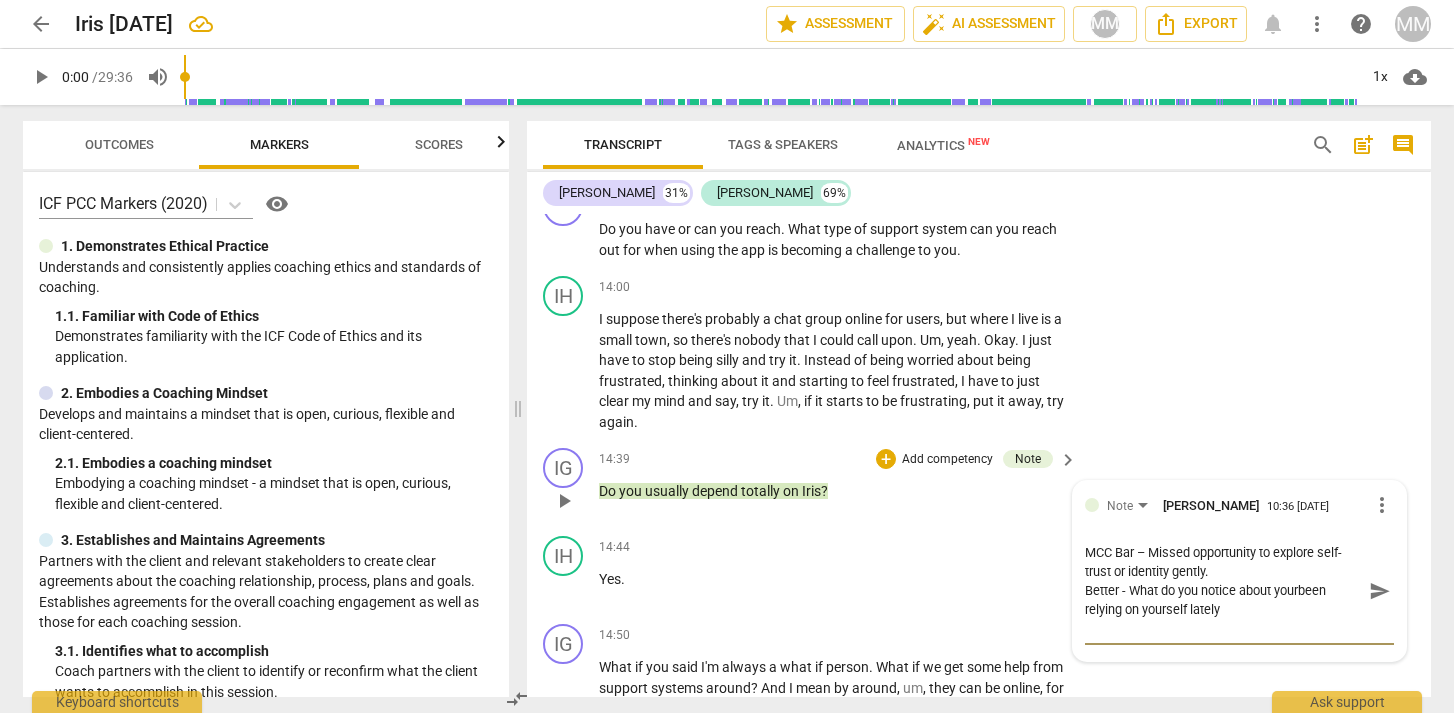 type on "MCC Bar – Missed opportunity to explore self-trust or identity gently.
Better - What do you notice about your been relying on yourself lately" 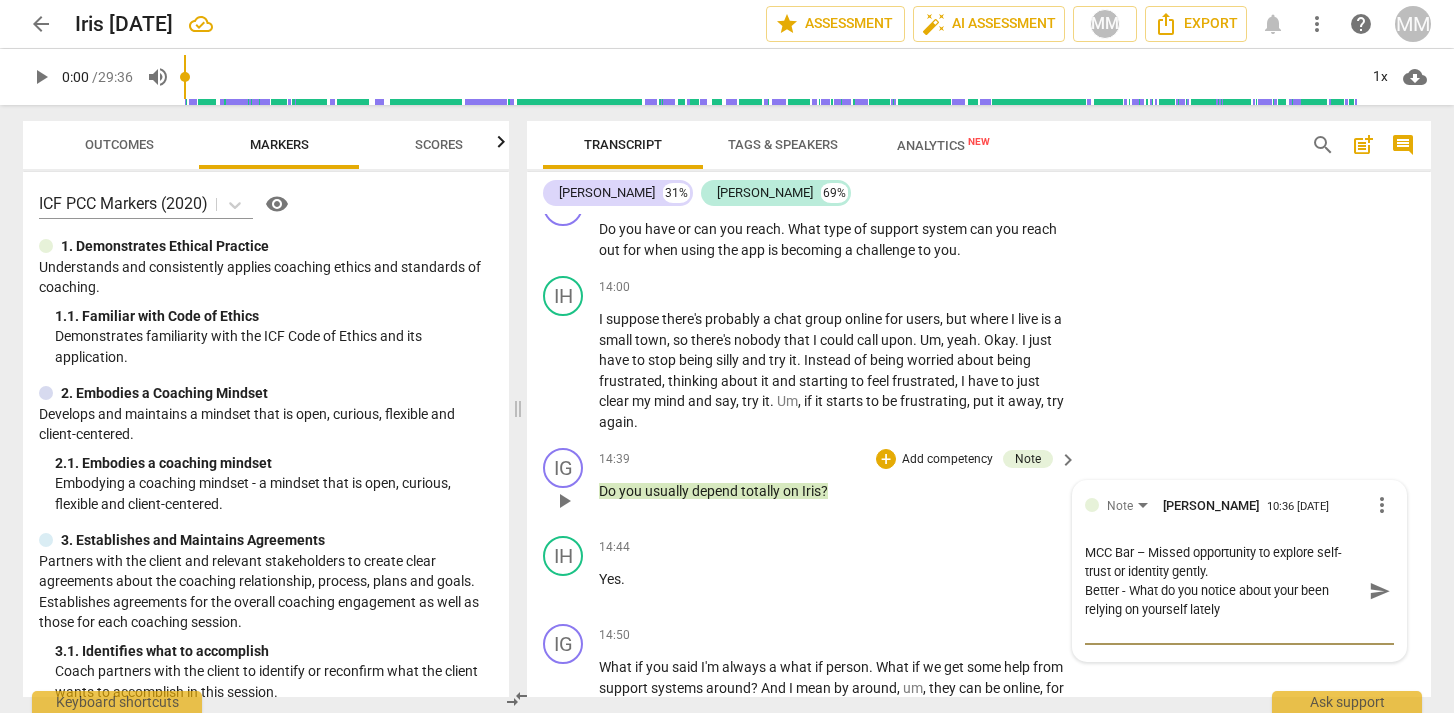 type on "MCC Bar – Missed opportunity to explore self-trust or identity gently.
Better - What do you notice about your rbeen relying on yourself lately" 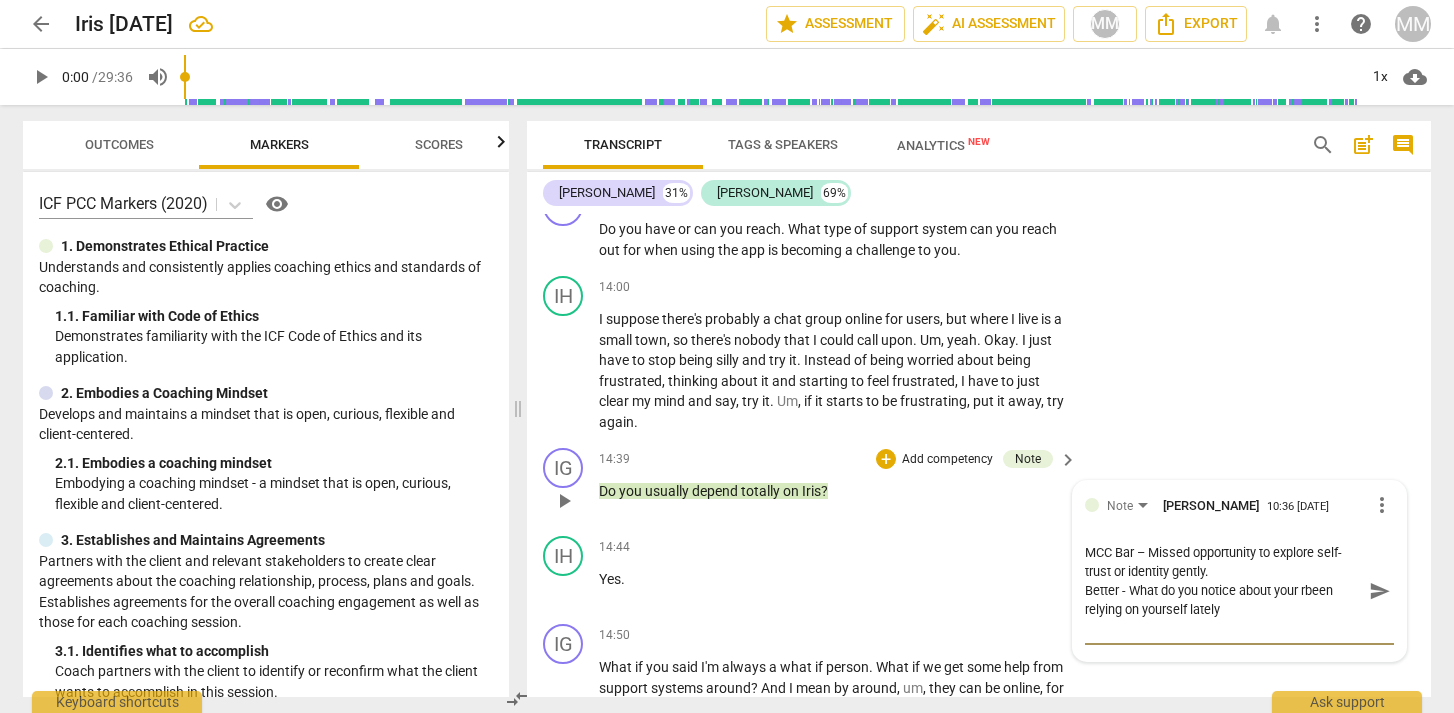 type on "MCC Bar – Missed opportunity to explore self-trust or identity gently.
Better - What do you notice about your rebeen relying on yourself lately" 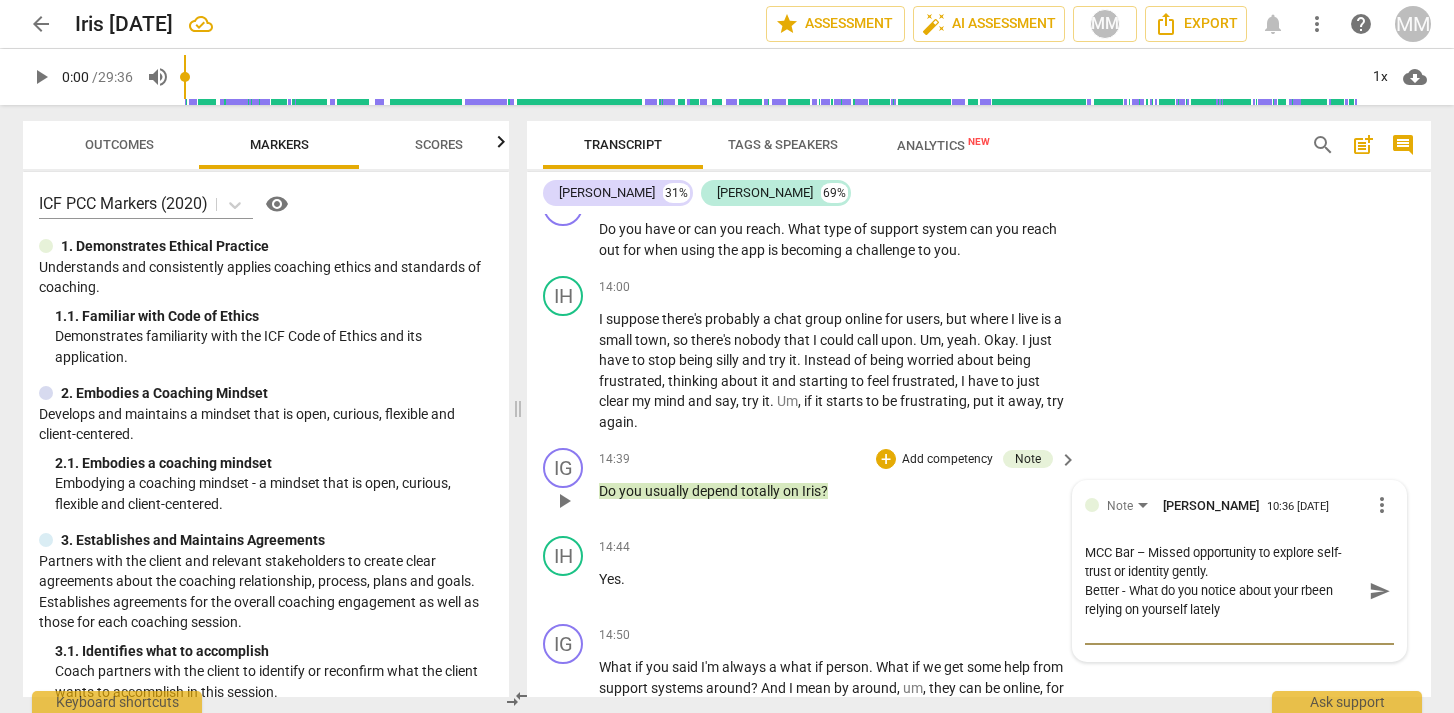 type on "MCC Bar – Missed opportunity to explore self-trust or identity gently.
Better - What do you notice about your rebeen relying on yourself lately" 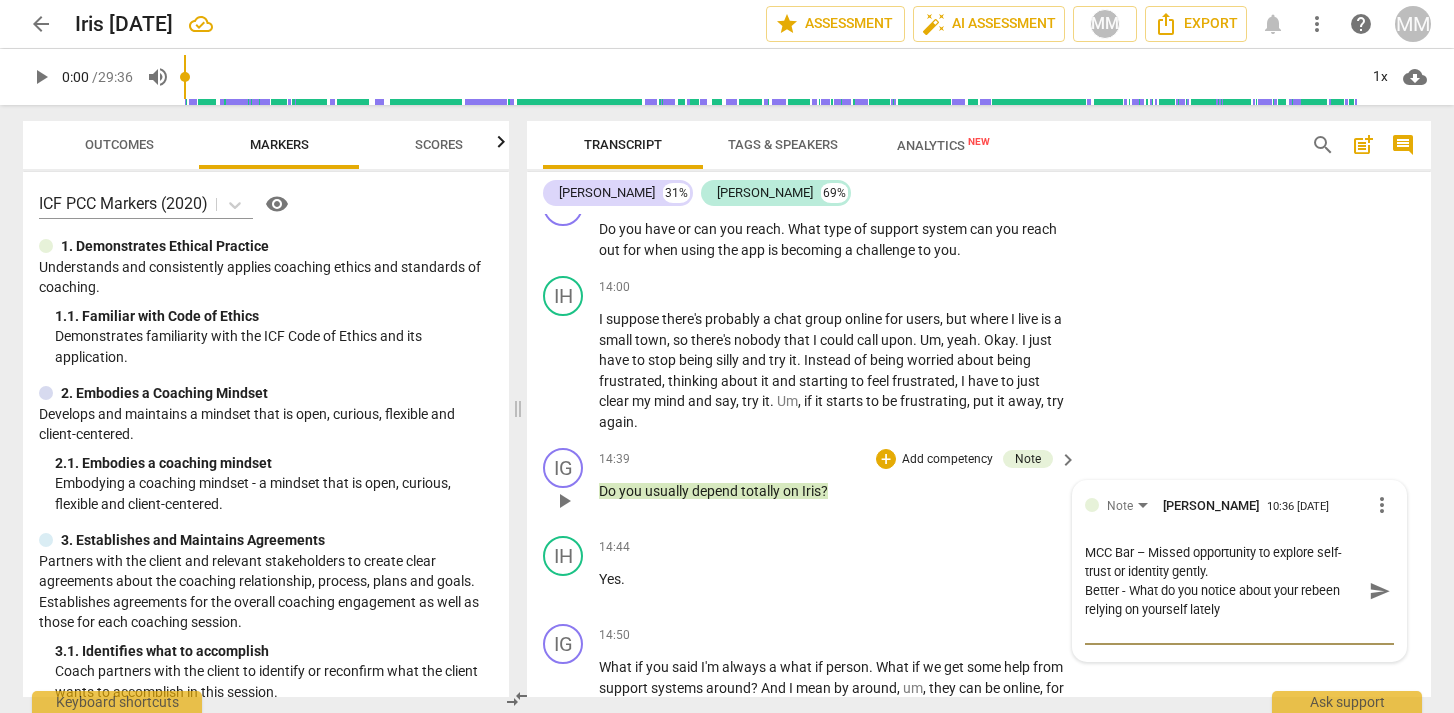 type on "MCC Bar – Missed opportunity to explore self-trust or identity gently.
Better - What do you notice about your relbeen relying on yourself lately" 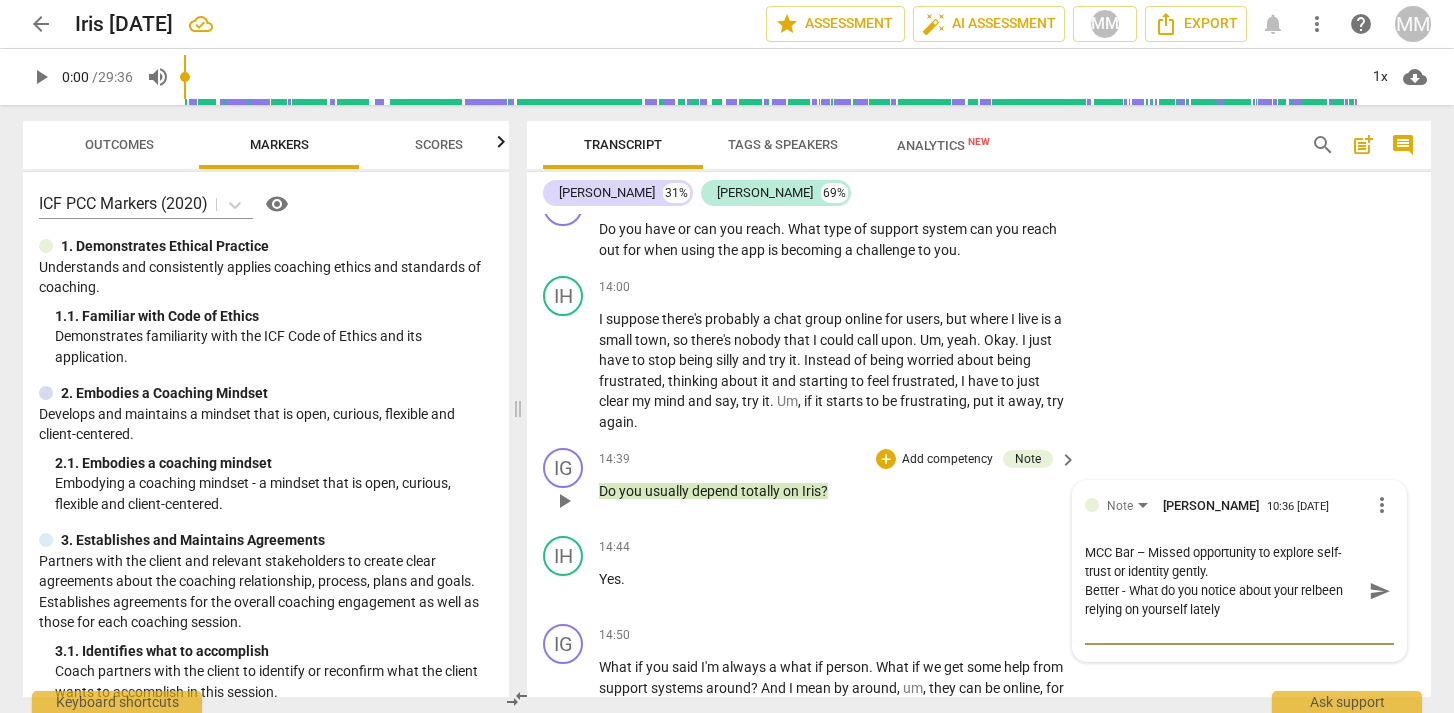 type on "MCC Bar – Missed opportunity to explore self-trust or identity gently.
Better - What do you notice about your relibeen relying on yourself lately" 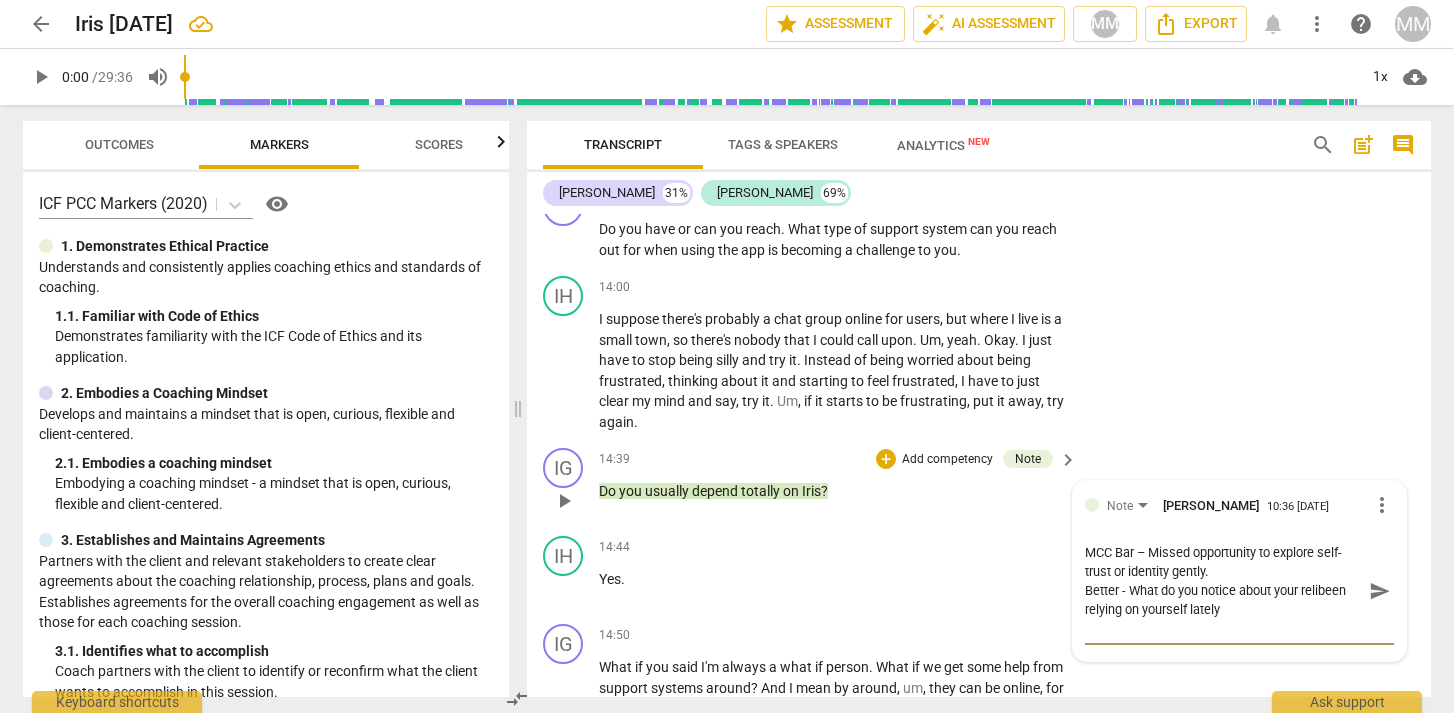 type on "MCC Bar – Missed opportunity to explore self-trust or identity gently.
Better - What do you notice about your reliabeen relying on yourself lately" 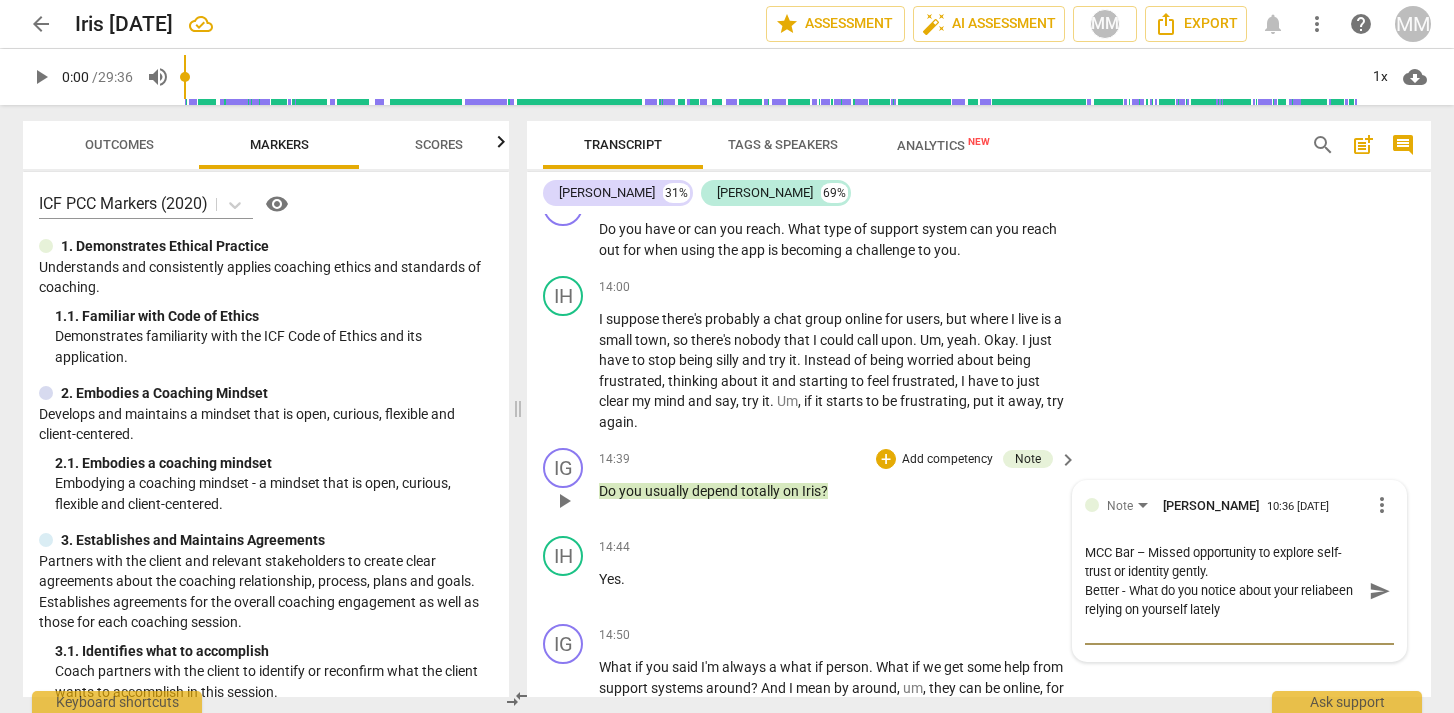 type on "MCC Bar – Missed opportunity to explore self-trust or identity gently.
Better - What do you notice about your relianbeen relying on yourself lately" 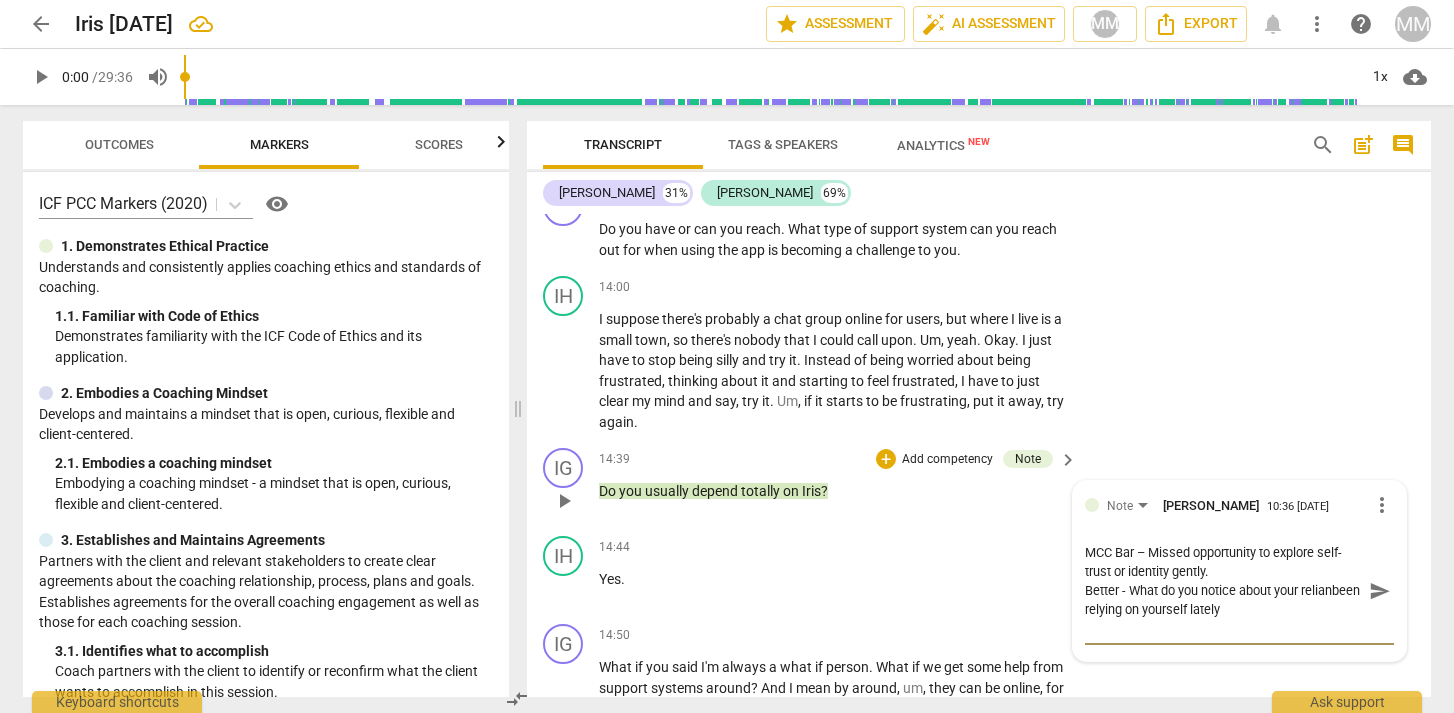 type on "MCC Bar – Missed opportunity to explore self-trust or identity gently.
Better - What do you notice about your reliancbeen relying on yourself lately" 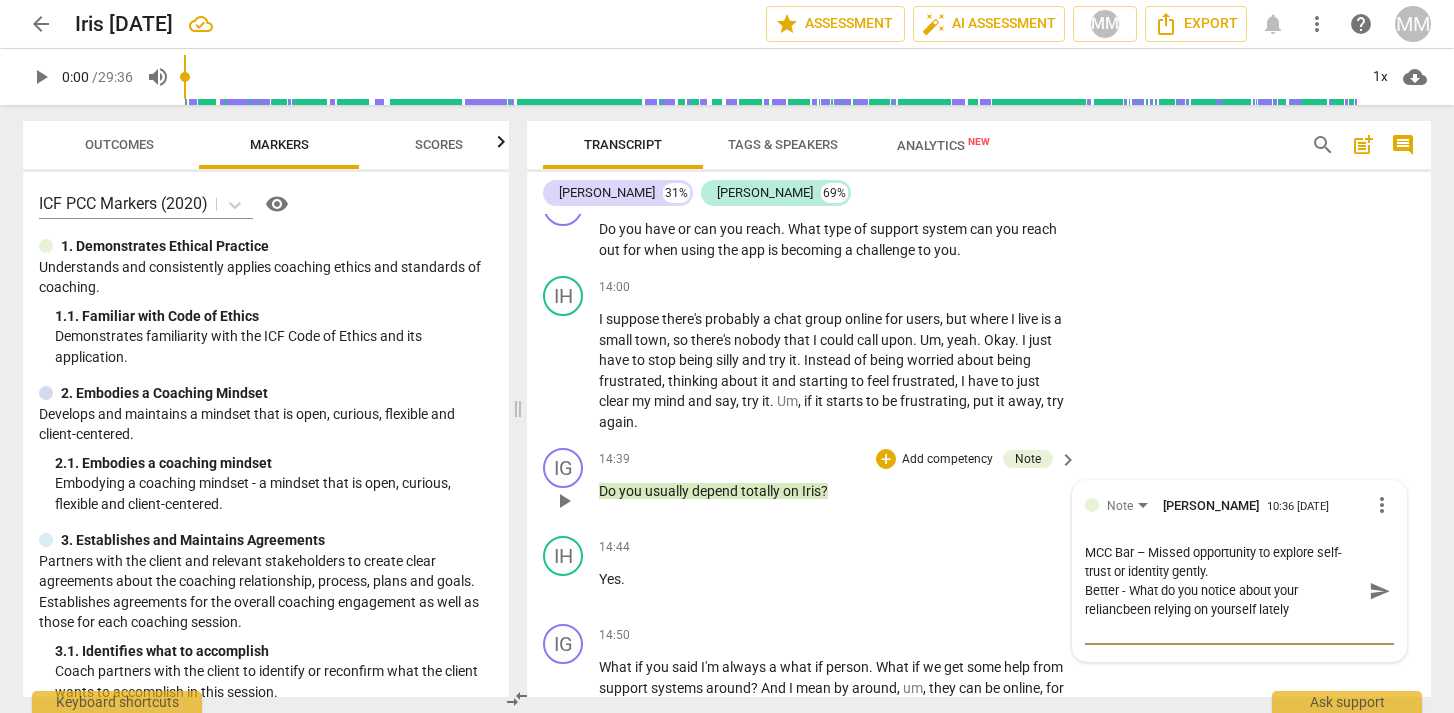 type on "MCC Bar – Missed opportunity to explore self-trust or identity gently.
Better - What do you notice about your reliancebeen relying on yourself lately" 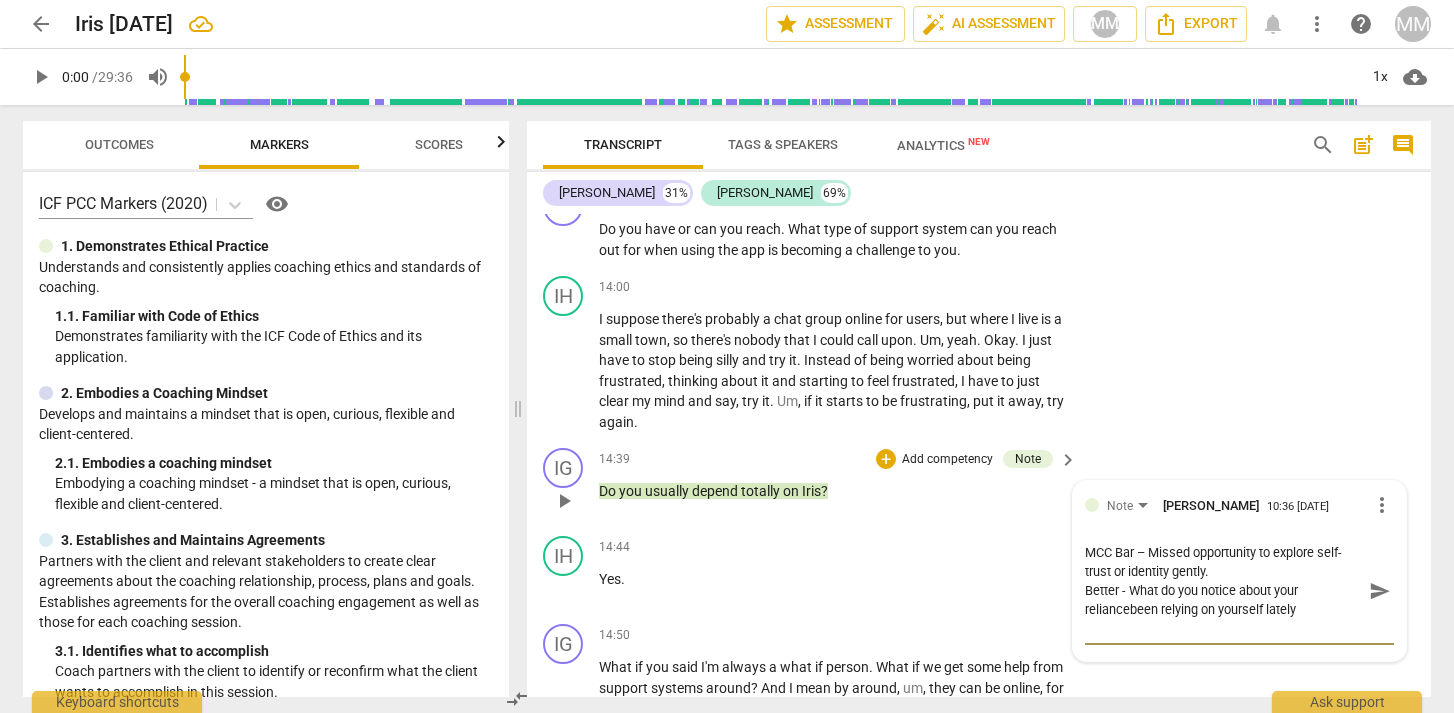 type on "MCC Bar – Missed opportunity to explore self-trust or identity gently.
Better - What do you notice about your reliance been relying on yourself lately" 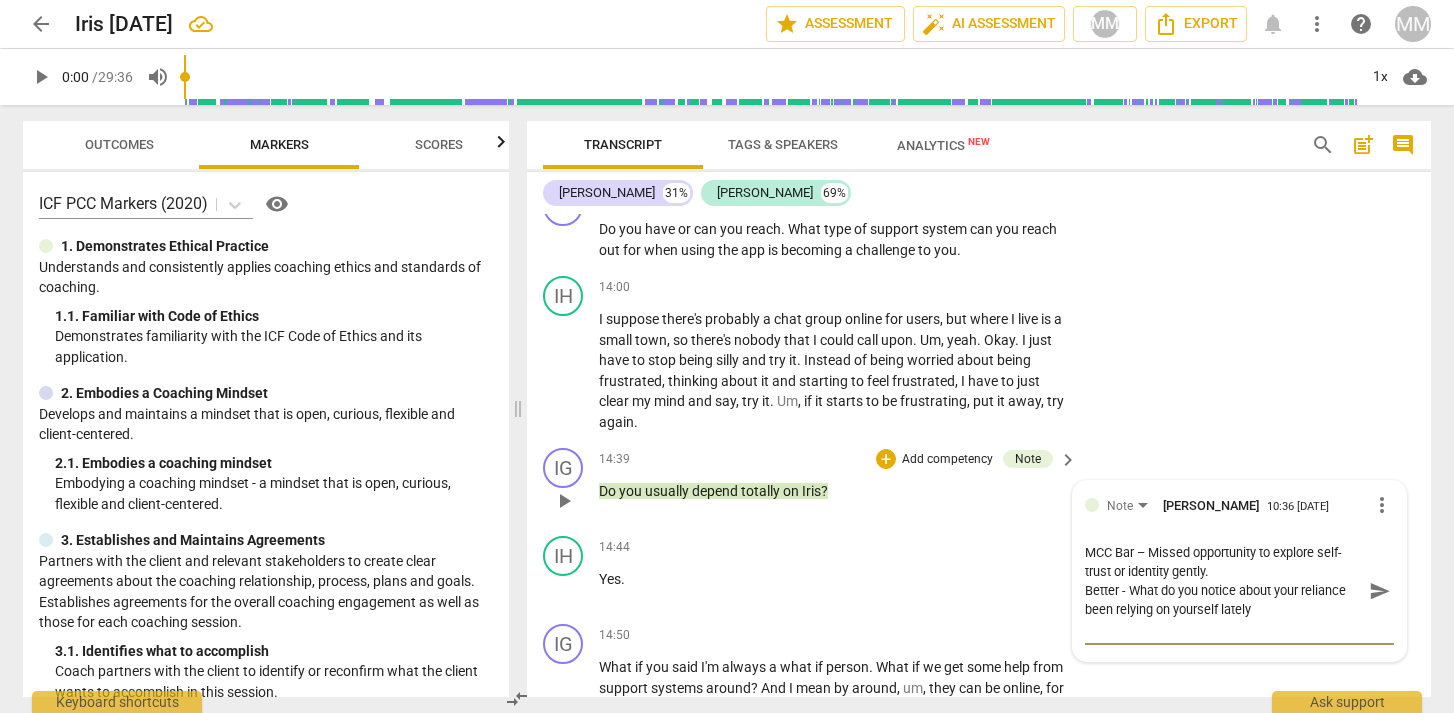 drag, startPoint x: 1150, startPoint y: 616, endPoint x: 1077, endPoint y: 614, distance: 73.02739 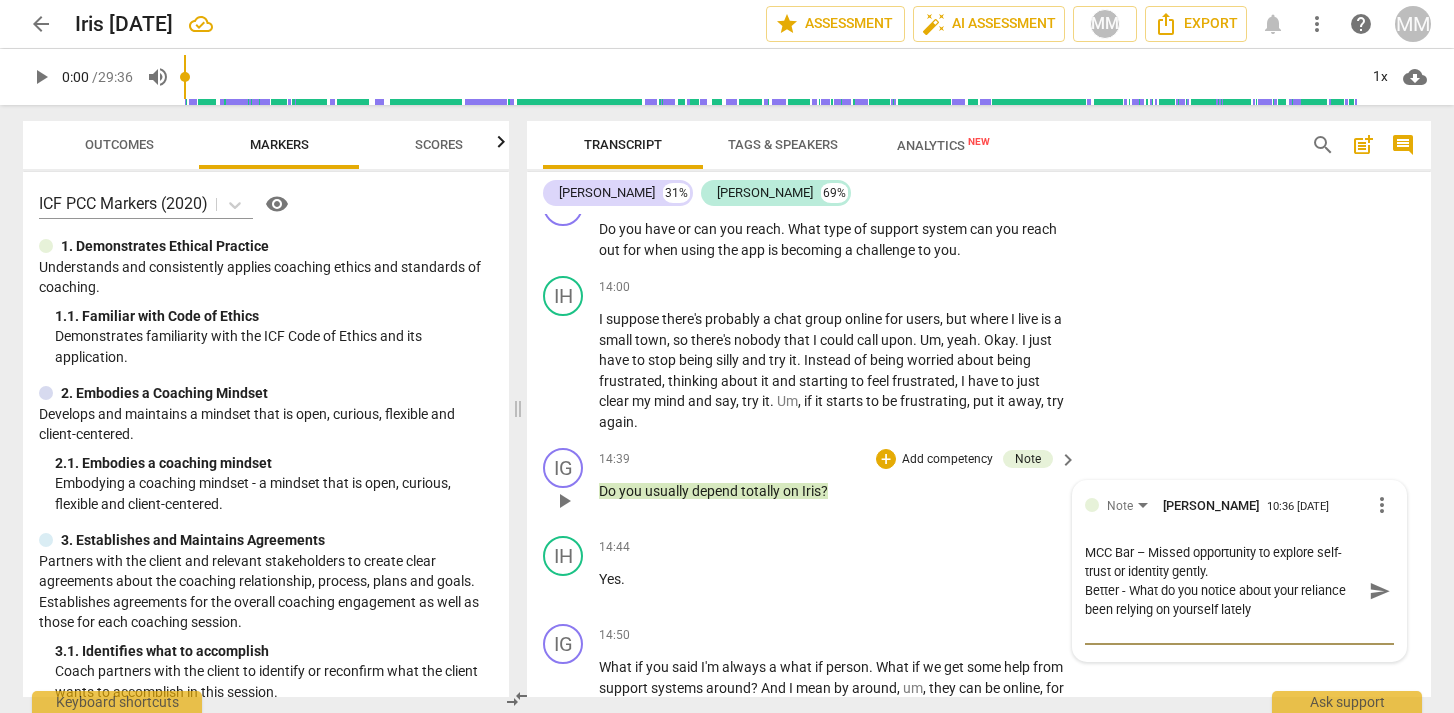 click on "Note Merci Miglino 10:36 07-30-2025 more_vert MCC Bar – Missed opportunity to explore self-trust or identity gently.
Better - What do you notice about your reliance been relying on yourself lately
MCC Bar – Missed opportunity to explore self-trust or identity gently.
Better - What do you notice about your reliance been relying on yourself lately
send" at bounding box center (1239, 571) 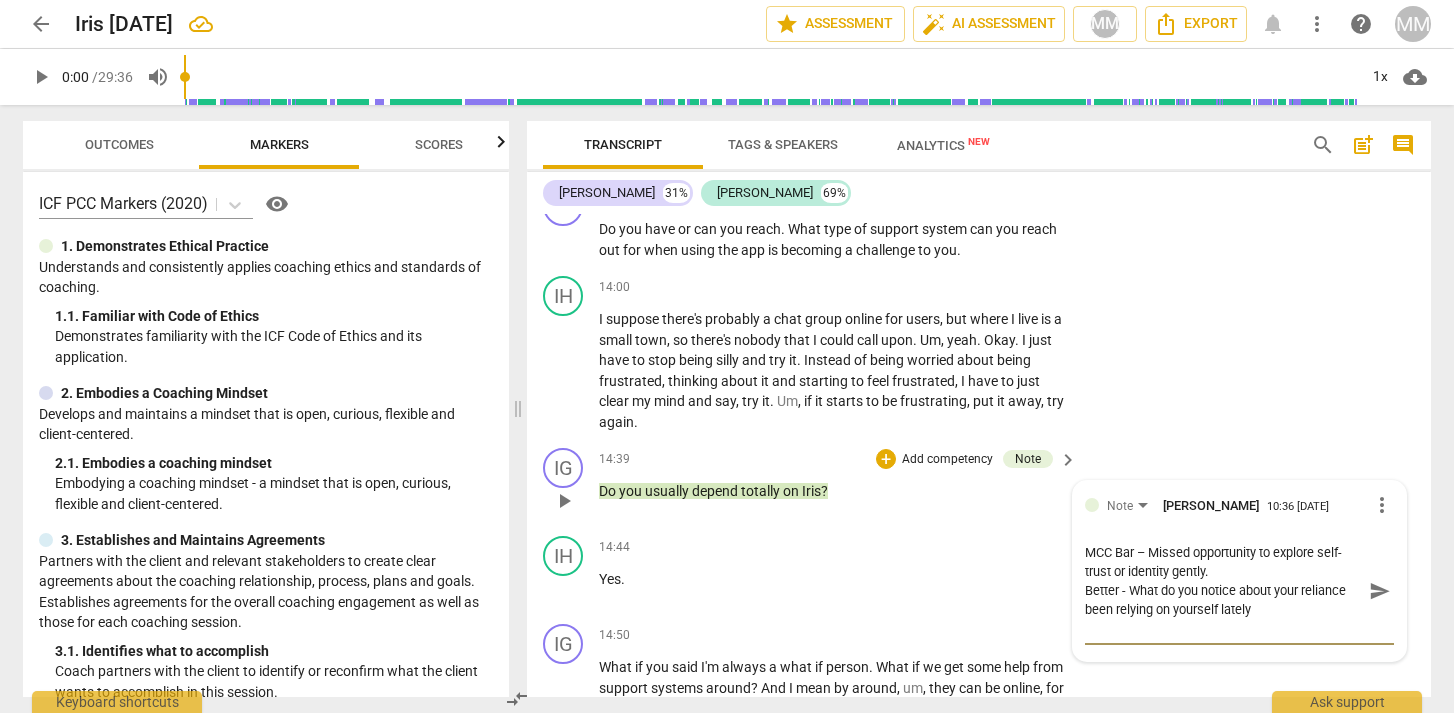 type on "MCC Bar – Missed opportunity to explore self-trust or identity gently.
Better - What do you notice about your reliance  on yourself lately" 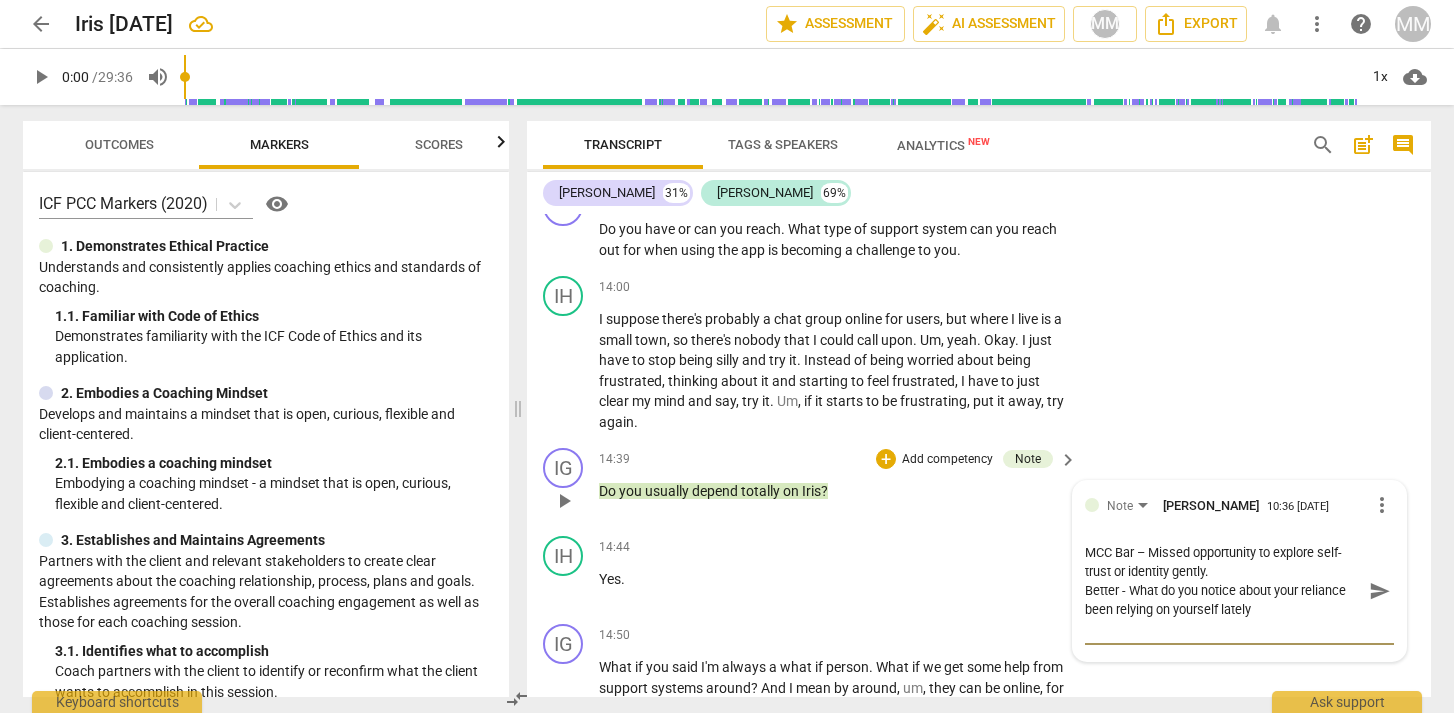 type on "MCC Bar – Missed opportunity to explore self-trust or identity gently.
Better - What do you notice about your reliance  on yourself lately" 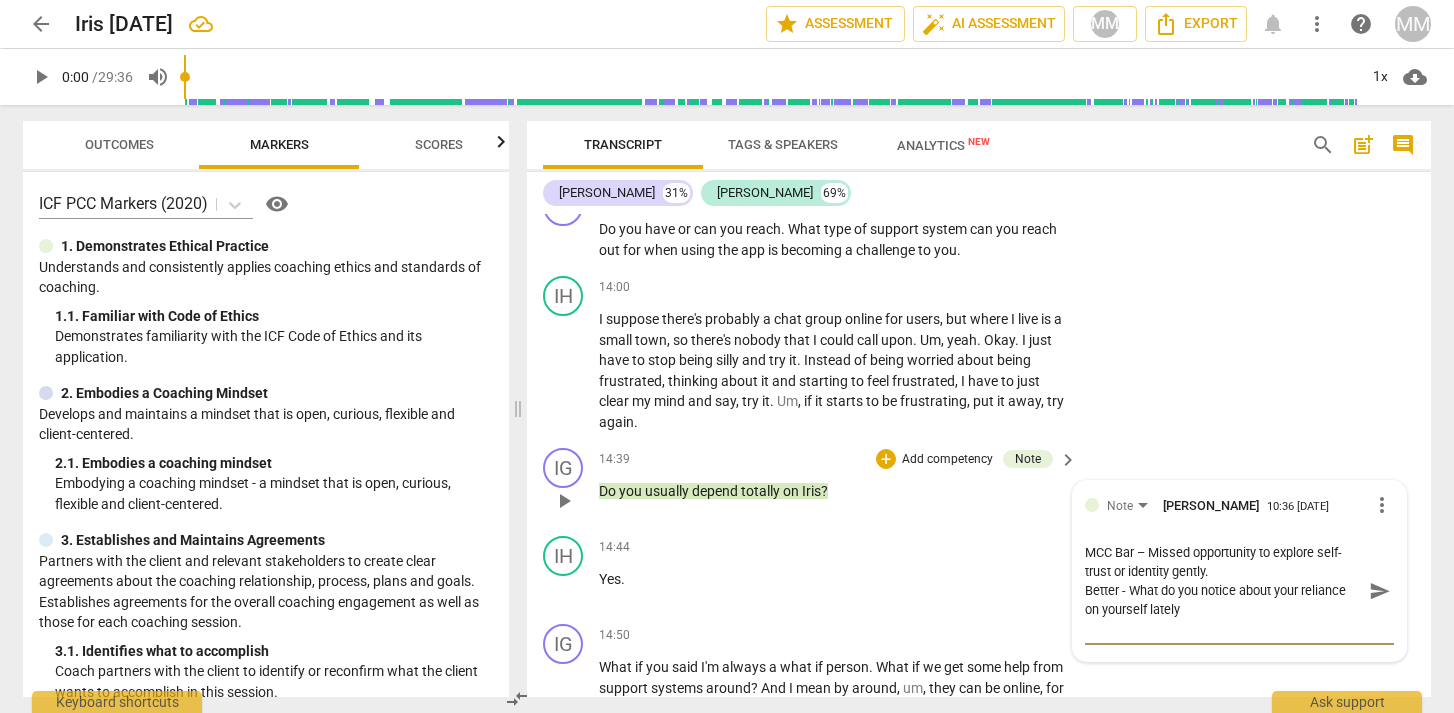 drag, startPoint x: 1146, startPoint y: 609, endPoint x: 1182, endPoint y: 609, distance: 36 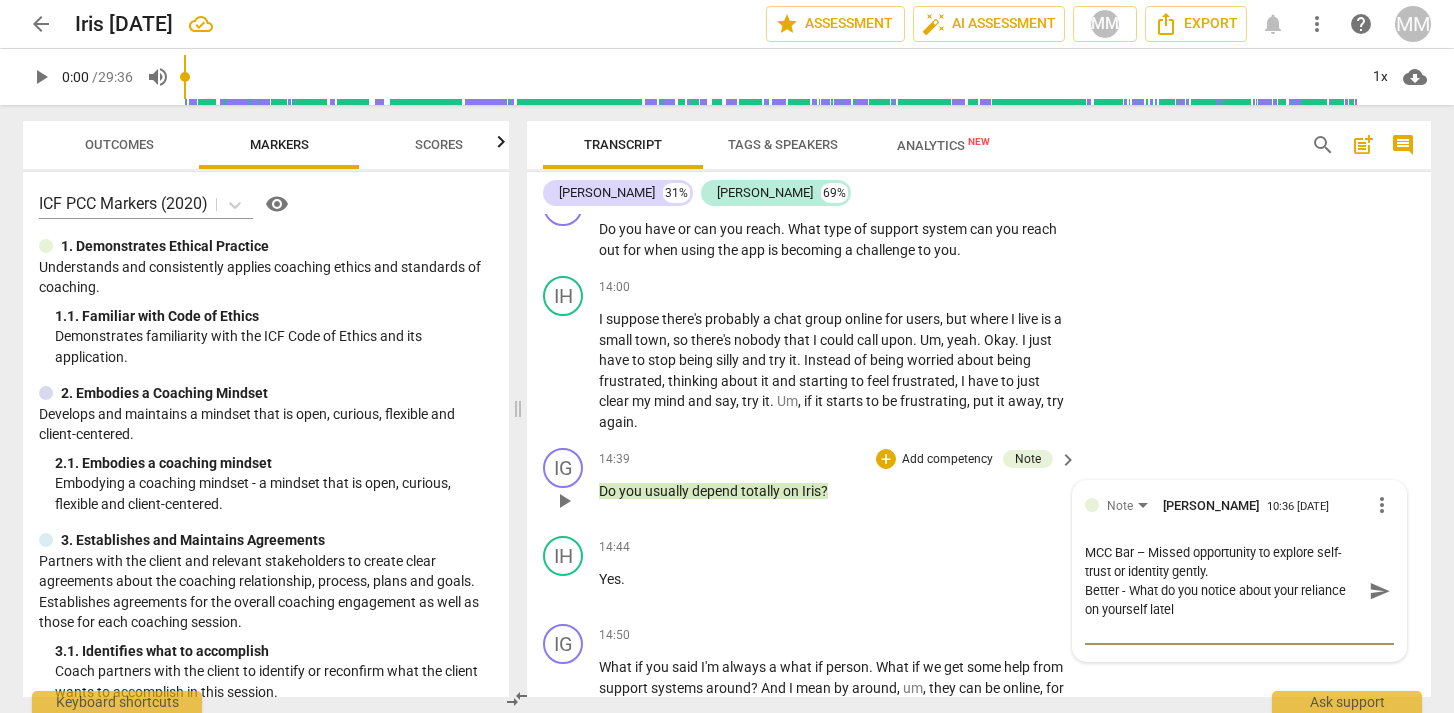 type on "MCC Bar – Missed opportunity to explore self-trust or identity gently.
Better - What do you notice about your reliance  on yourself late" 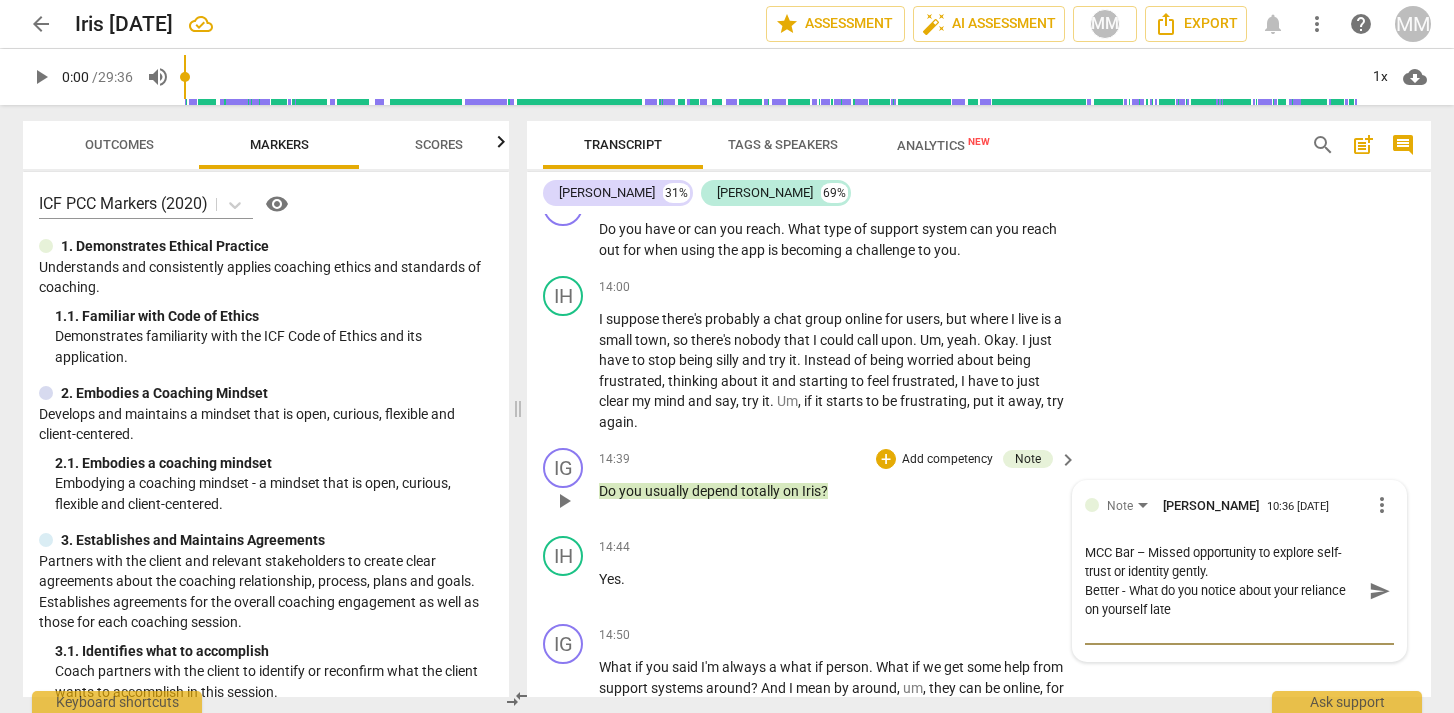 type on "MCC Bar – Missed opportunity to explore self-trust or identity gently.
Better - What do you notice about your reliance  on yourself lat" 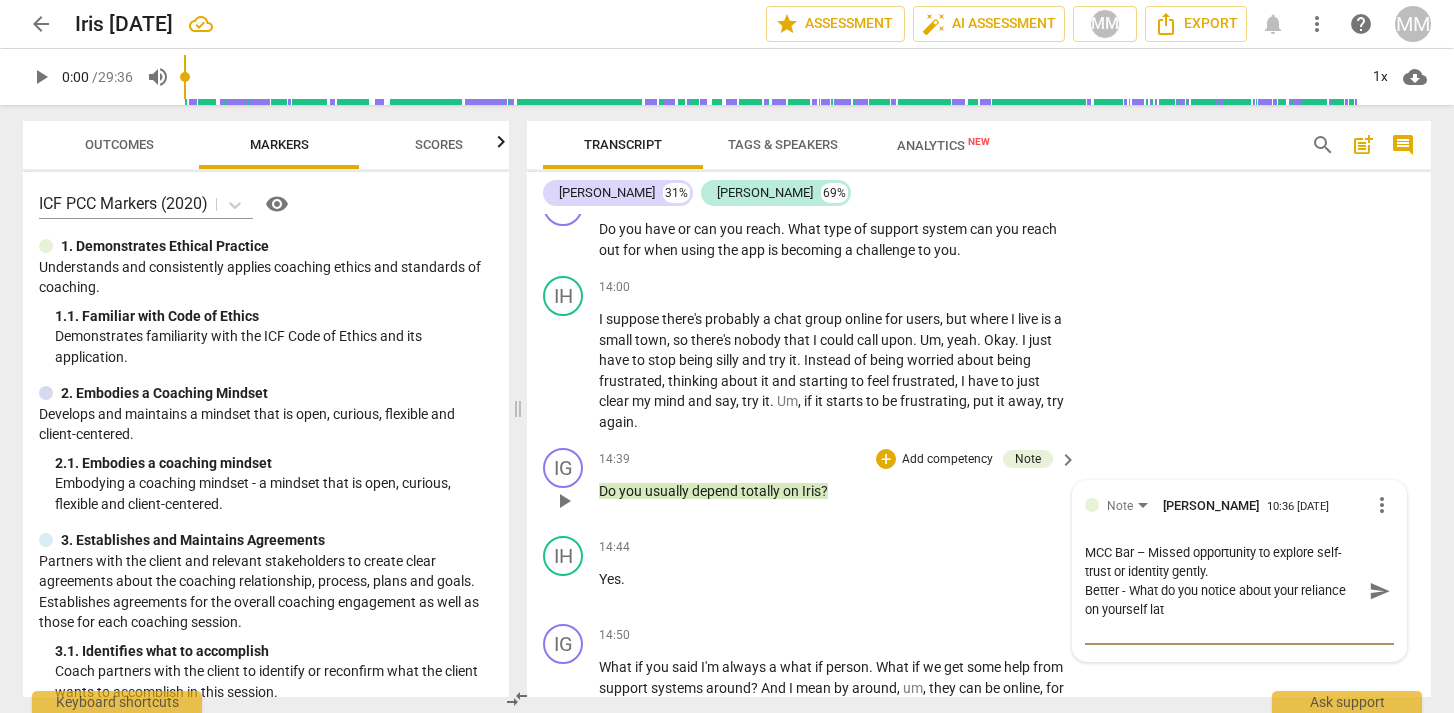 type on "MCC Bar – Missed opportunity to explore self-trust or identity gently.
Better - What do you notice about your reliance  on yourself la" 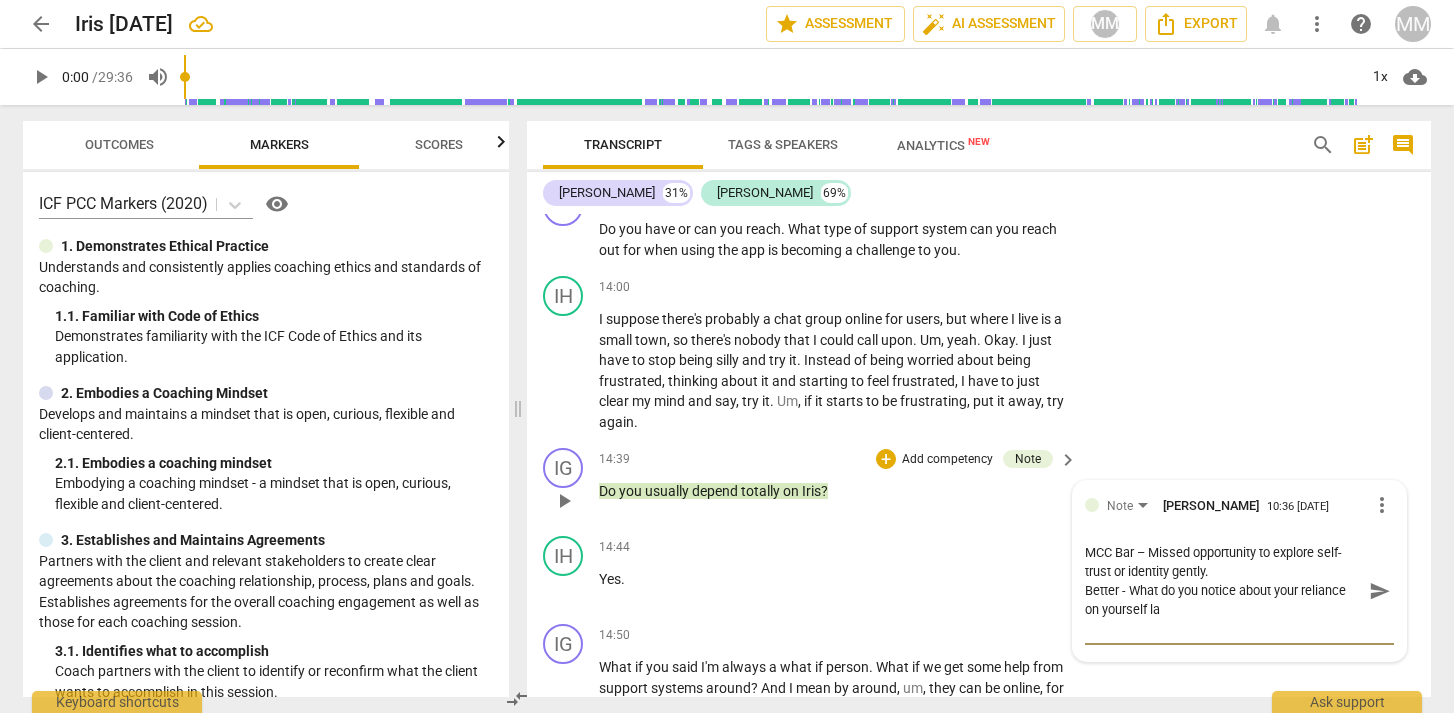 type on "MCC Bar – Missed opportunity to explore self-trust or identity gently.
Better - What do you notice about your reliance  on yourself l" 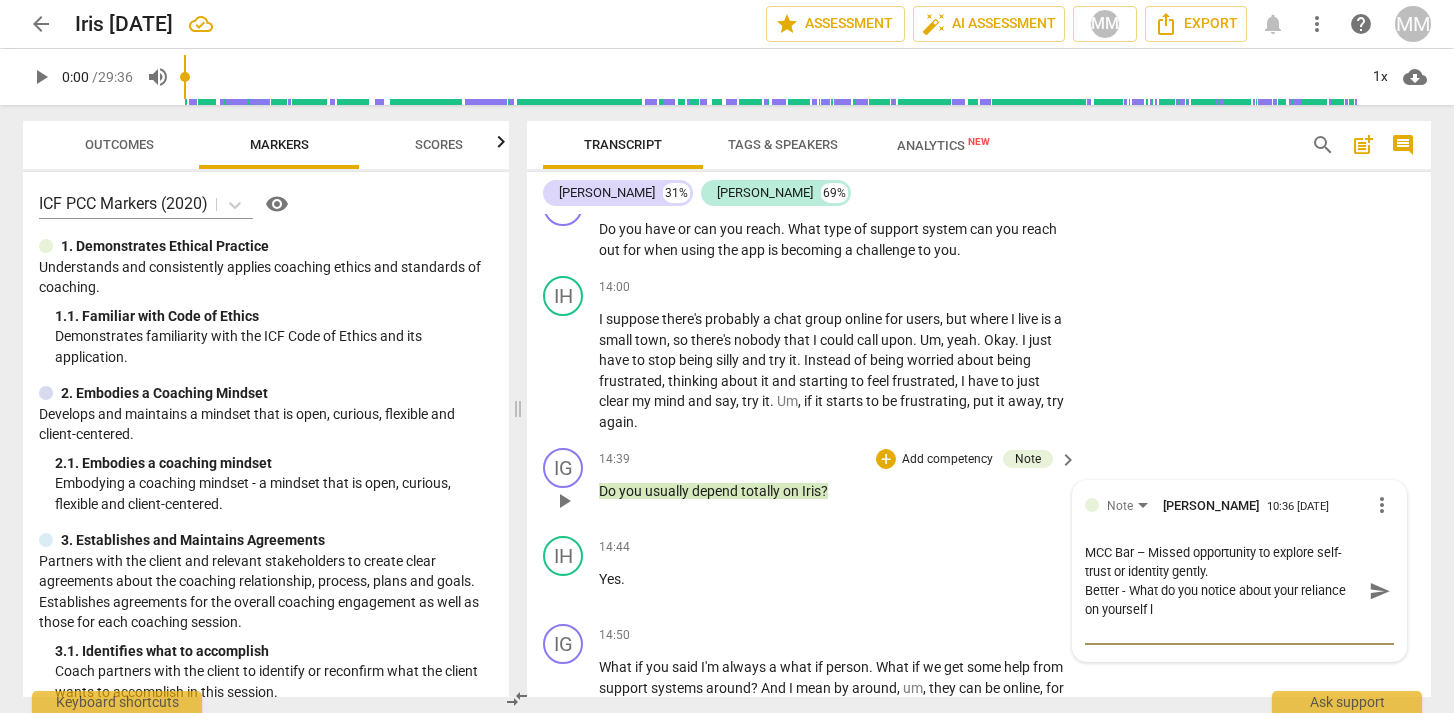 type on "MCC Bar – Missed opportunity to explore self-trust or identity gently.
Better - What do you notice about your reliance  on yourself" 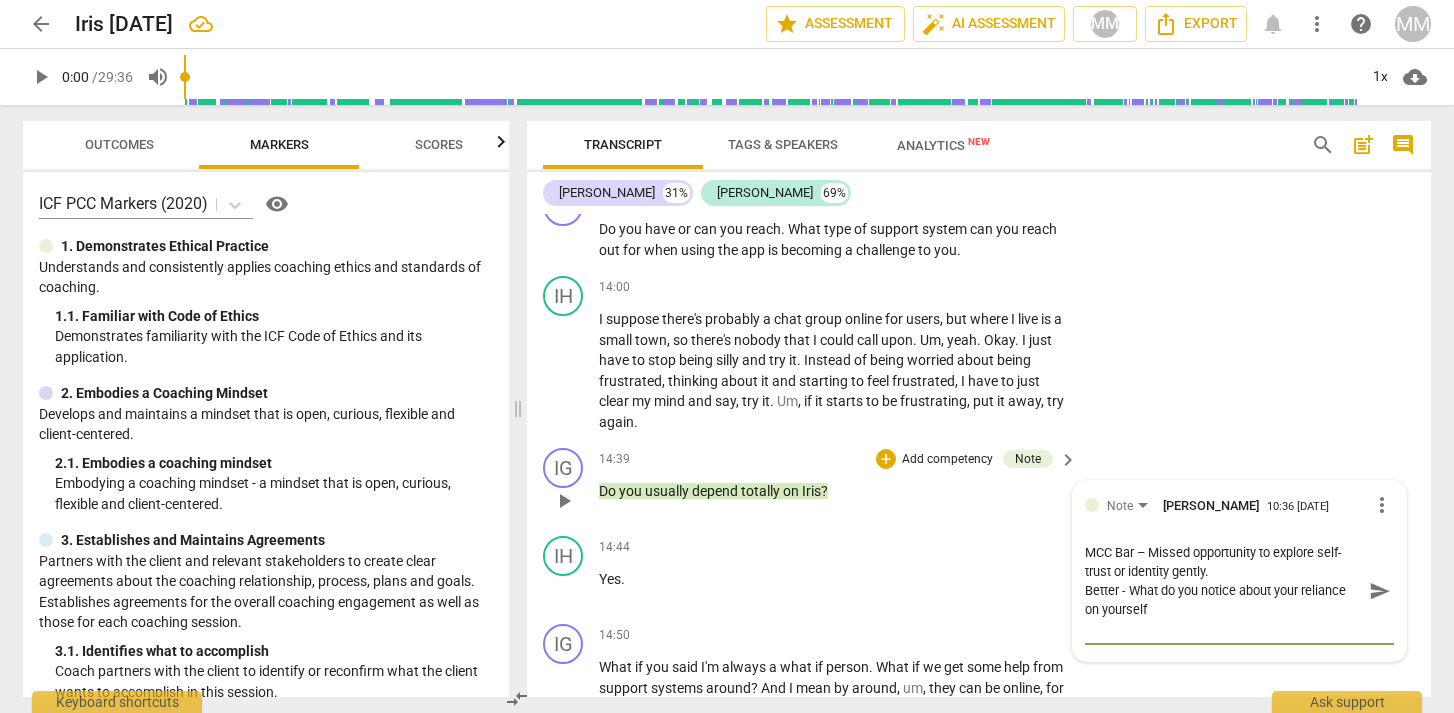 type on "MCC Bar – Missed opportunity to explore self-trust or identity gently.
Better - What do you notice about your reliance  on yourself ?" 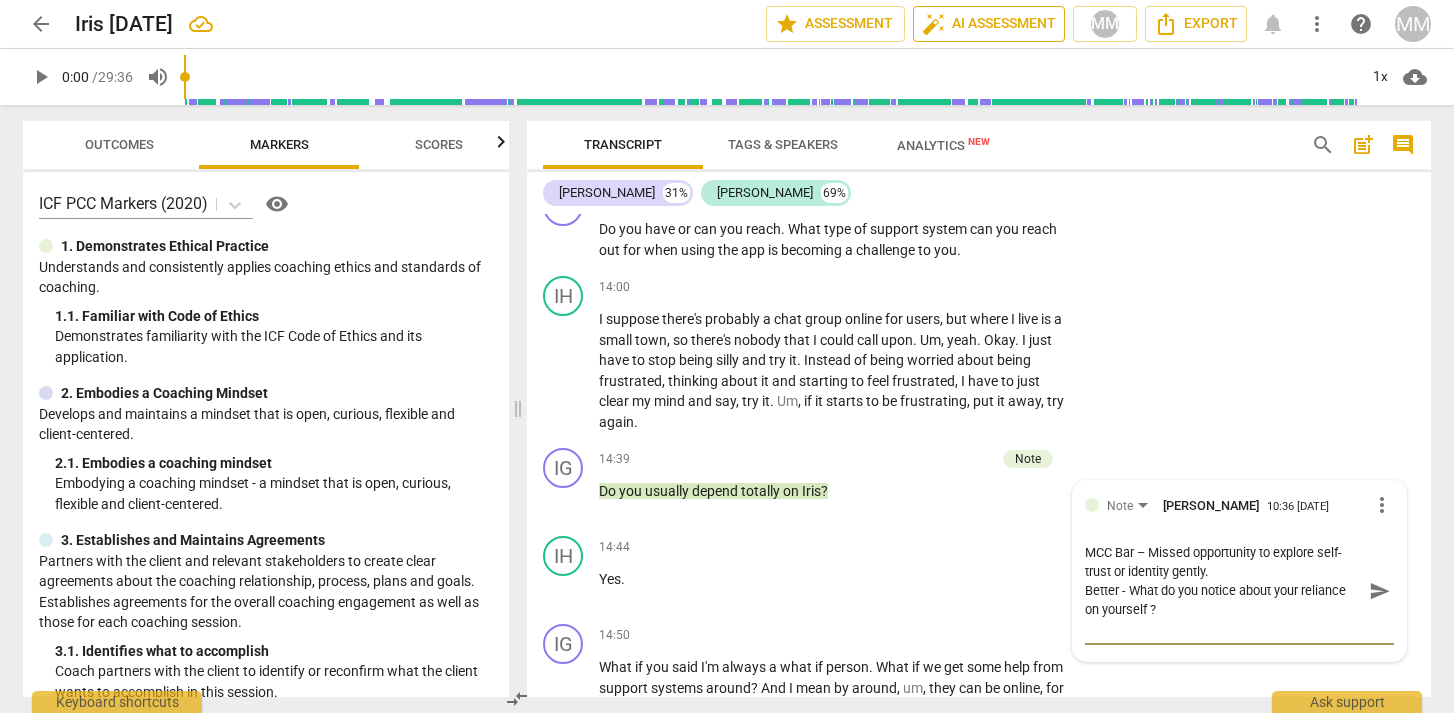type on "MCC Bar – Missed opportunity to explore self-trust or identity gently.
Better - What do you notice about your reliance  on yourself ?" 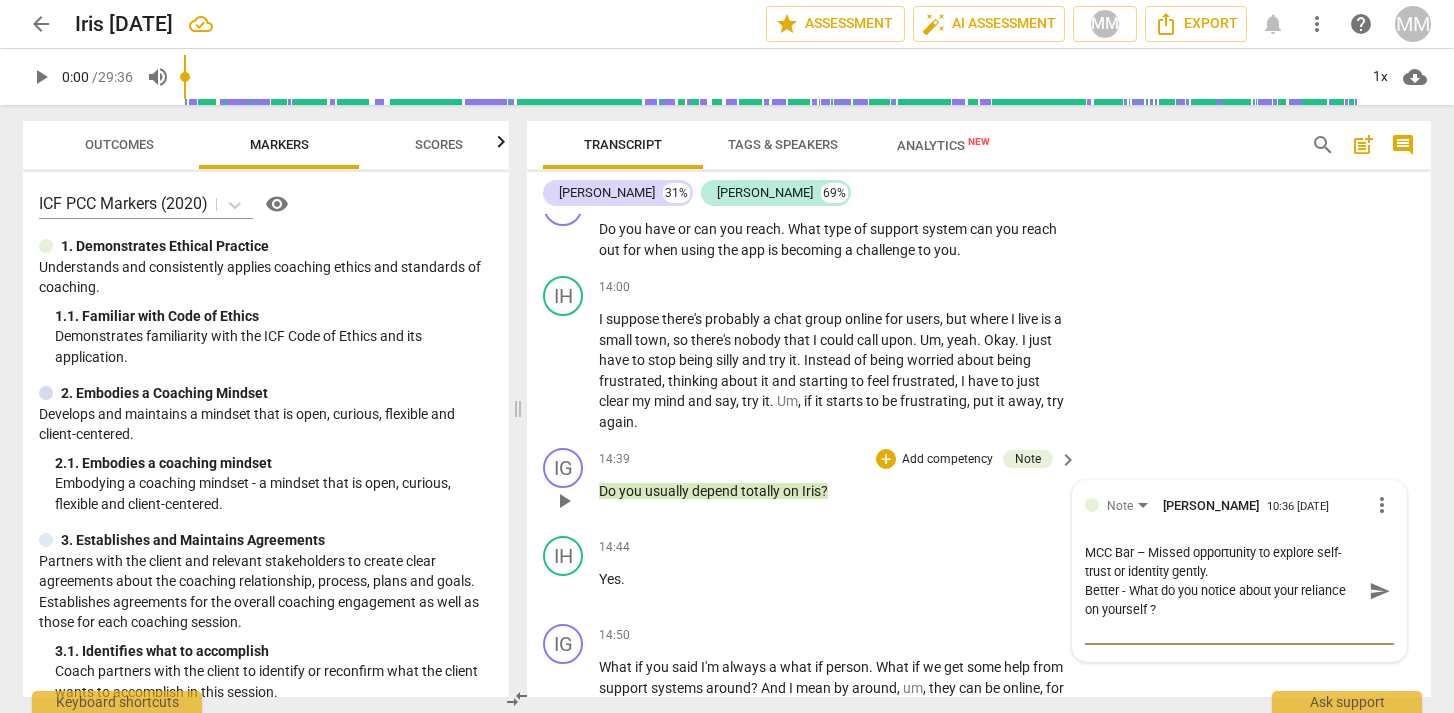 type on "MCC Bar – Missed opportunity to explore self-trust or identity gently.
Better - What do you notice about your reliance  on yourself ?" 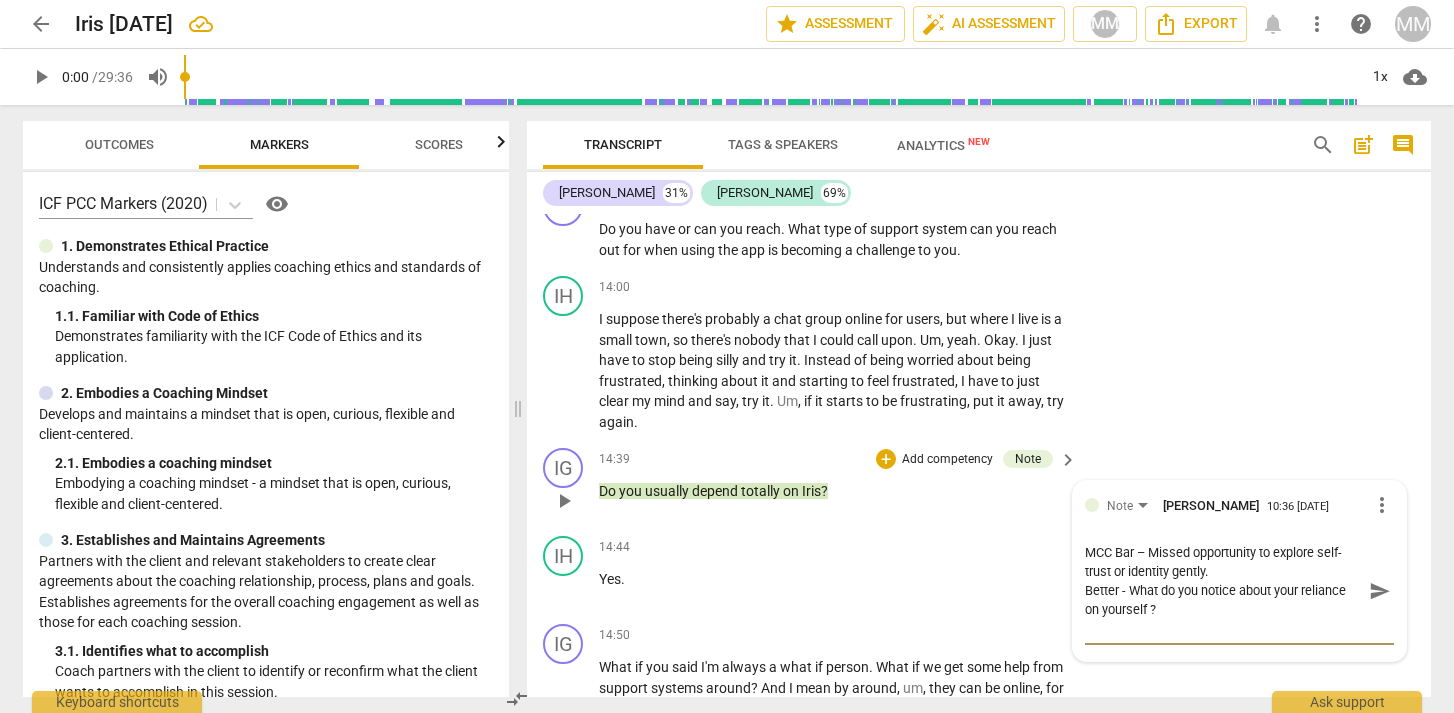 type on "MCC Bar – Missed opportunity to explore self-trust or identity gently.
Better - What do you notice about your reliance  on yourself ?" 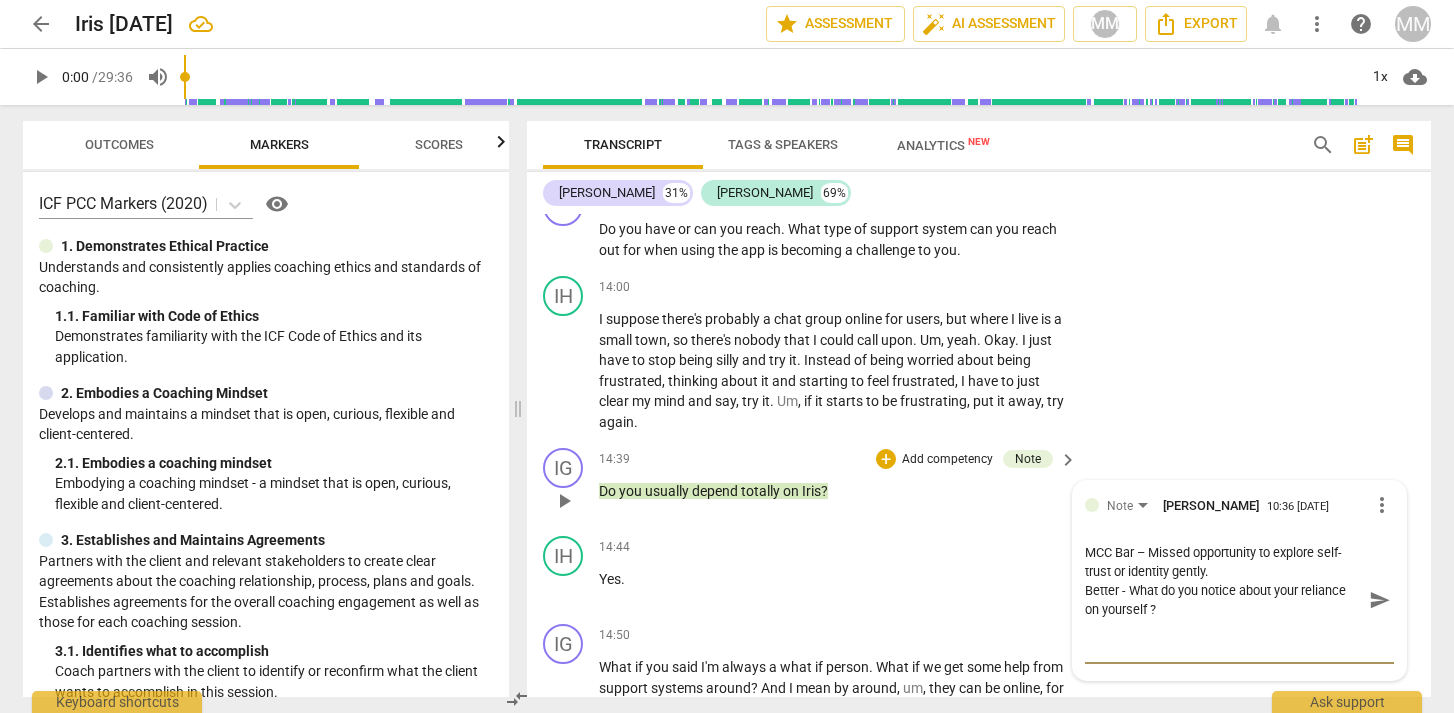 paste on "“You mentioned relying on Iris earlier — what’s important about that for you?”
This keeps the client's language intact and gently invites reflection on its significance.
🌿 Option 3 – Exploring Identity
“What does it mean for you to depend on someone else in moments like this?”" 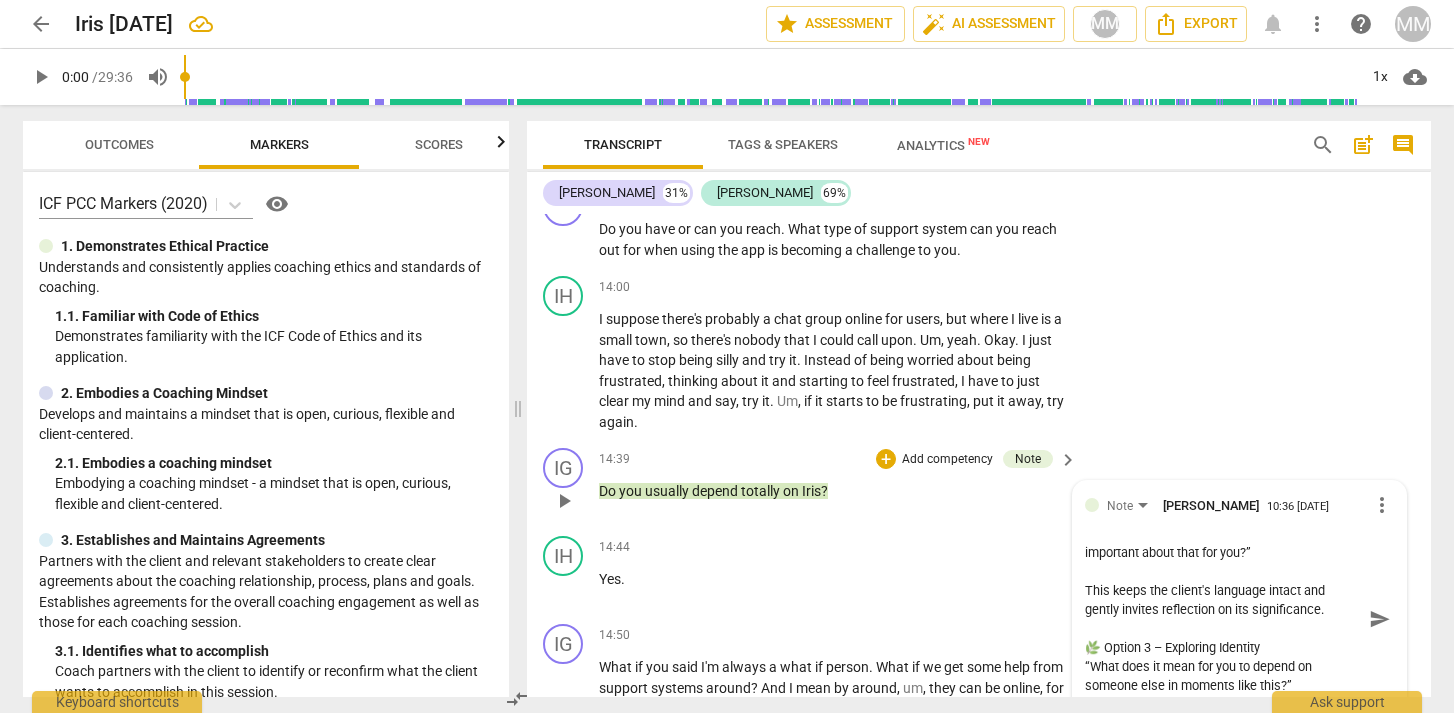 scroll, scrollTop: 114, scrollLeft: 0, axis: vertical 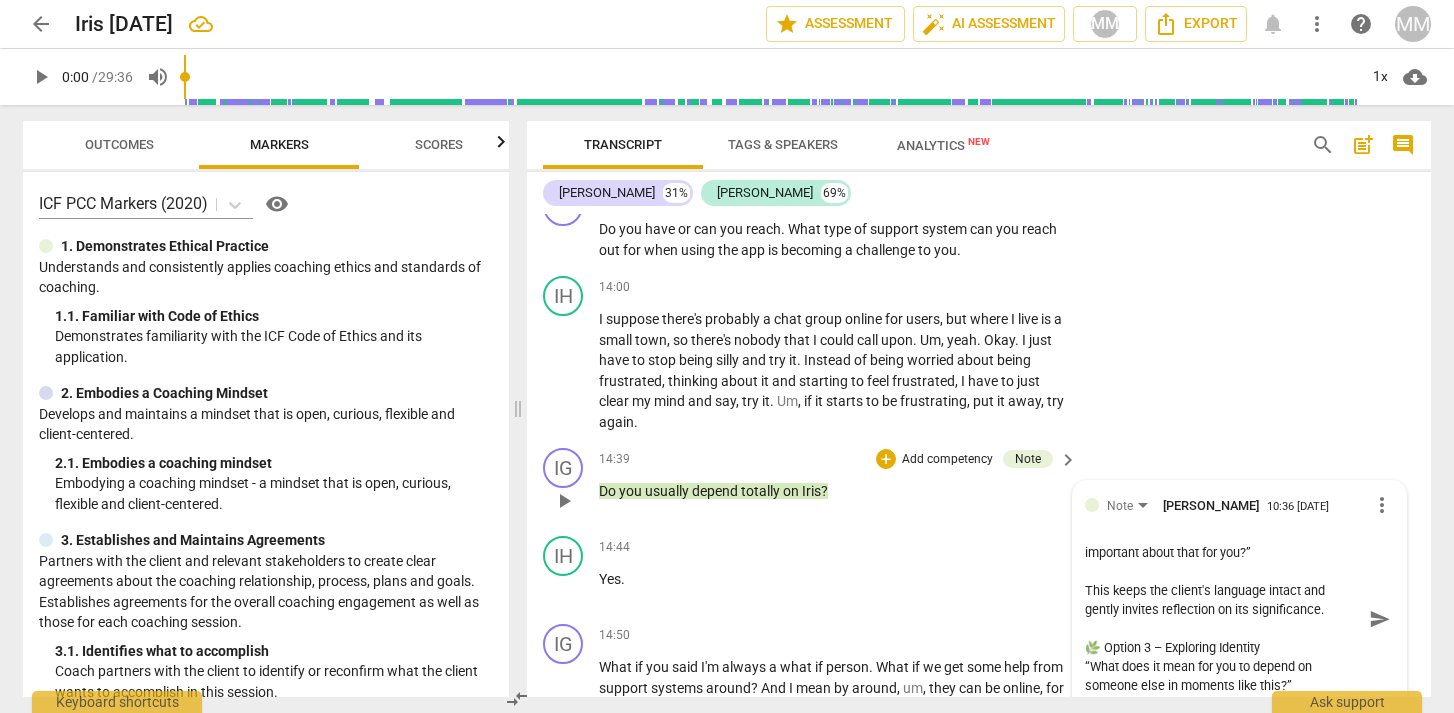 click on "MCC Bar – Missed opportunity to explore self-trust or identity gently.
Better - What do you notice about your reliance  on yourself ?
“You mentioned relying on Iris earlier — what’s important about that for you?”
This keeps the client's language intact and gently invites reflection on its significance.
🌿 Option 3 – Exploring Identity
“What does it mean for you to depend on someone else in moments like this?”" at bounding box center (1223, 619) 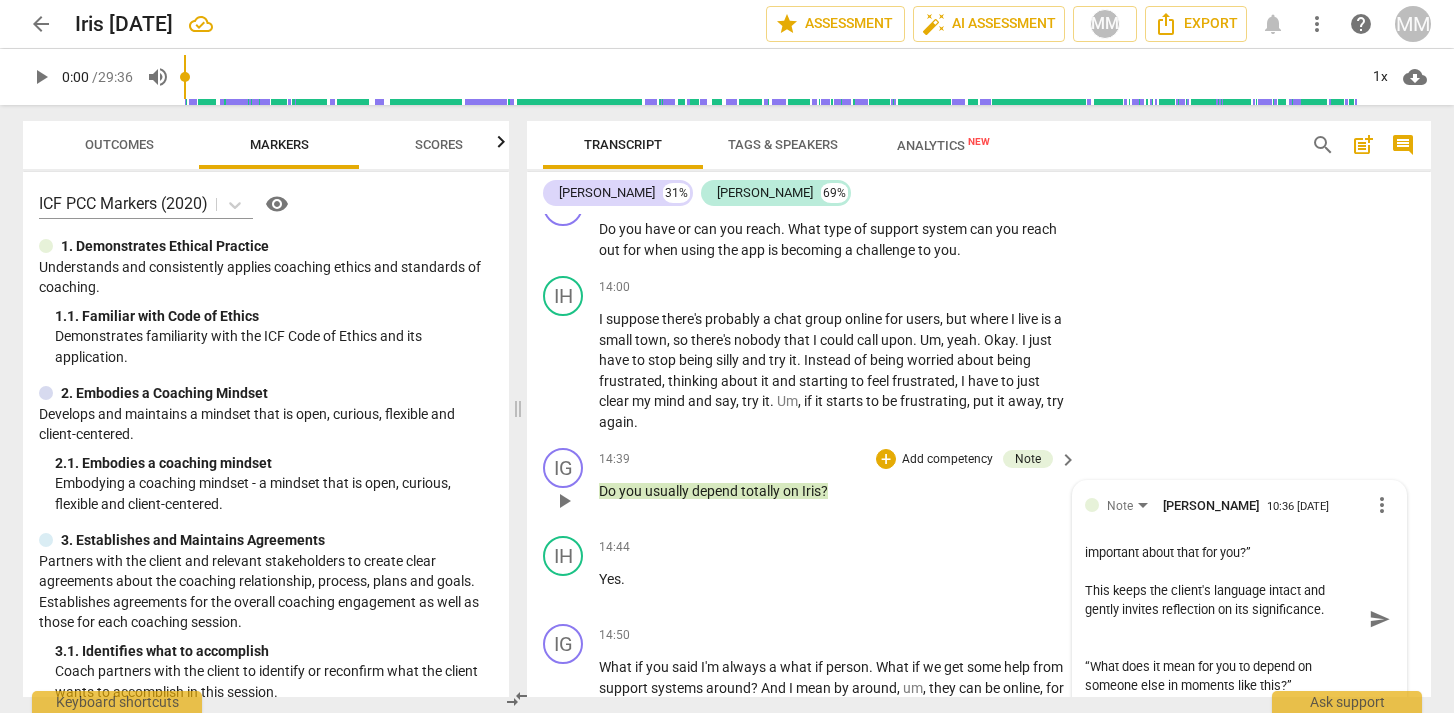 drag, startPoint x: 1290, startPoint y: 666, endPoint x: 1088, endPoint y: 624, distance: 206.32014 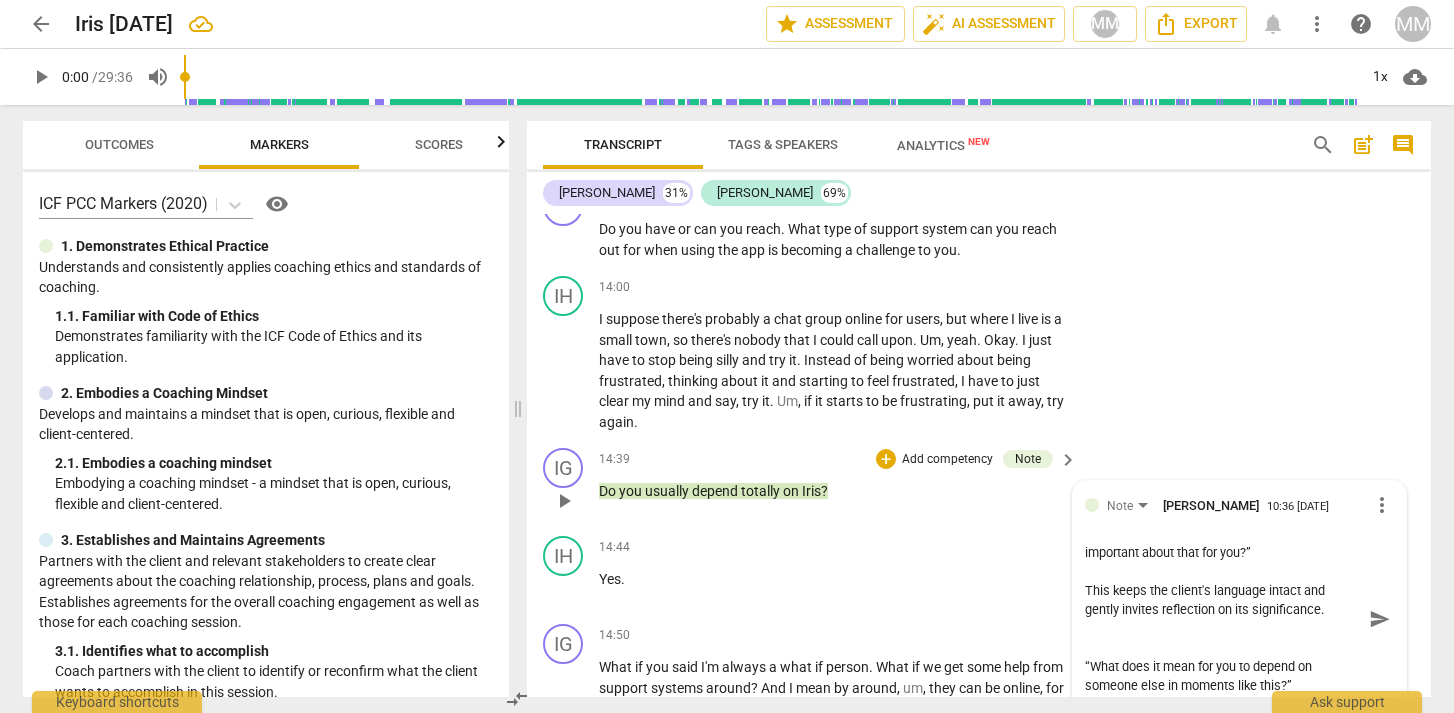 click on "MCC Bar – Missed opportunity to explore self-trust or identity gently.
Better - What do you notice about your reliance  on yourself ?
“You mentioned relying on Iris earlier — what’s important about that for you?”
This keeps the client's language intact and gently invites reflection on its significance.
“What does it mean for you to depend on someone else in moments like this?”" at bounding box center (1223, 619) 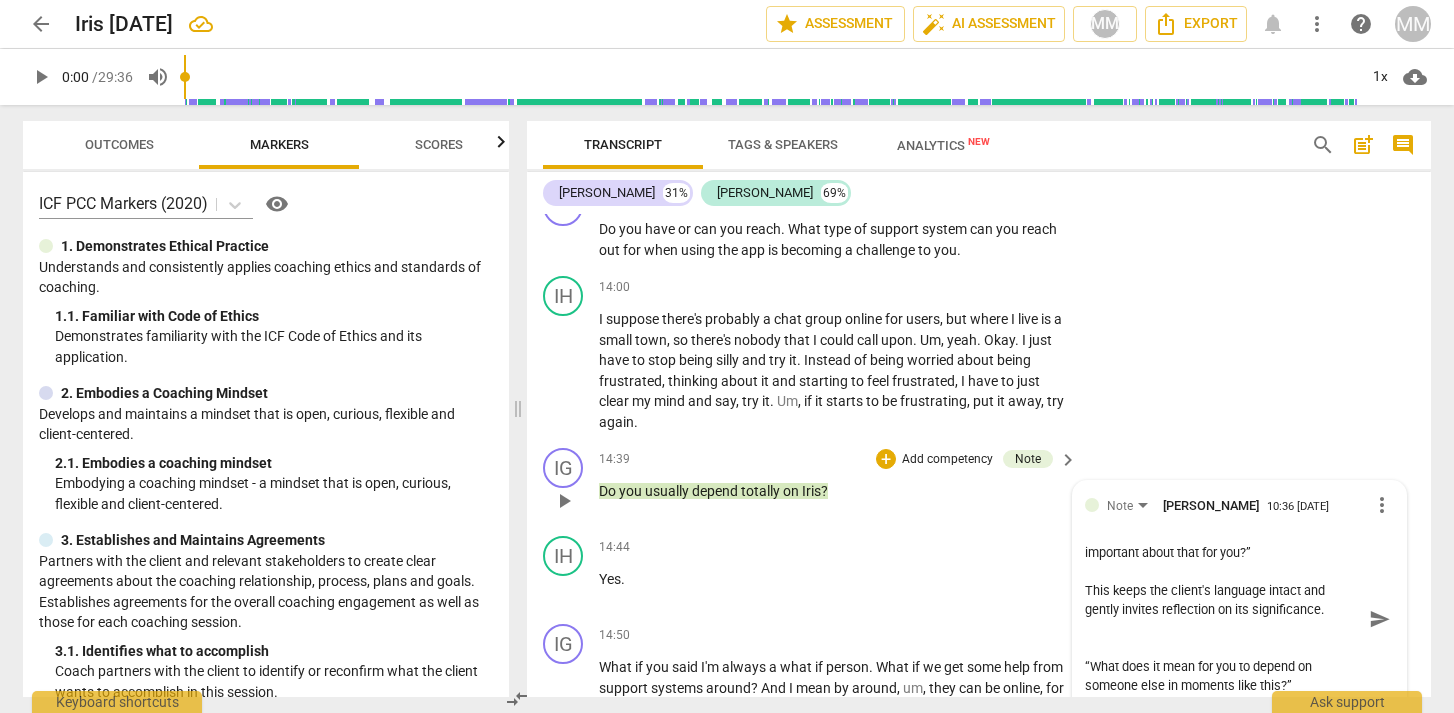 type on "MCC Bar – Missed opportunity to explore self-trust or identity gently.
Better - What do you notice about your reliance  on yourself ?
“You mentioned relying on Iris earlier — what’s important about that for you?”
This keeps the client's language intact and gently invites reflection on its significance." 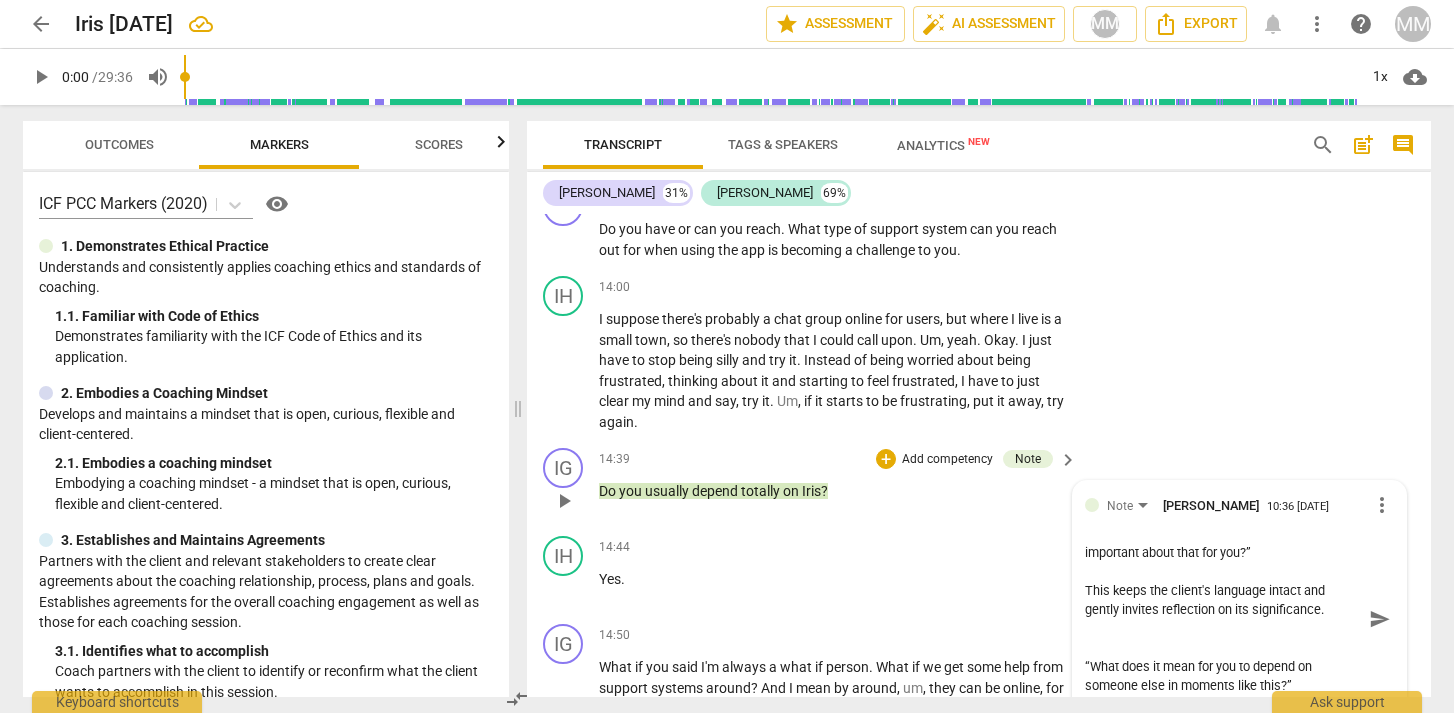 type on "MCC Bar – Missed opportunity to explore self-trust or identity gently.
Better - What do you notice about your reliance  on yourself ?
“You mentioned relying on Iris earlier — what’s important about that for you?”
This keeps the client's language intact and gently invites reflection on its significance." 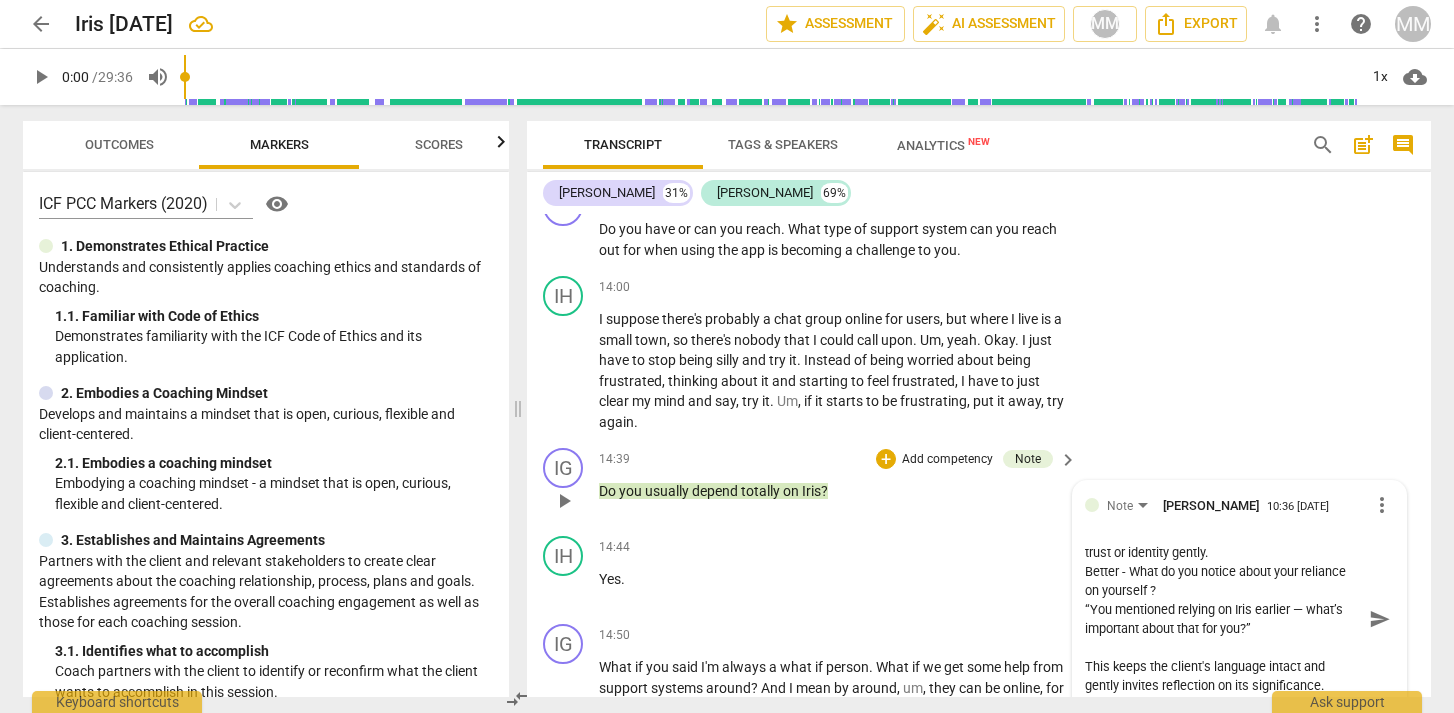 scroll, scrollTop: 76, scrollLeft: 0, axis: vertical 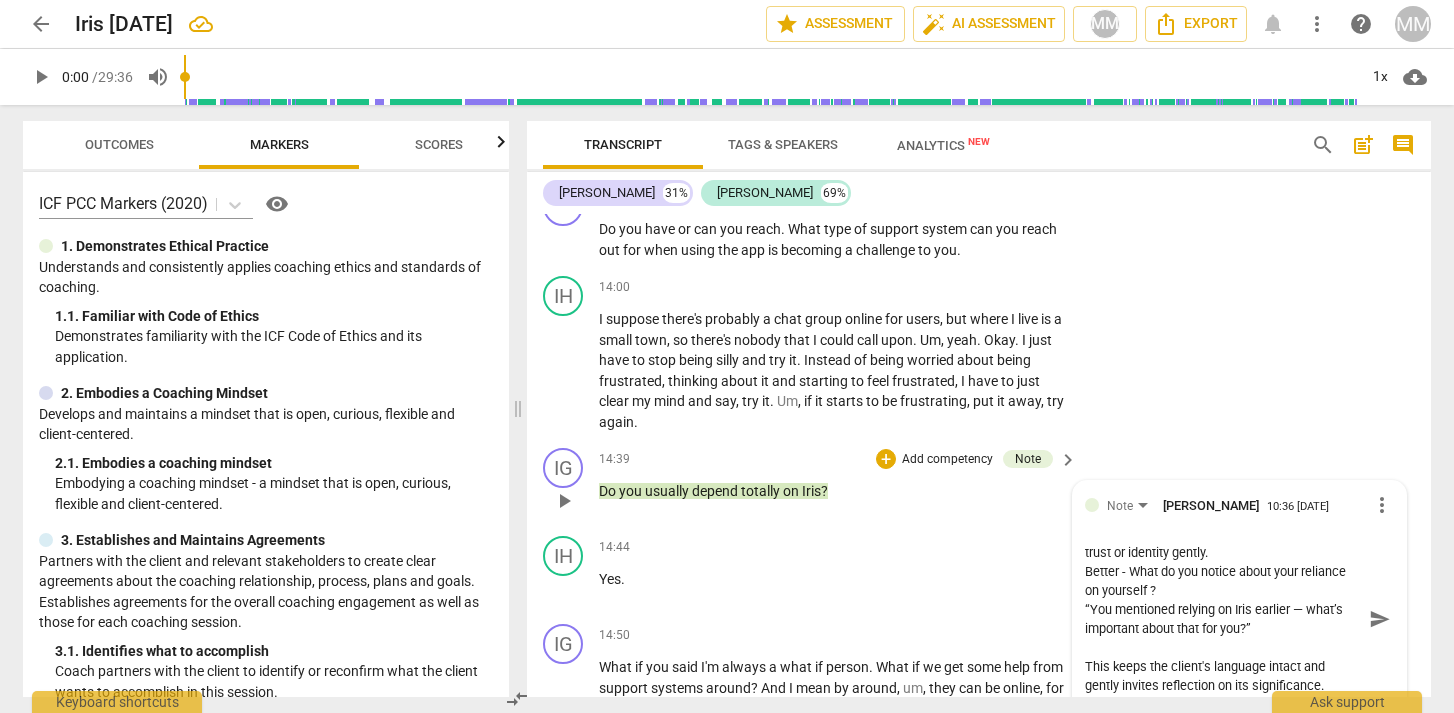 type on "MCC Bar – Missed opportunity to explore self-trust or identity gently.
Better - What do you notice about your reliance  on yourself ?
“You mentioned relying on Iris earlier — what’s important about that for you?”
This keeps the client's language intact and gently invites reflection on its significance." 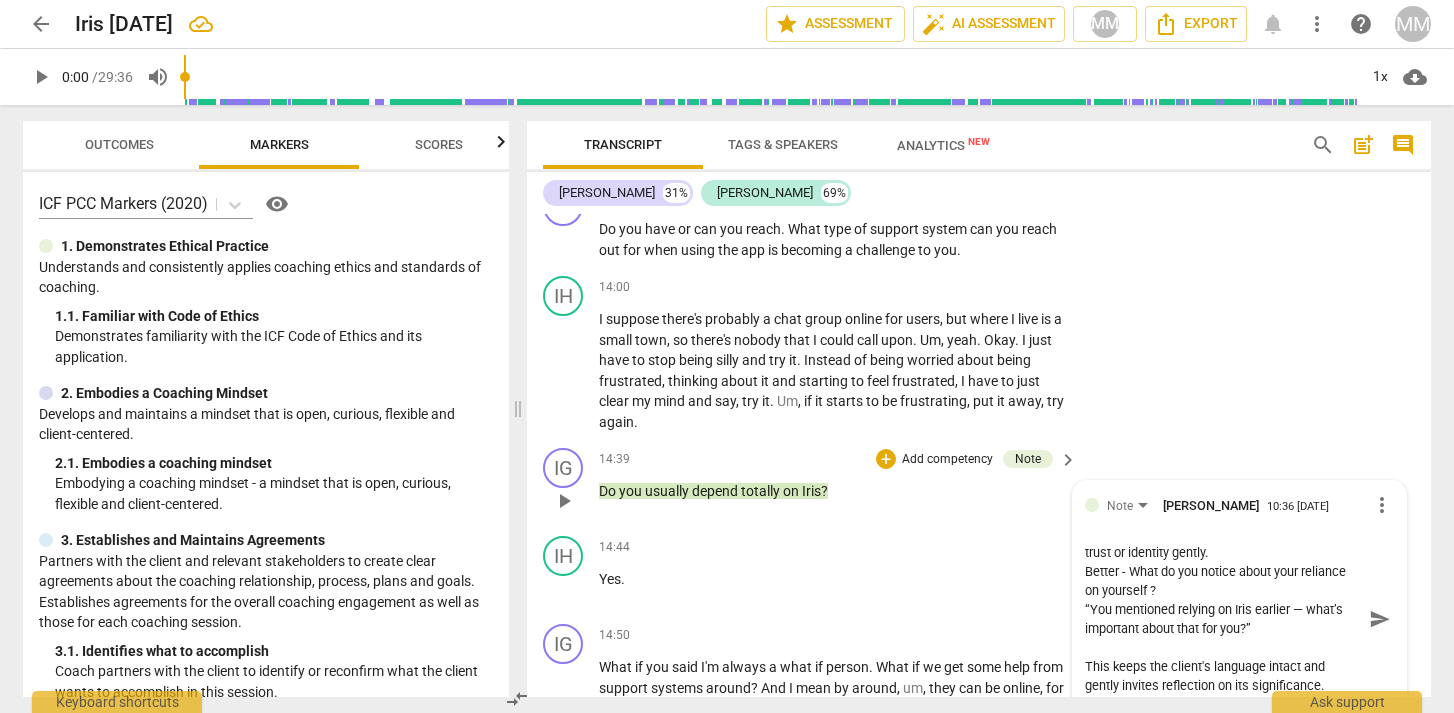 type on "MCC Bar – Missed opportunity to explore self-trust or identity gently.
Better - What do you notice about your reliance  on yourself ?
“You mentioned relying on Iris earlier — what’s important about that for you?”
This keeps the client's language intact and gently invites reflection on its significance." 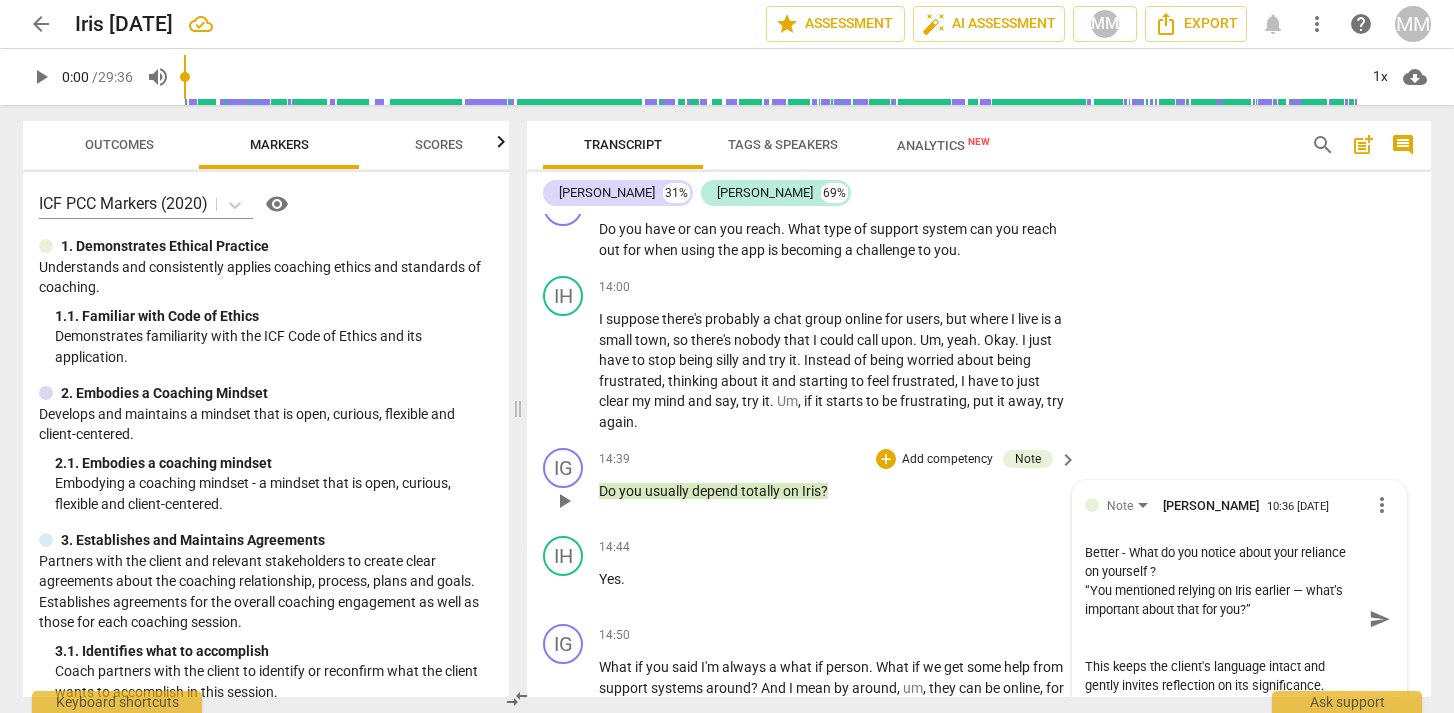scroll, scrollTop: 76, scrollLeft: 0, axis: vertical 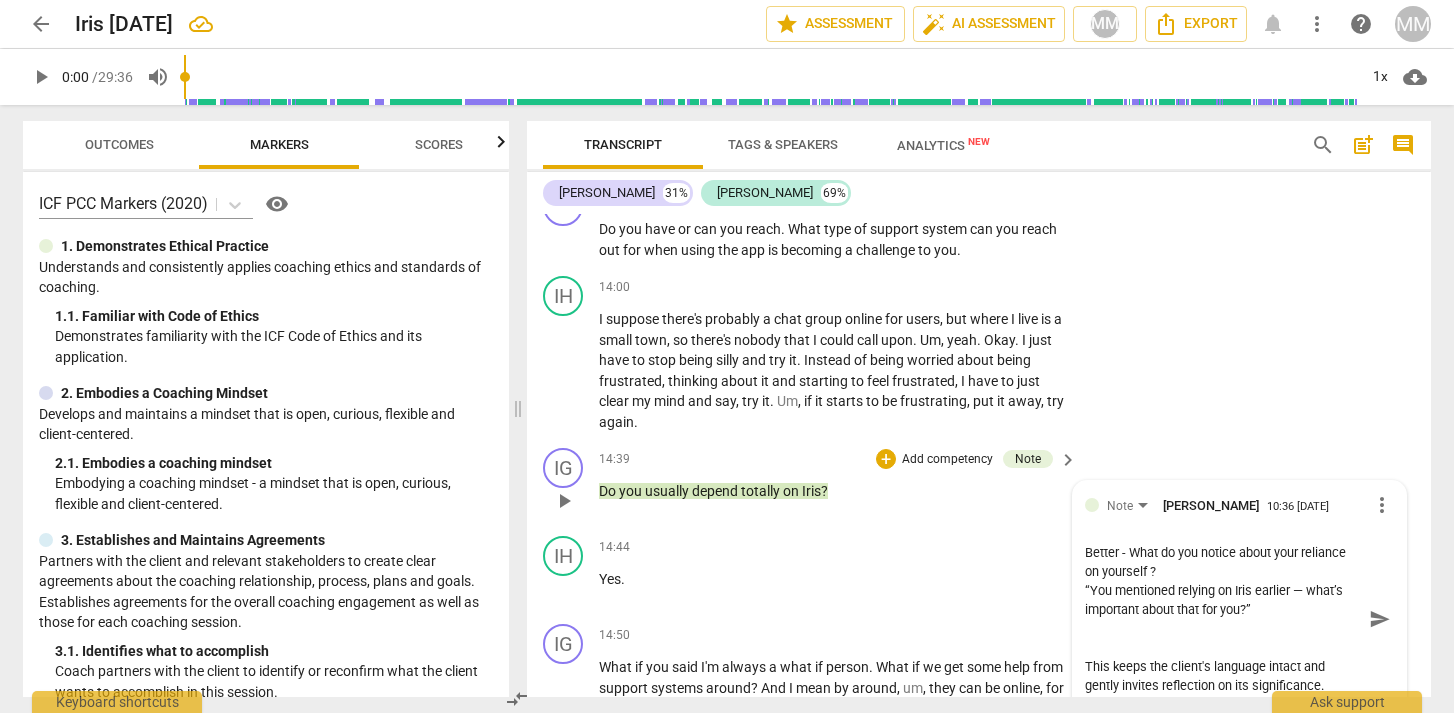 paste on "“What does it mean for you to depend on someone else in moments like this?”" 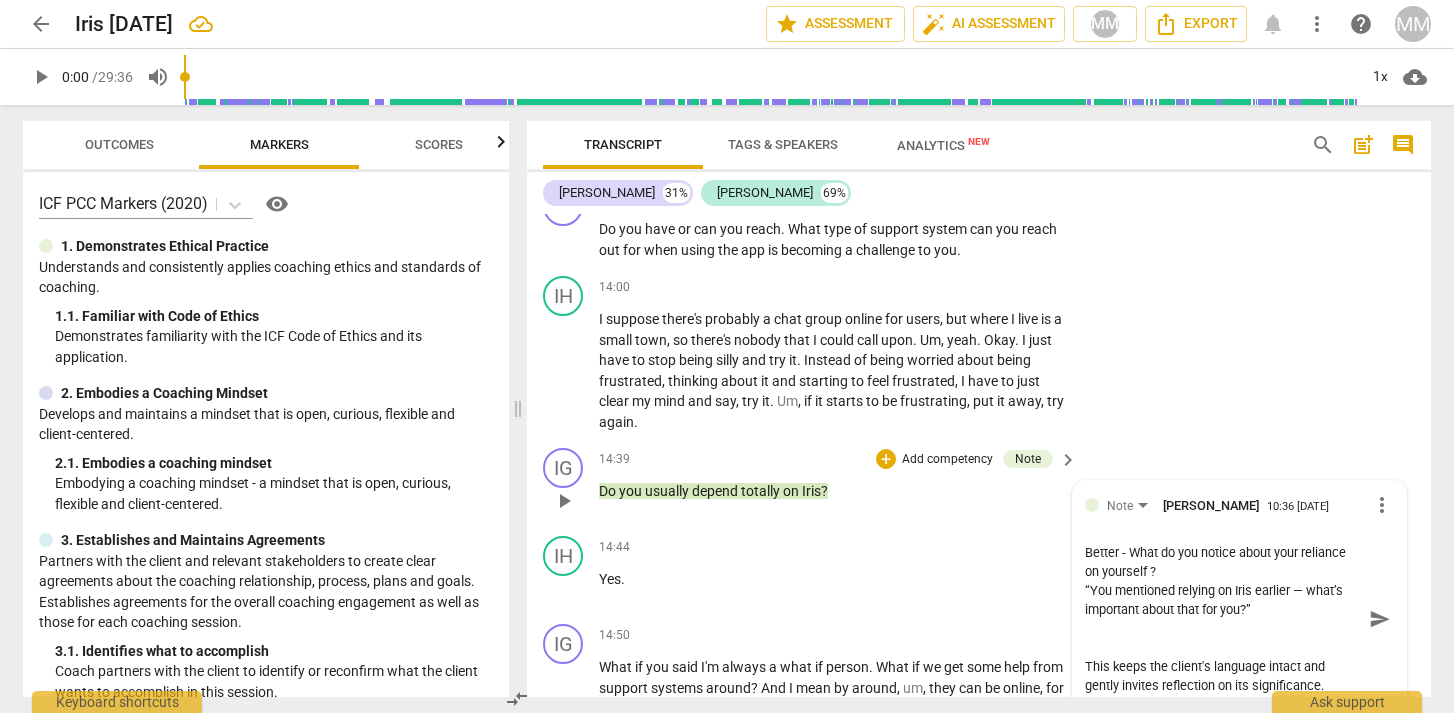 type on "MCC Bar – Missed opportunity to explore self-trust or identity gently.
Better - What do you notice about your reliance  on yourself ?
“You mentioned relying on Iris earlier — what’s important about that for you?”
“What does it mean for you to depend on someone else in moments like this?”
This keeps the client's language intact and gently invites reflection on its significance." 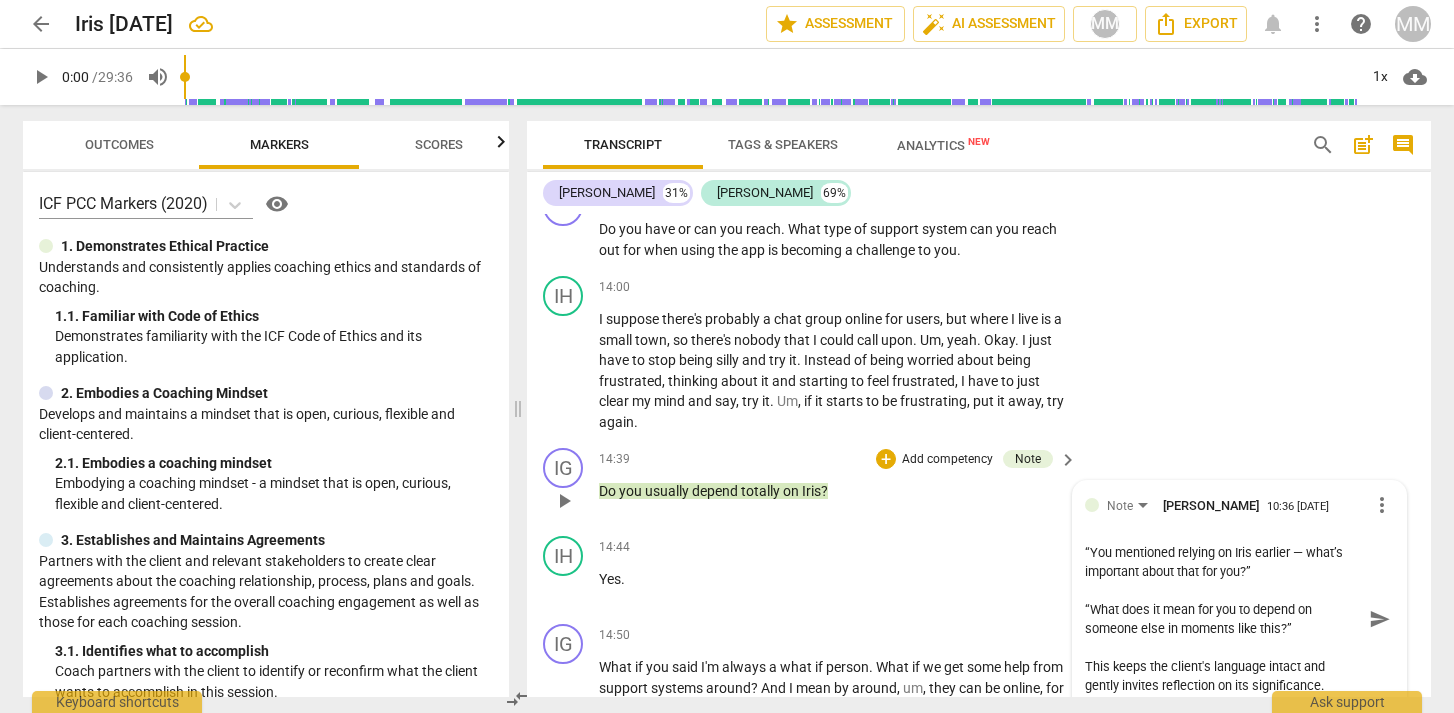 scroll, scrollTop: 114, scrollLeft: 0, axis: vertical 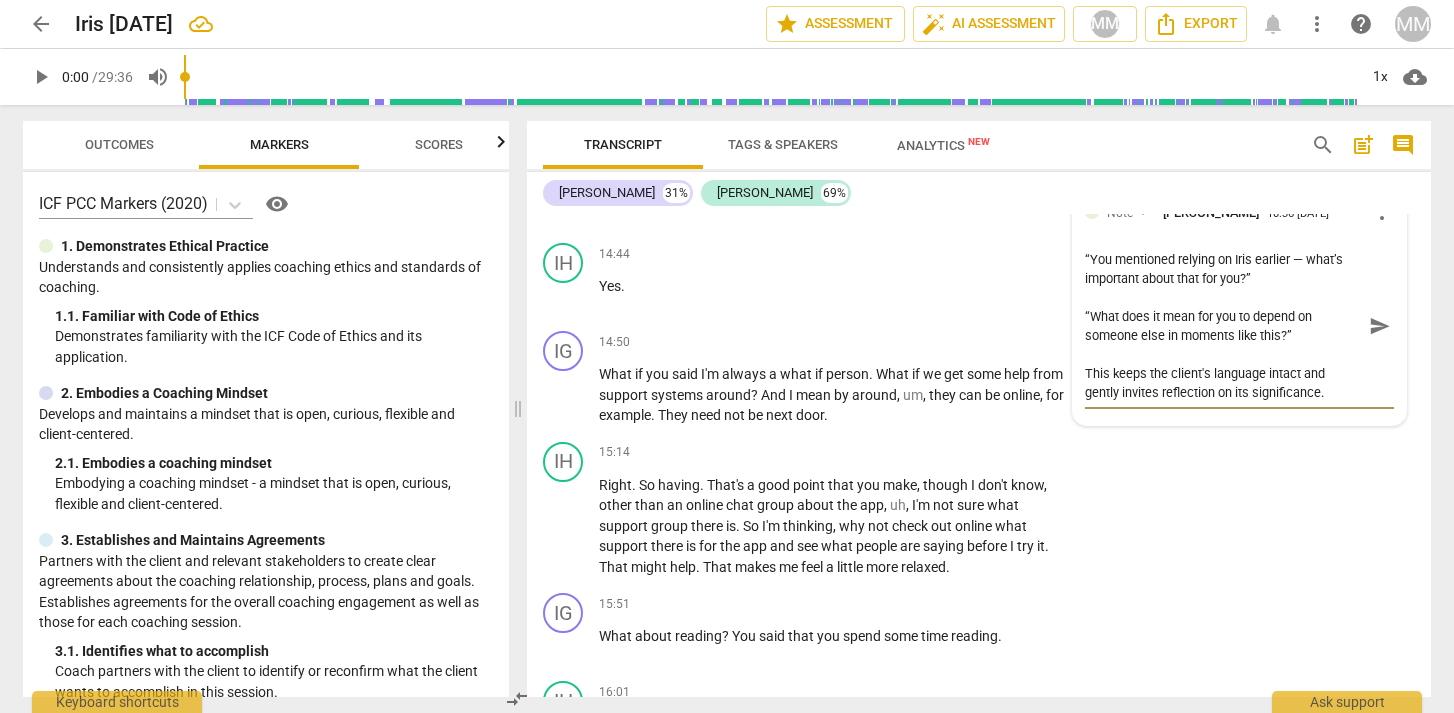 type on "MCC Bar – Missed opportunity to explore self-trust or identity gently.
Better - What do you notice about your reliance  on yourself ?
“You mentioned relying on Iris earlier — what’s important about that for you?”
“What does it mean for you to depend on someone else in moments like this?”
This keeps the client's language intact and gently invites reflection on its significance." 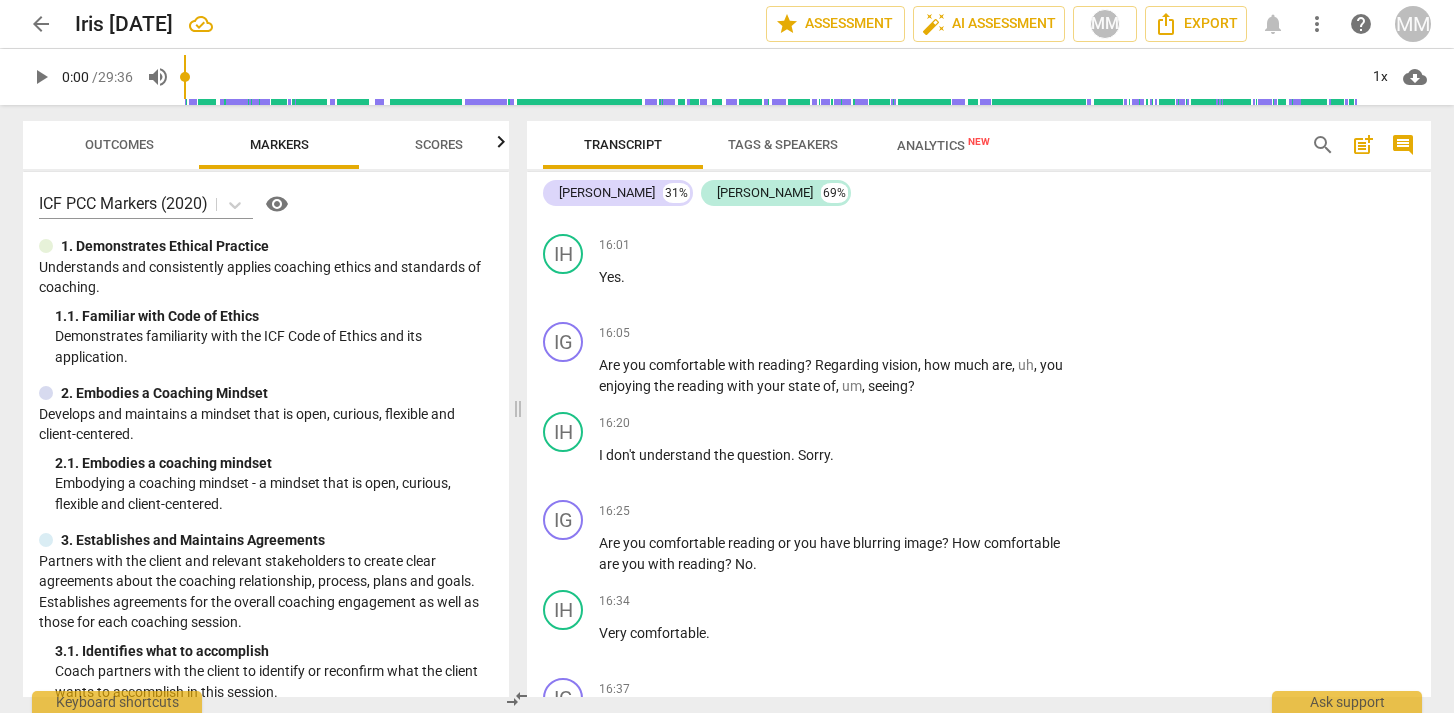 scroll, scrollTop: 5198, scrollLeft: 0, axis: vertical 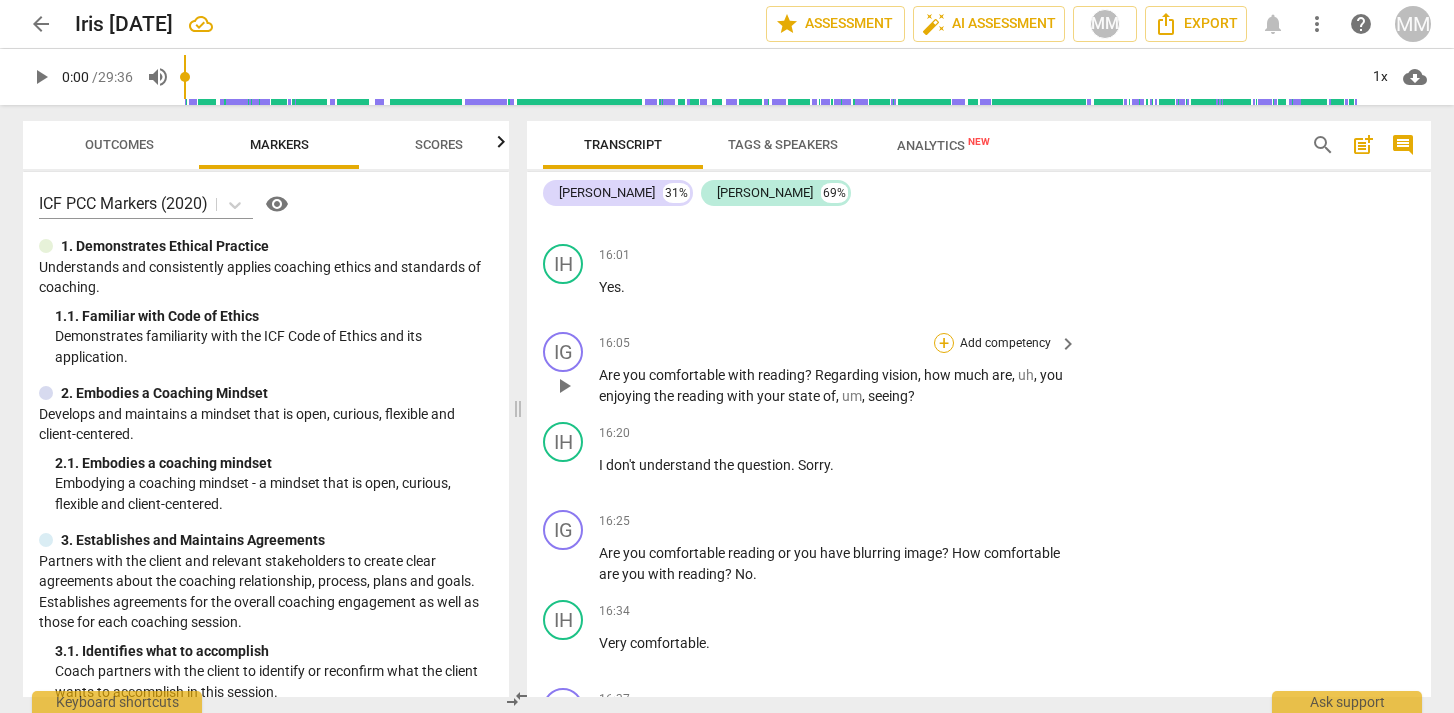 click on "+" at bounding box center (944, 343) 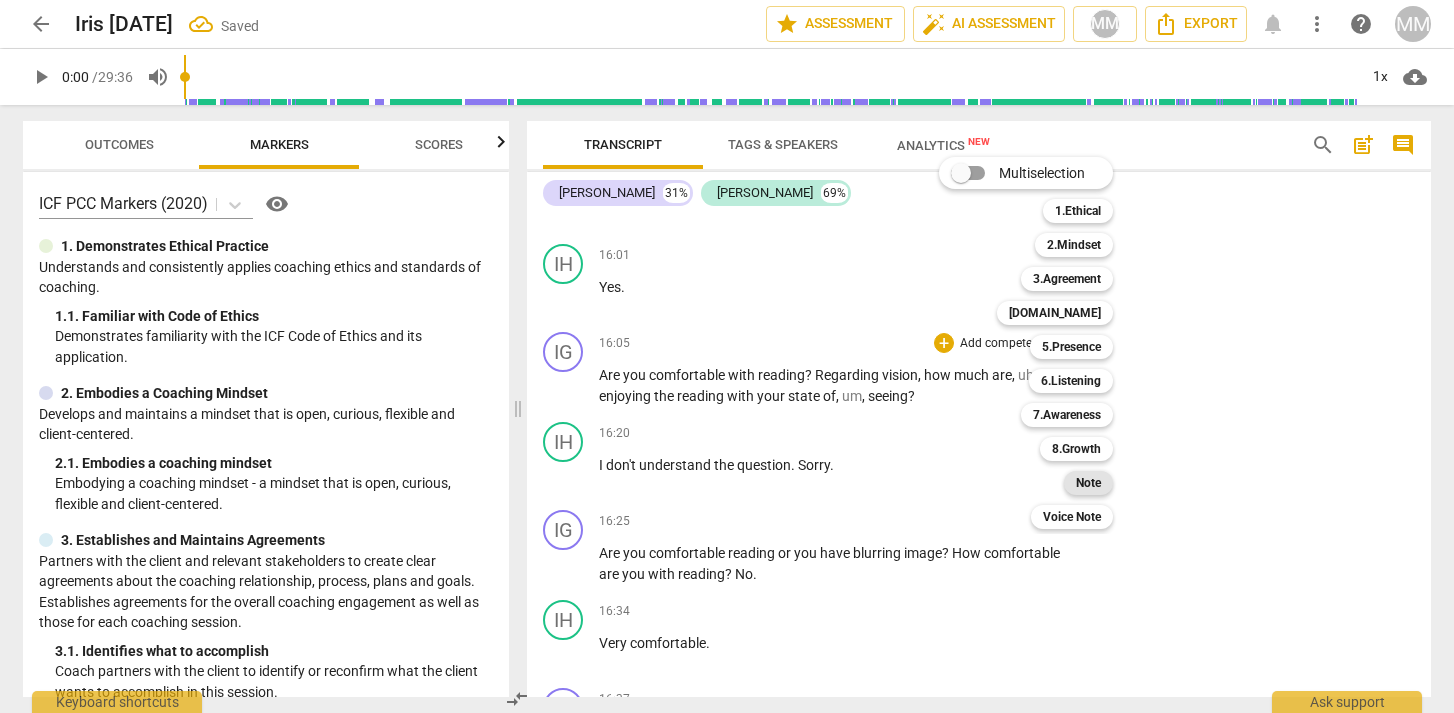 click on "Note" at bounding box center [1088, 483] 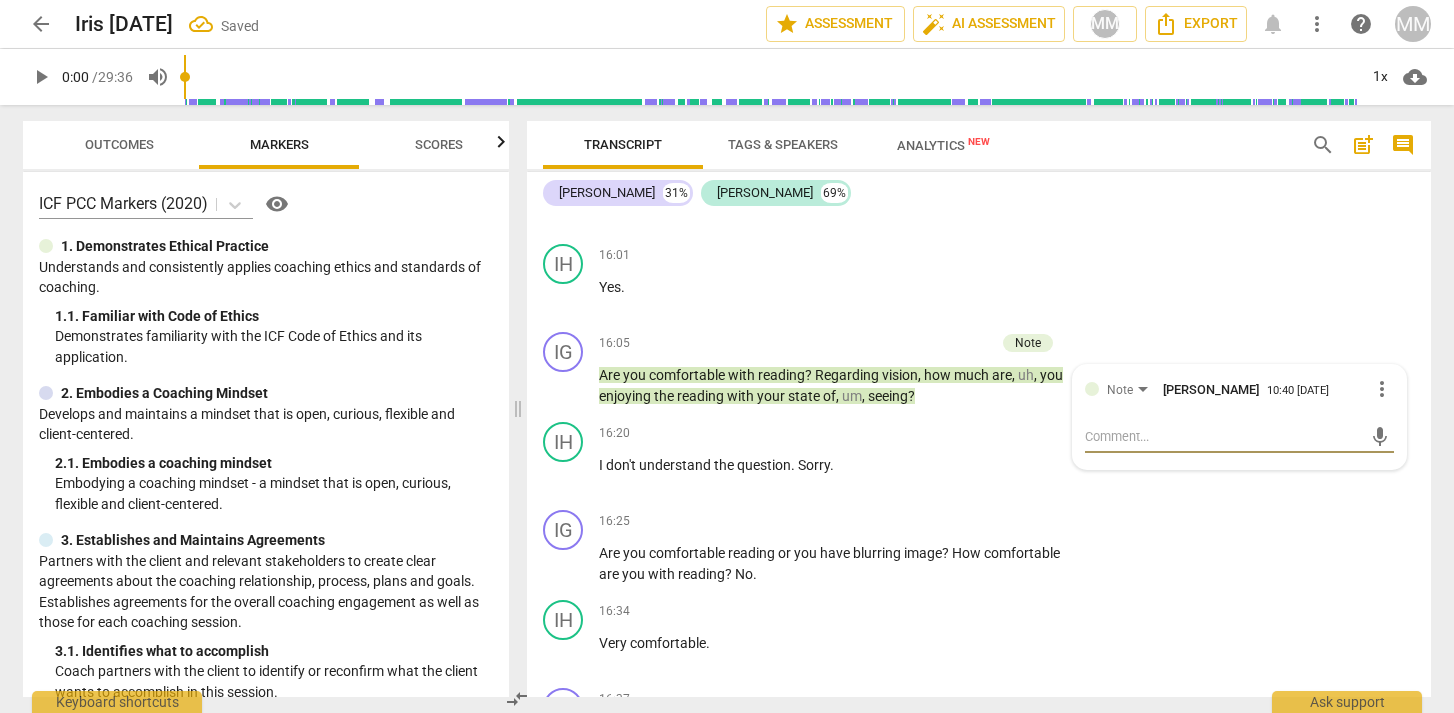 type on "❌ PCC Marker 6.1 – Confusing phrasing. Client asks for clarification.
❌ MCC Bar – Lacks presence and curiosity. Better: 'What helps you feel confident in your vision when you’re reading or painting?'" 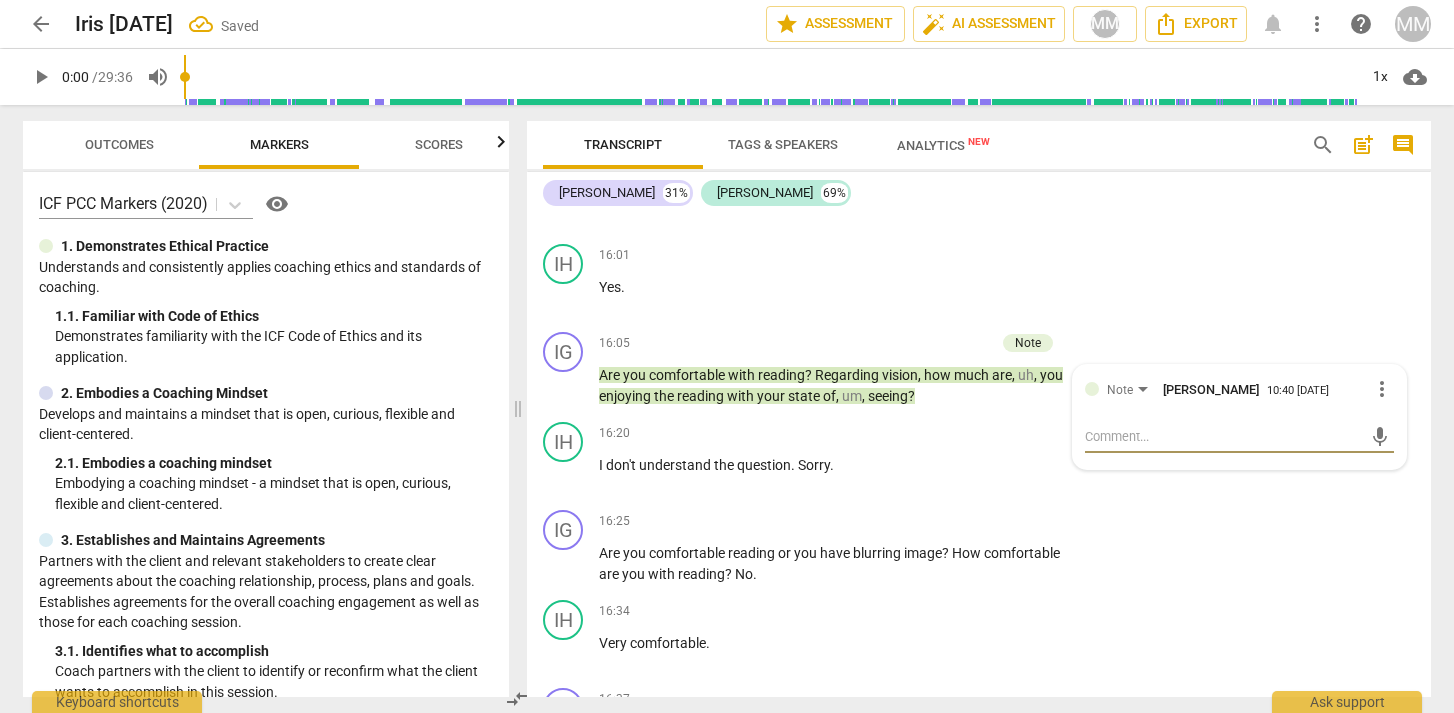 type on "❌ PCC Marker 6.1 – Confusing phrasing. Client asks for clarification.
❌ MCC Bar – Lacks presence and curiosity. Better: 'What helps you feel confident in your vision when you’re reading or painting?'" 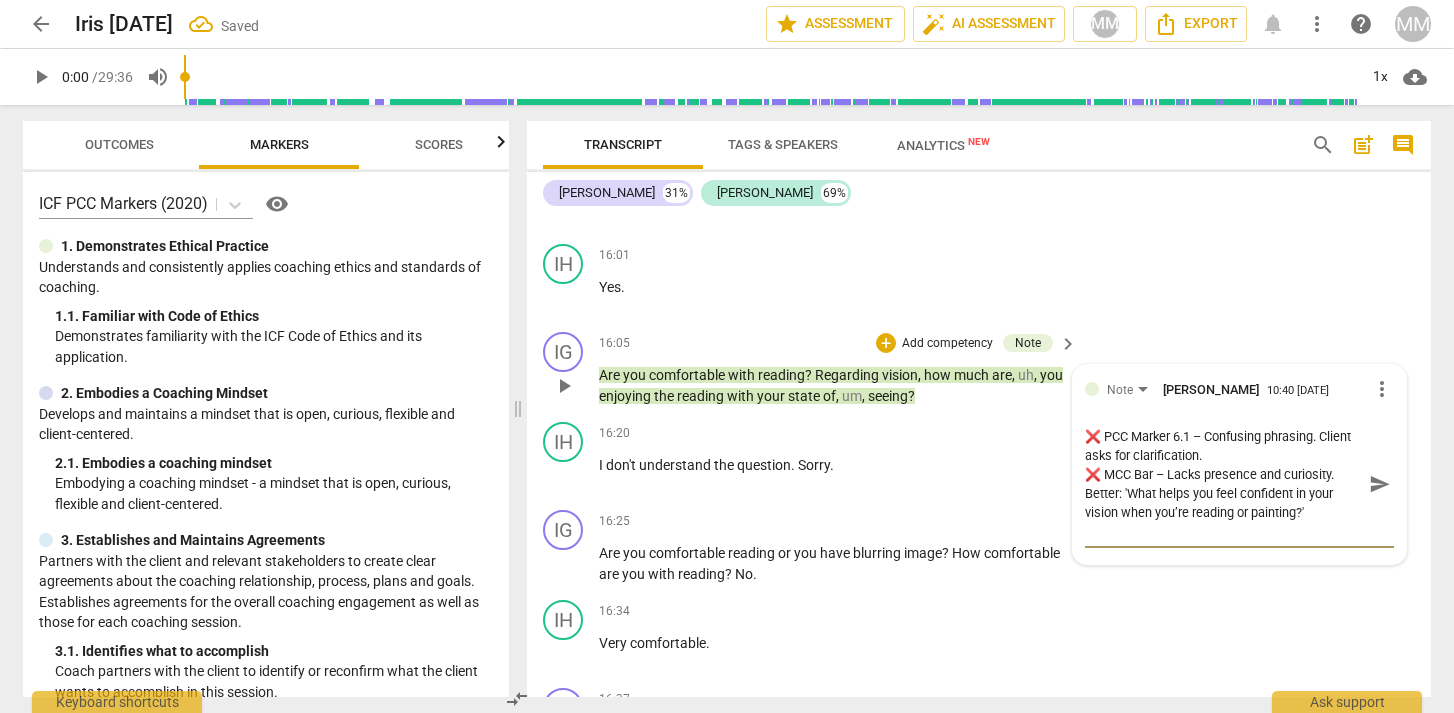click on "❌ PCC Marker 6.1 – Confusing phrasing. Client asks for clarification.
❌ MCC Bar – Lacks presence and curiosity. Better: 'What helps you feel confident in your vision when you’re reading or painting?'" at bounding box center [1223, 484] 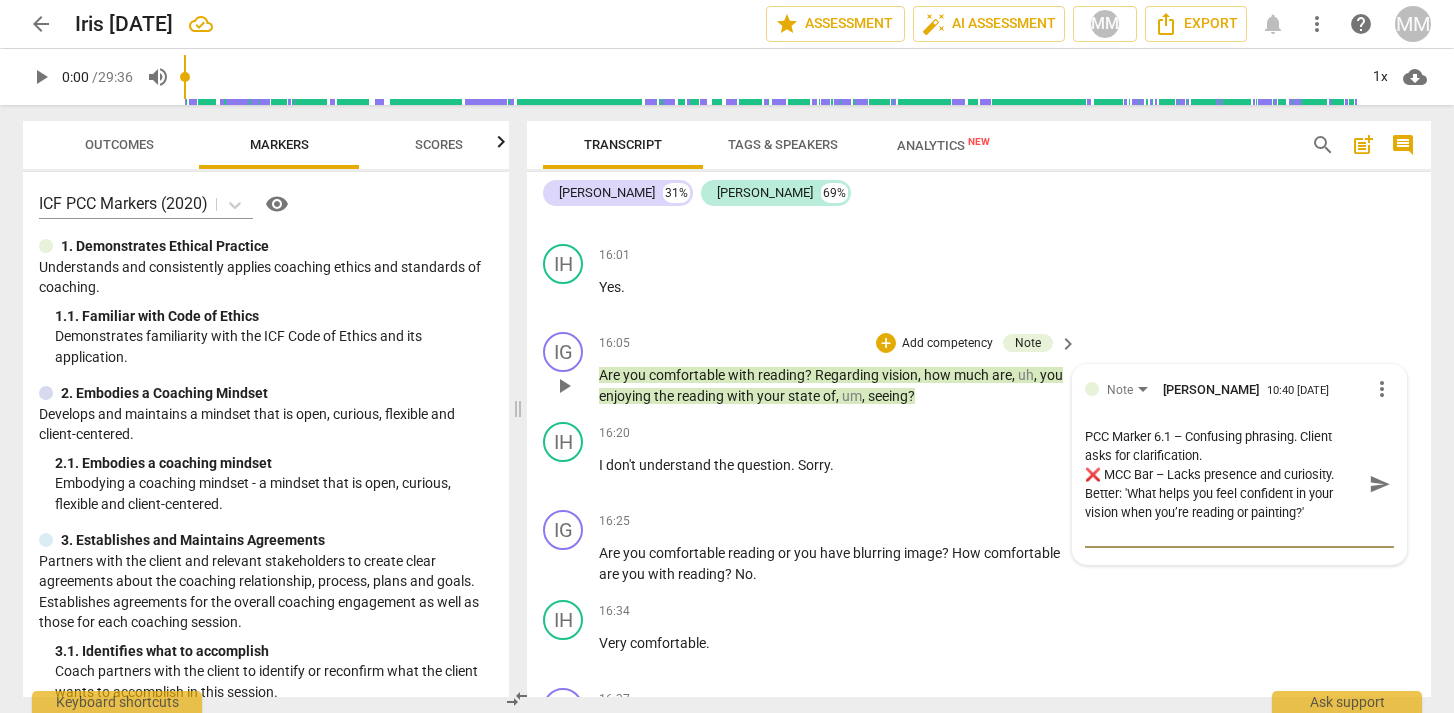 click on "PCC Marker 6.1 – Confusing phrasing. Client asks for clarification.
❌ MCC Bar – Lacks presence and curiosity. Better: 'What helps you feel confident in your vision when you’re reading or painting?'" at bounding box center [1223, 484] 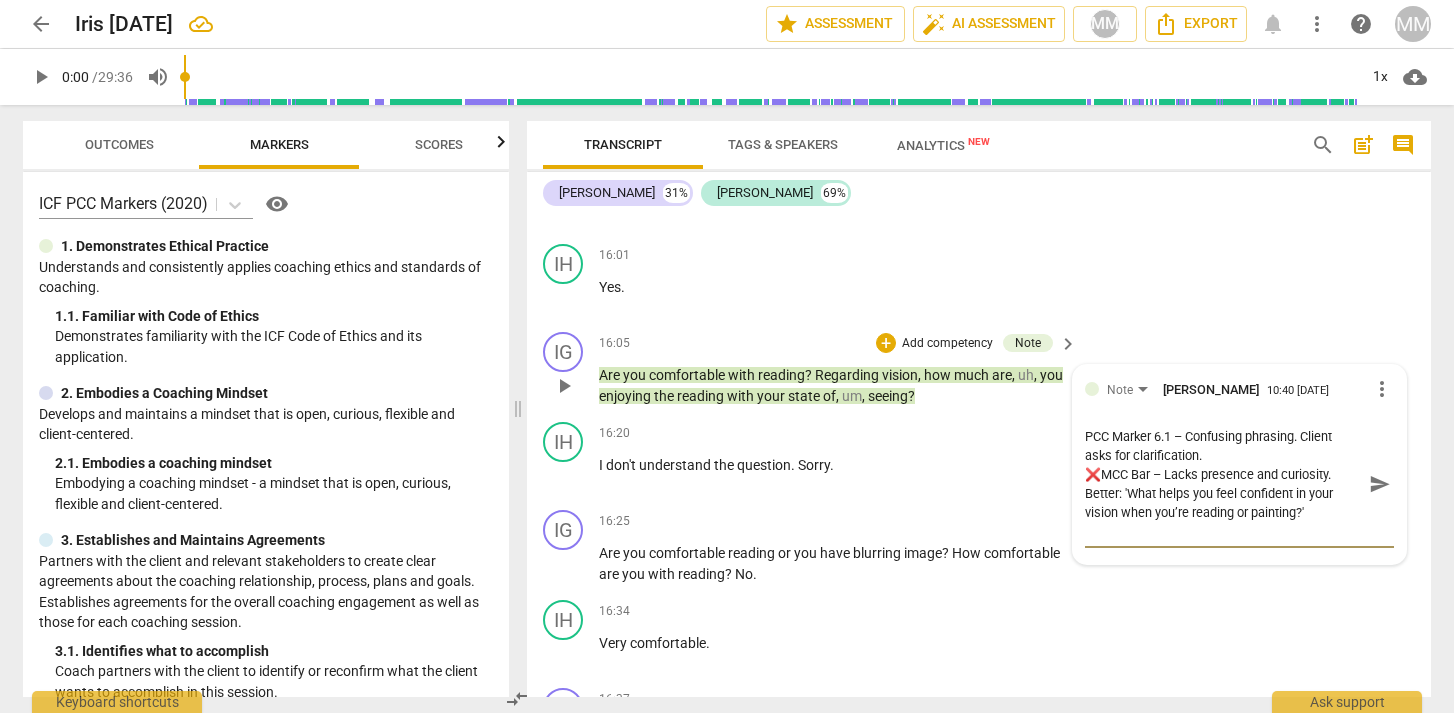 type on "PCC Marker 6.1 – Confusing phrasing. Client asks for clarification.
MCC Bar – Lacks presence and curiosity. Better: 'What helps you feel confident in your vision when you’re reading or painting?'" 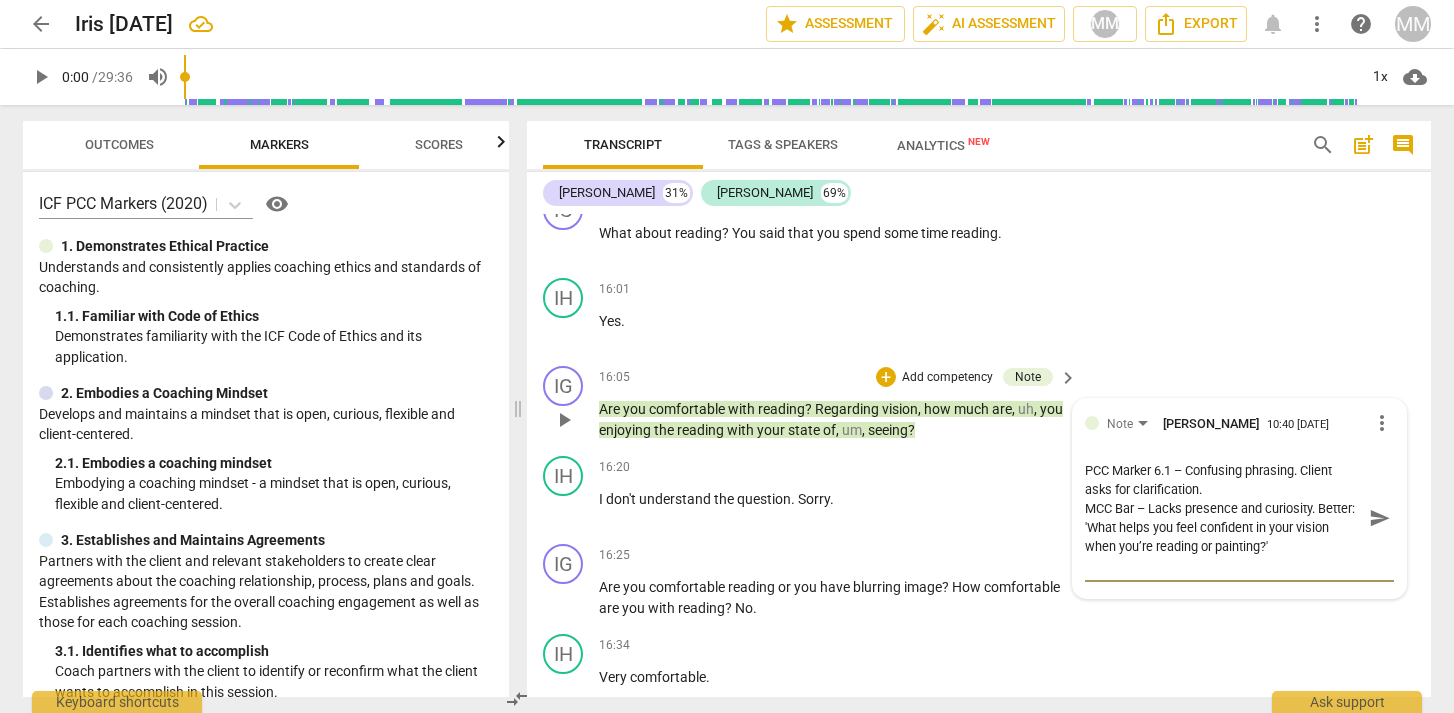 scroll, scrollTop: 5156, scrollLeft: 0, axis: vertical 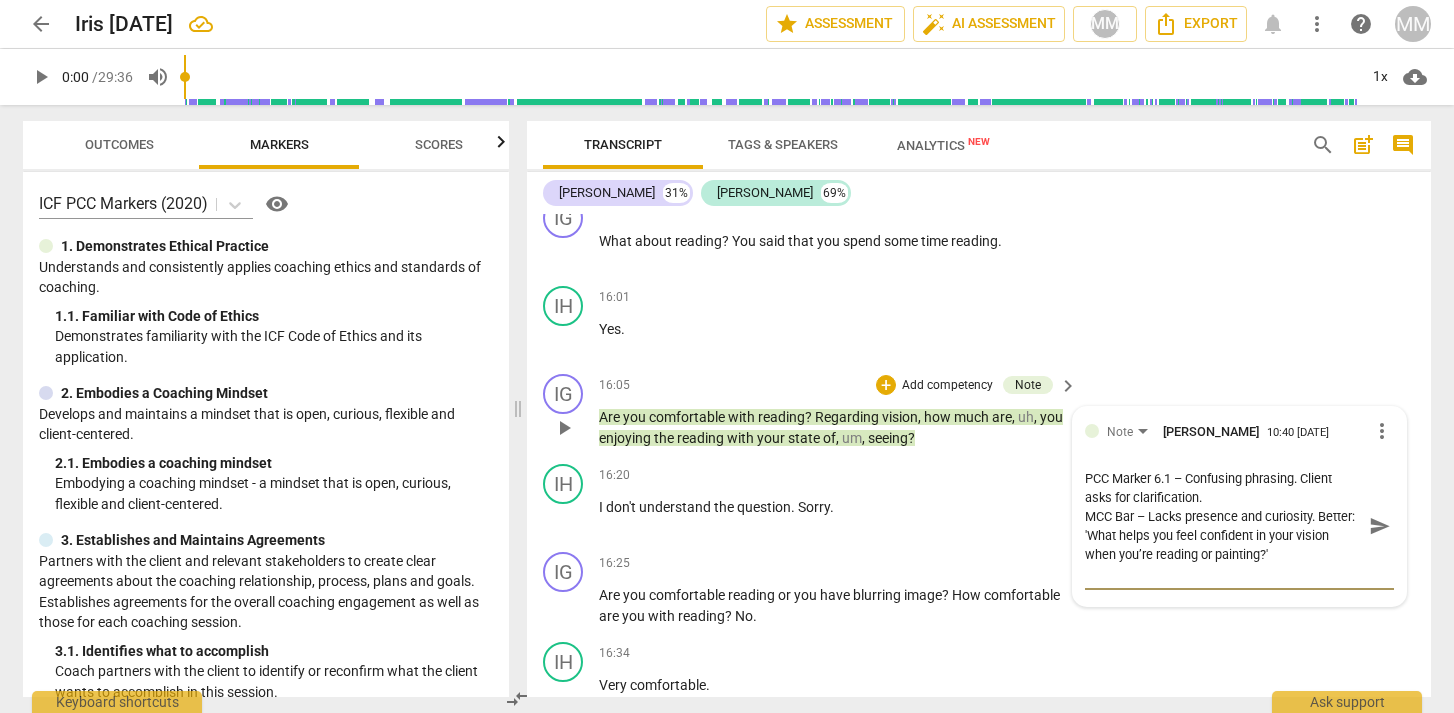 click on "PCC Marker 6.1 – Confusing phrasing. Client asks for clarification.
MCC Bar – Lacks presence and curiosity. Better: 'What helps you feel confident in your vision when you’re reading or painting?'" at bounding box center [1223, 526] 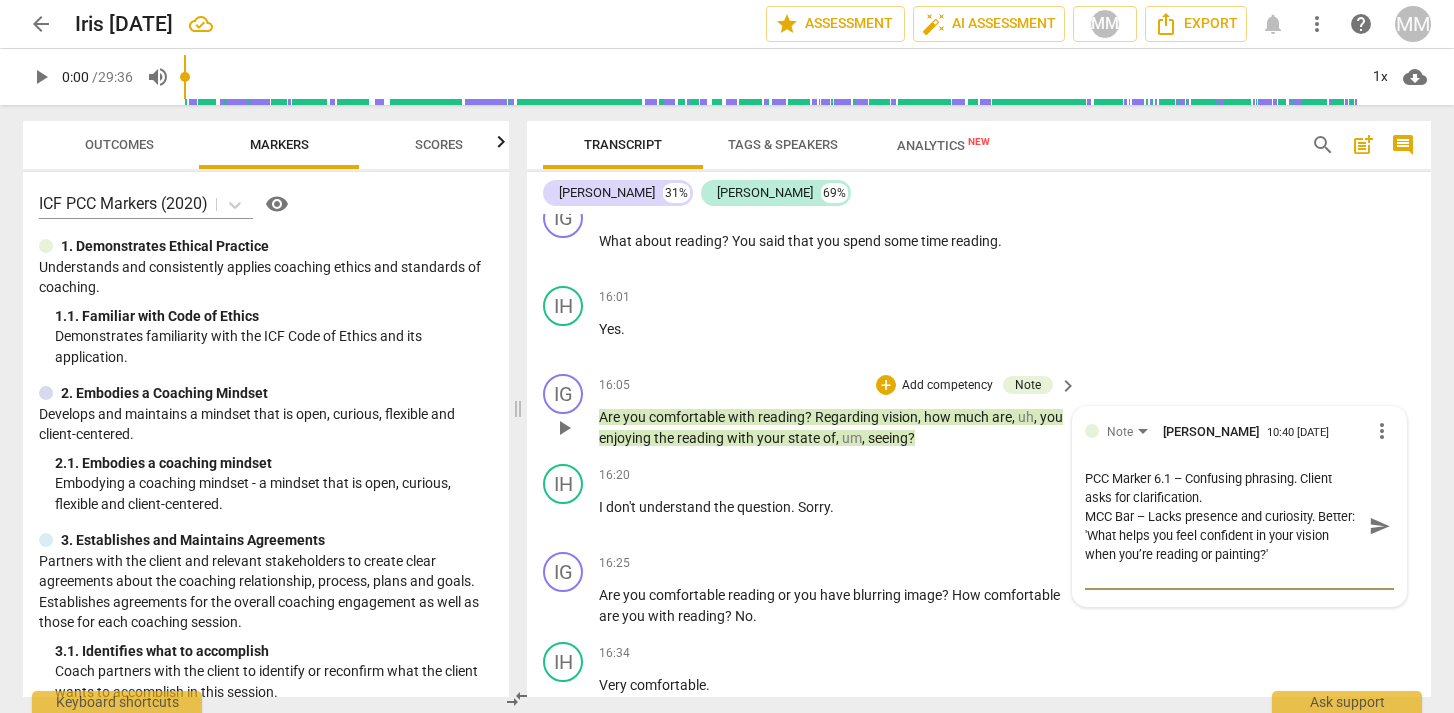 drag, startPoint x: 1185, startPoint y: 476, endPoint x: 1080, endPoint y: 471, distance: 105.11898 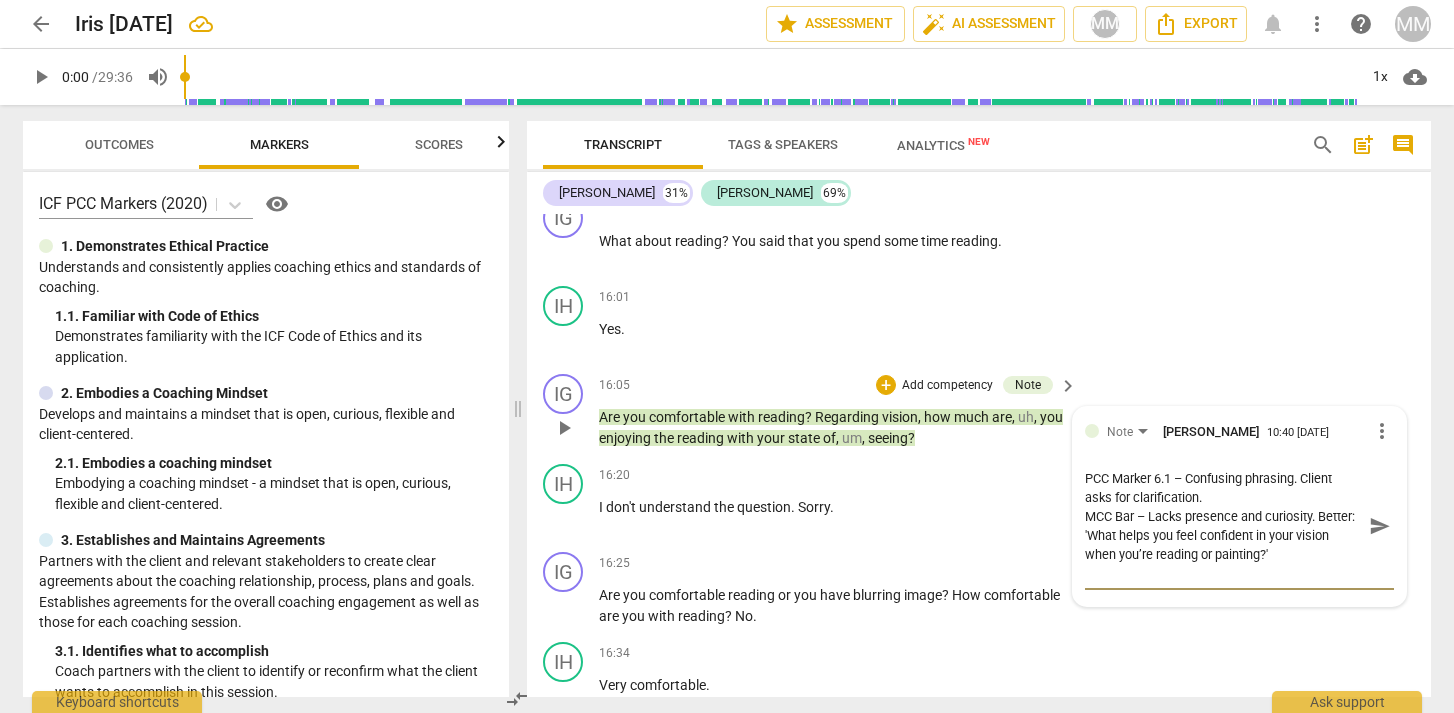 click on "Note Merci Miglino 10:40 07-30-2025 more_vert  PCC Marker 6.1 – Confusing phrasing. Client asks for clarification.
MCC Bar – Lacks presence and curiosity. Better: 'What helps you feel confident in your vision when you’re reading or painting?'
PCC Marker 6.1 – Confusing phrasing. Client asks for clarification.
MCC Bar – Lacks presence and curiosity. Better: 'What helps you feel confident in your vision when you’re reading or painting?'
send" at bounding box center [1239, 506] 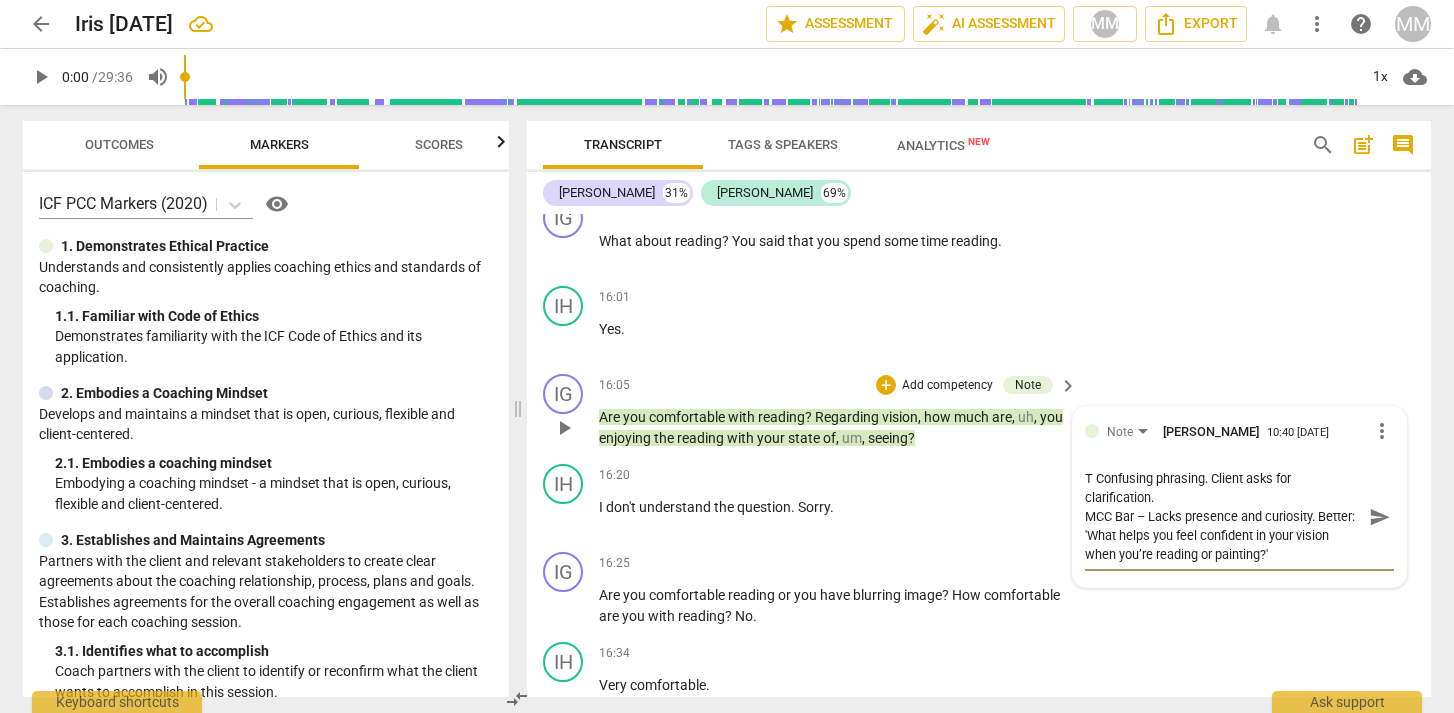 type on "Th Confusing phrasing. Client asks for clarification.
MCC Bar – Lacks presence and curiosity. Better: 'What helps you feel confident in your vision when you’re reading or painting?'" 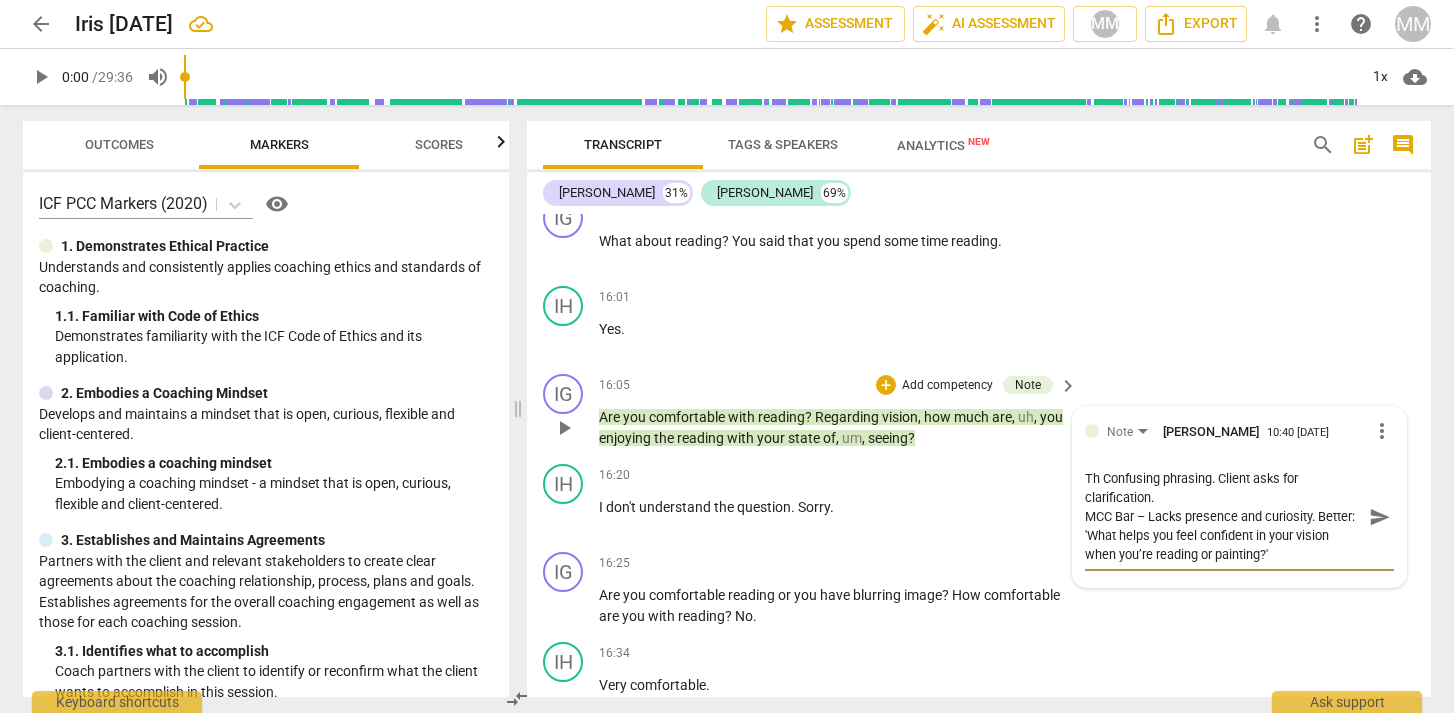type on "Ths Confusing phrasing. Client asks for clarification.
MCC Bar – Lacks presence and curiosity. Better: 'What helps you feel confident in your vision when you’re reading or painting?'" 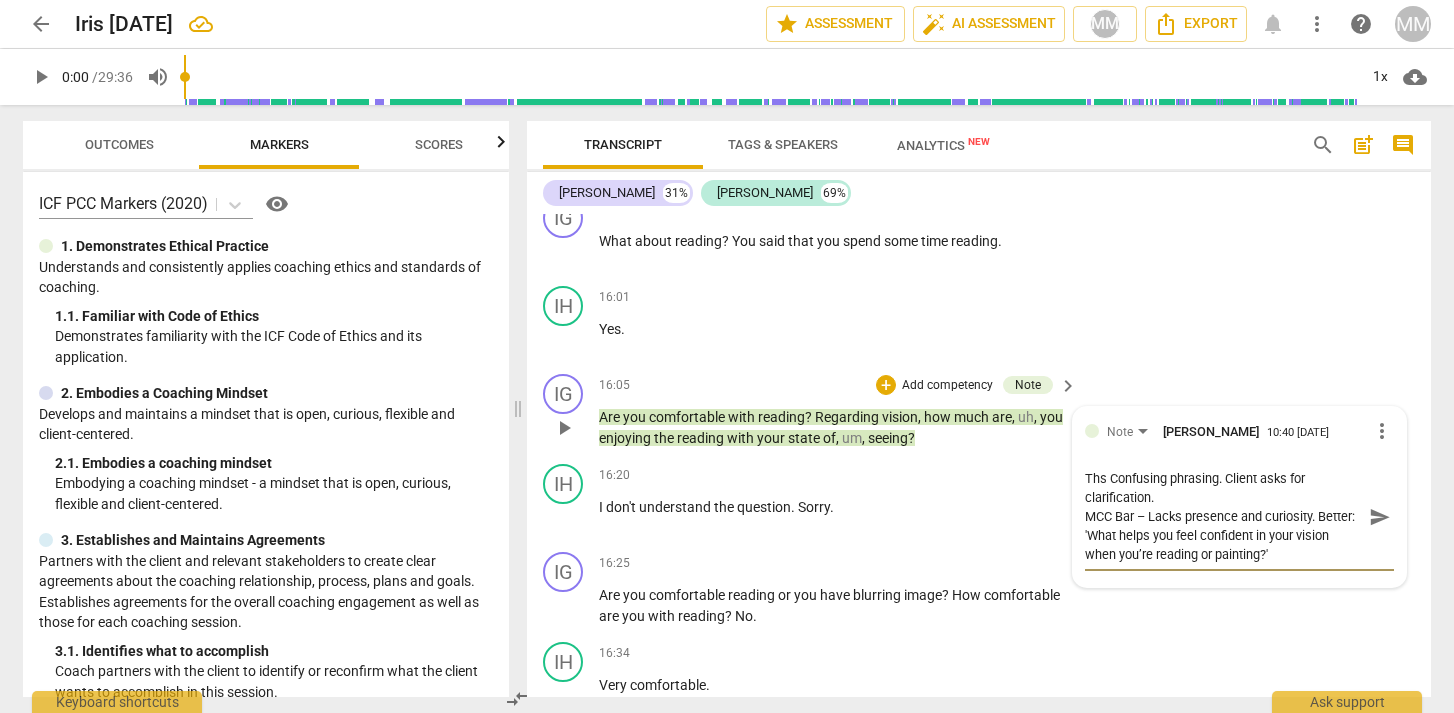 type on "Th Confusing phrasing. Client asks for clarification.
MCC Bar – Lacks presence and curiosity. Better: 'What helps you feel confident in your vision when you’re reading or painting?'" 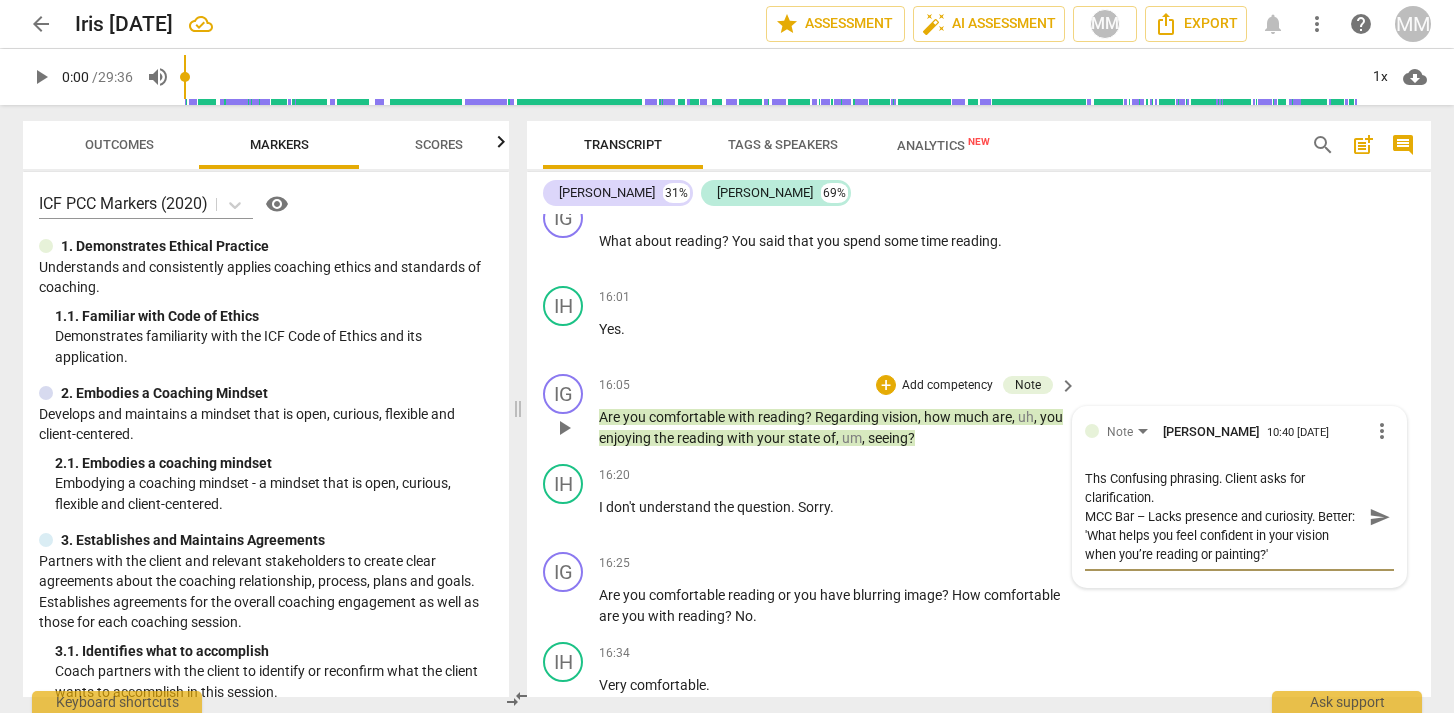 type on "Th Confusing phrasing. Client asks for clarification.
MCC Bar – Lacks presence and curiosity. Better: 'What helps you feel confident in your vision when you’re reading or painting?'" 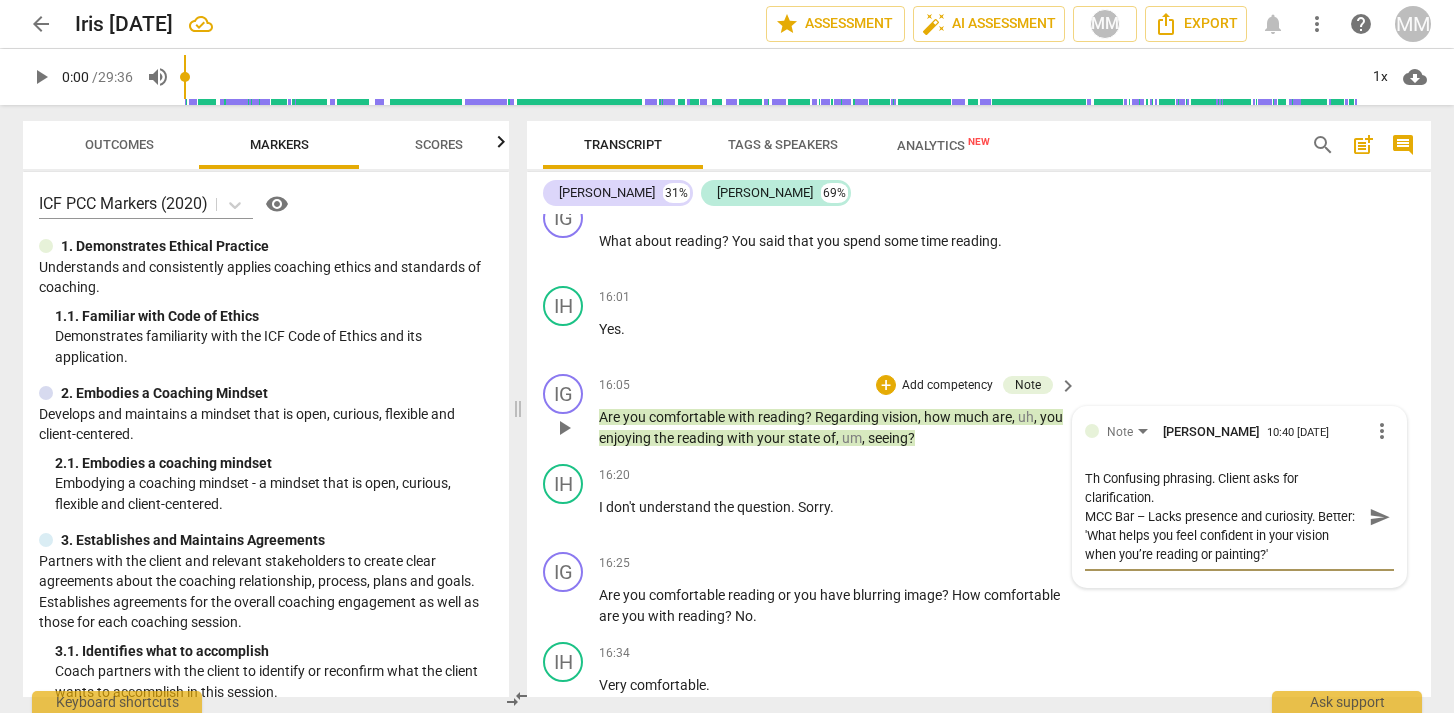 type on "Thi Confusing phrasing. Client asks for clarification.
MCC Bar – Lacks presence and curiosity. Better: 'What helps you feel confident in your vision when you’re reading or painting?'" 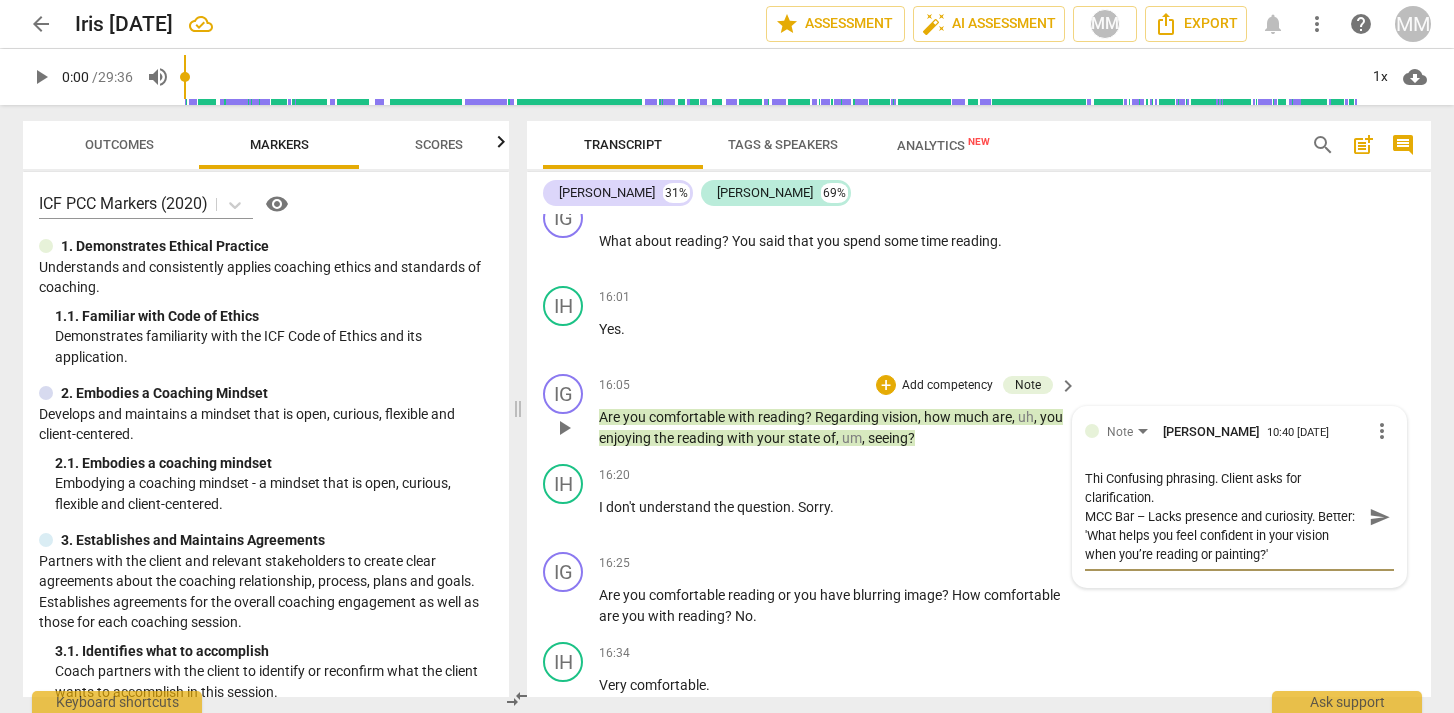type on "This Confusing phrasing. Client asks for clarification.
MCC Bar – Lacks presence and curiosity. Better: 'What helps you feel confident in your vision when you’re reading or painting?'" 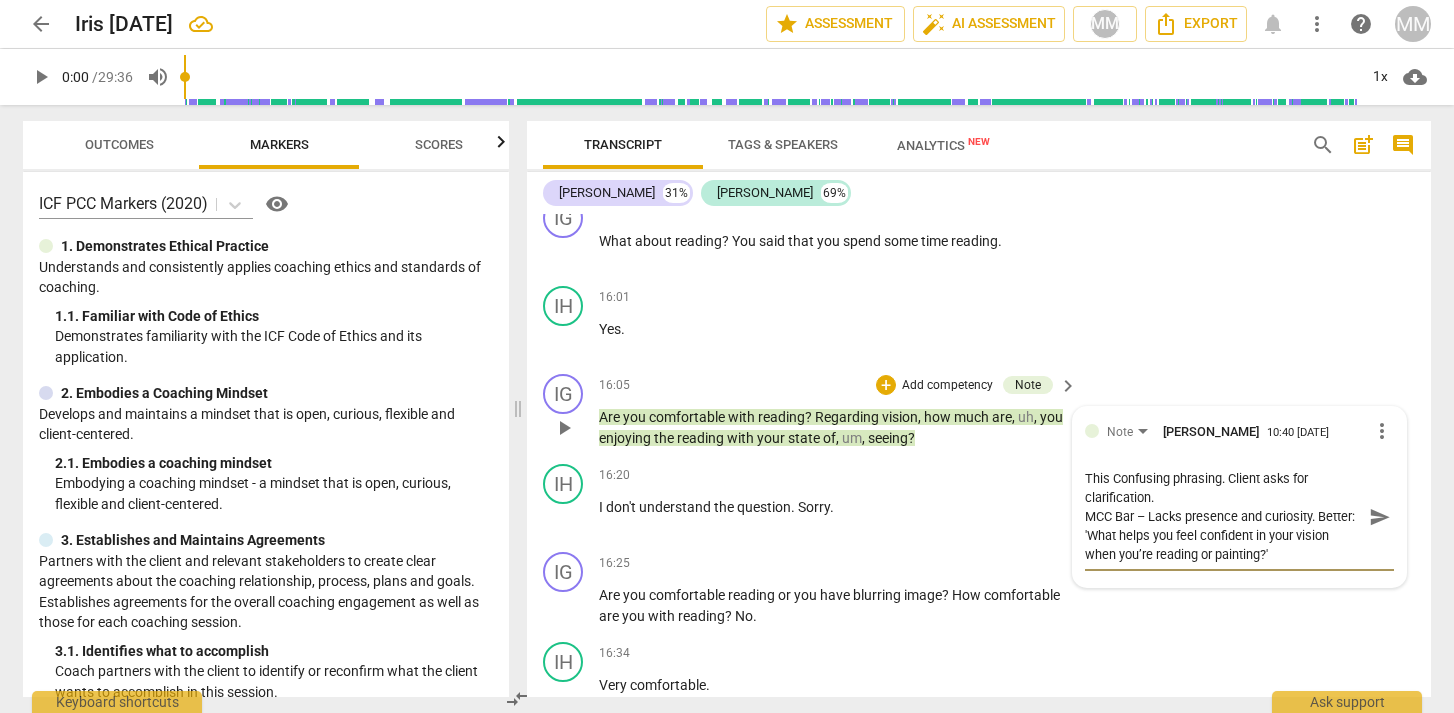 scroll, scrollTop: 19, scrollLeft: 0, axis: vertical 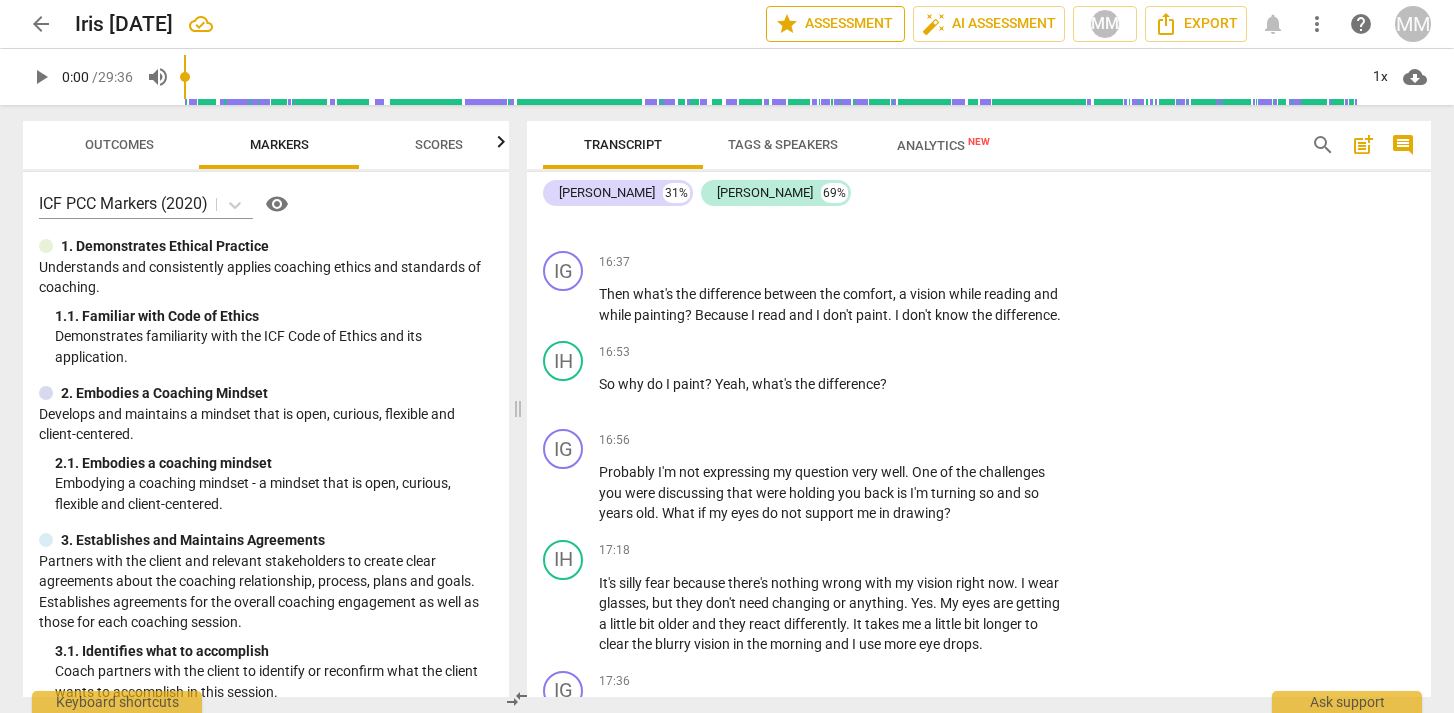type on "This Confusing phrasing. Client asks for clarification.
MCC Bar – Lacks presence and curiosity. Better: 'What helps you feel confident in your vision when you’re reading or painting?'" 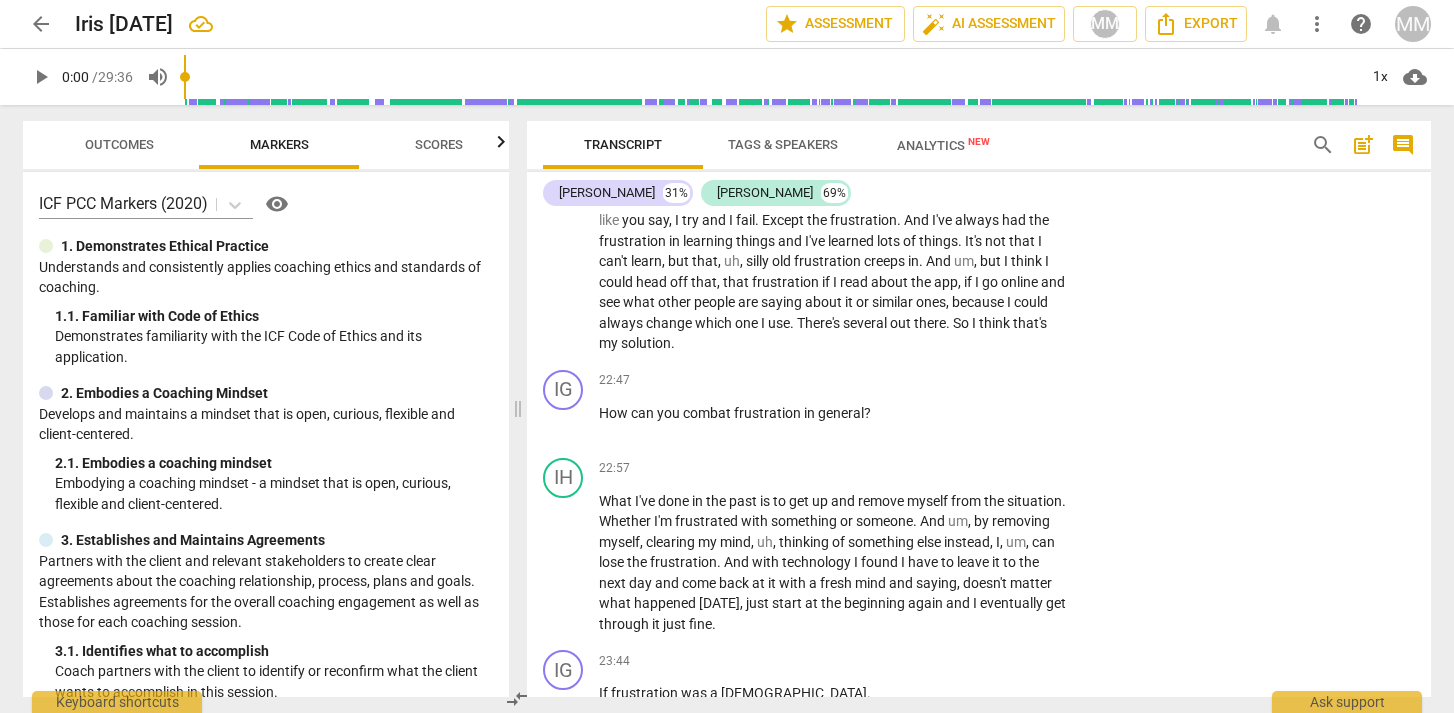 scroll, scrollTop: 7745, scrollLeft: 0, axis: vertical 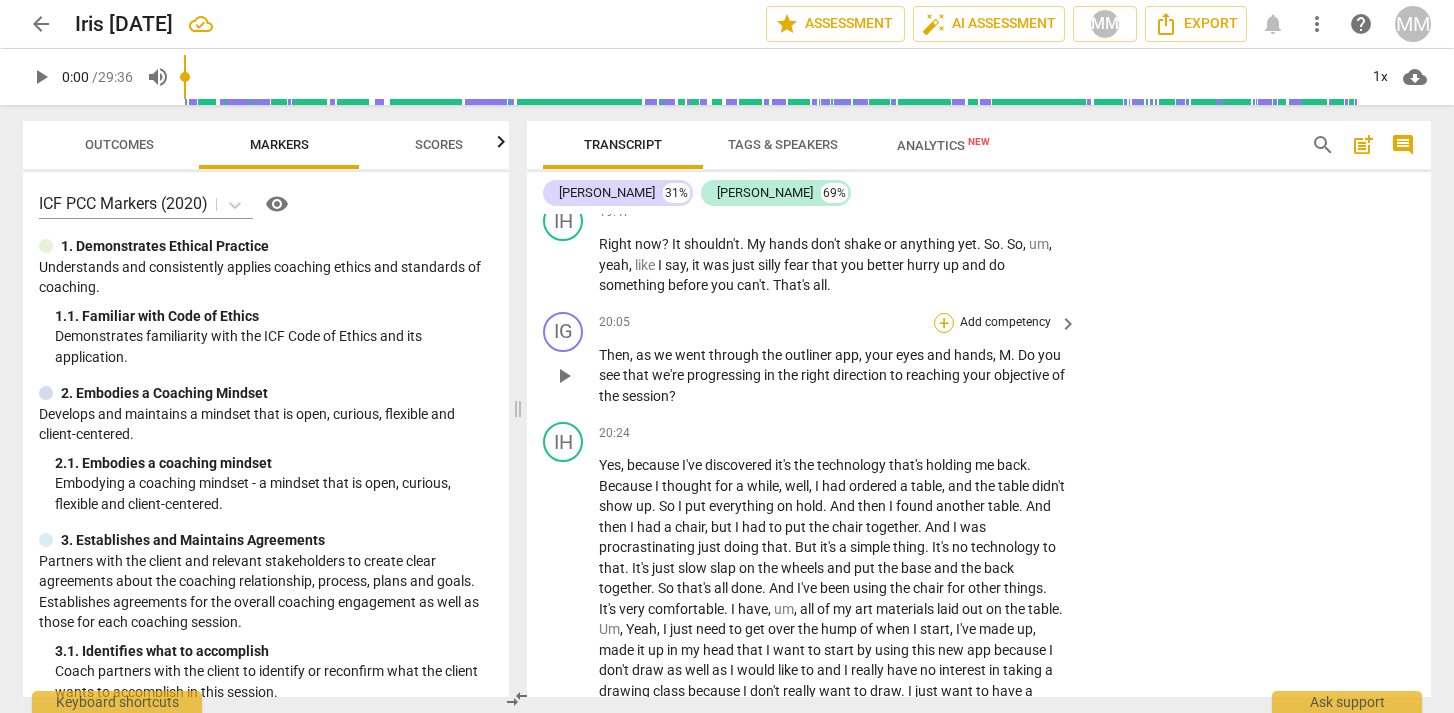 click on "+" at bounding box center (944, 323) 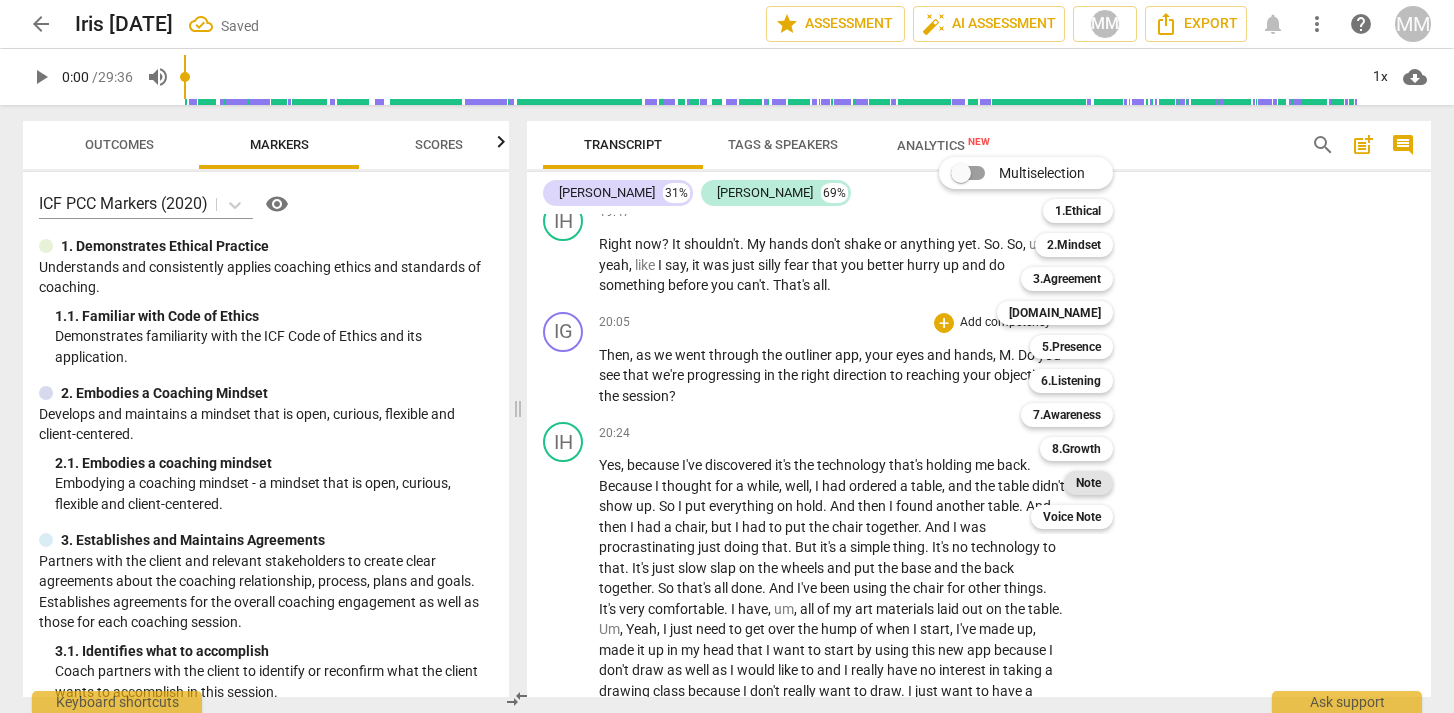 click on "Note" at bounding box center [1088, 483] 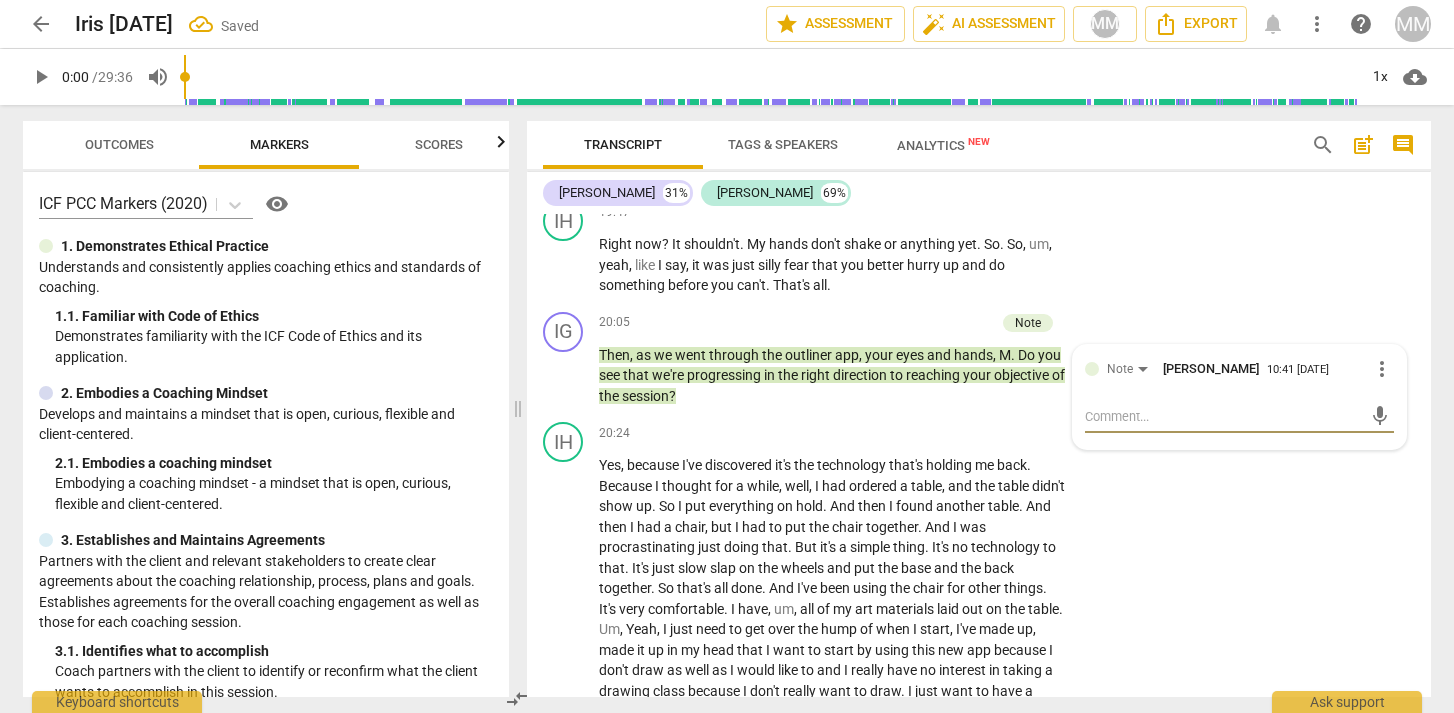 paste on "Assessment
✅ PCC Marker 3.3 – Checks alignment with client goals.
✅ MCC Bar – Could be slightly more client-led: 'What feels meaningful about where we've arrived?'" 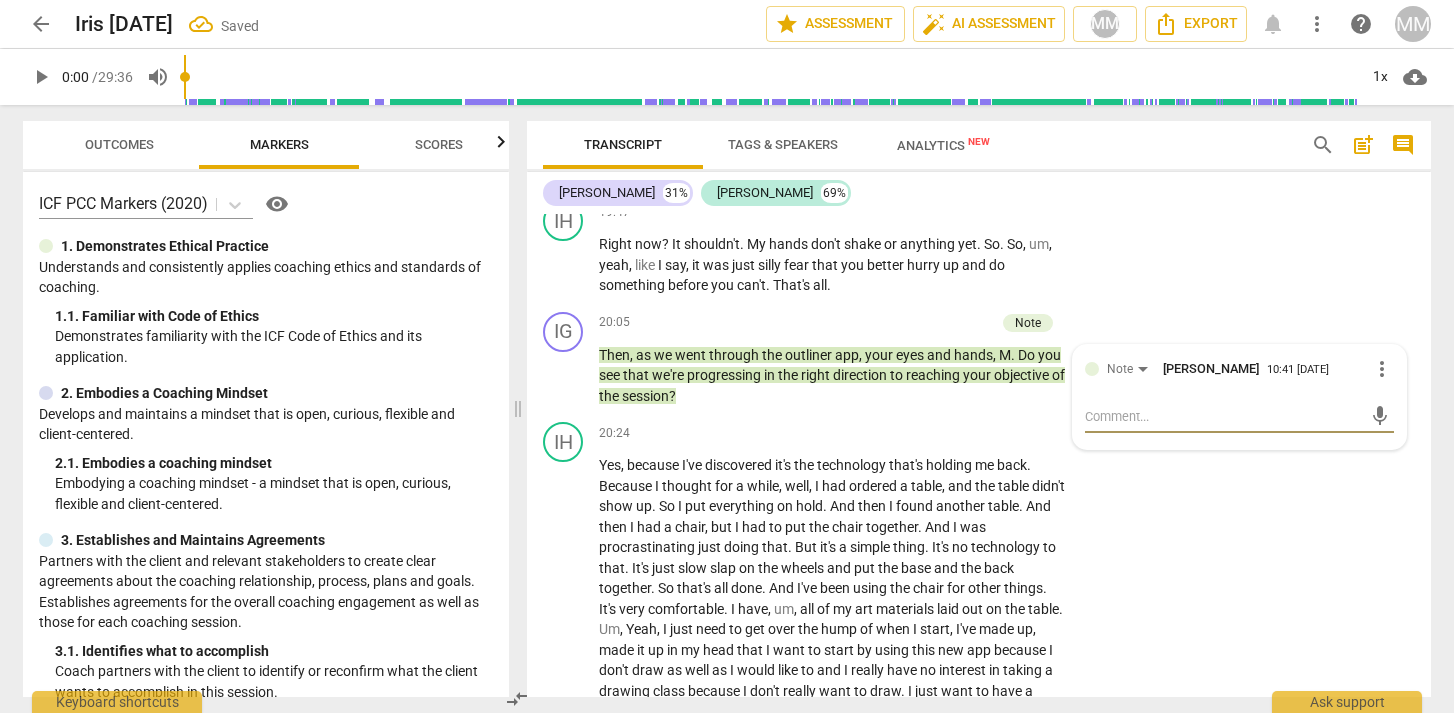 type on "Assessment
✅ PCC Marker 3.3 – Checks alignment with client goals.
✅ MCC Bar – Could be slightly more client-led: 'What feels meaningful about where we've arrived?'" 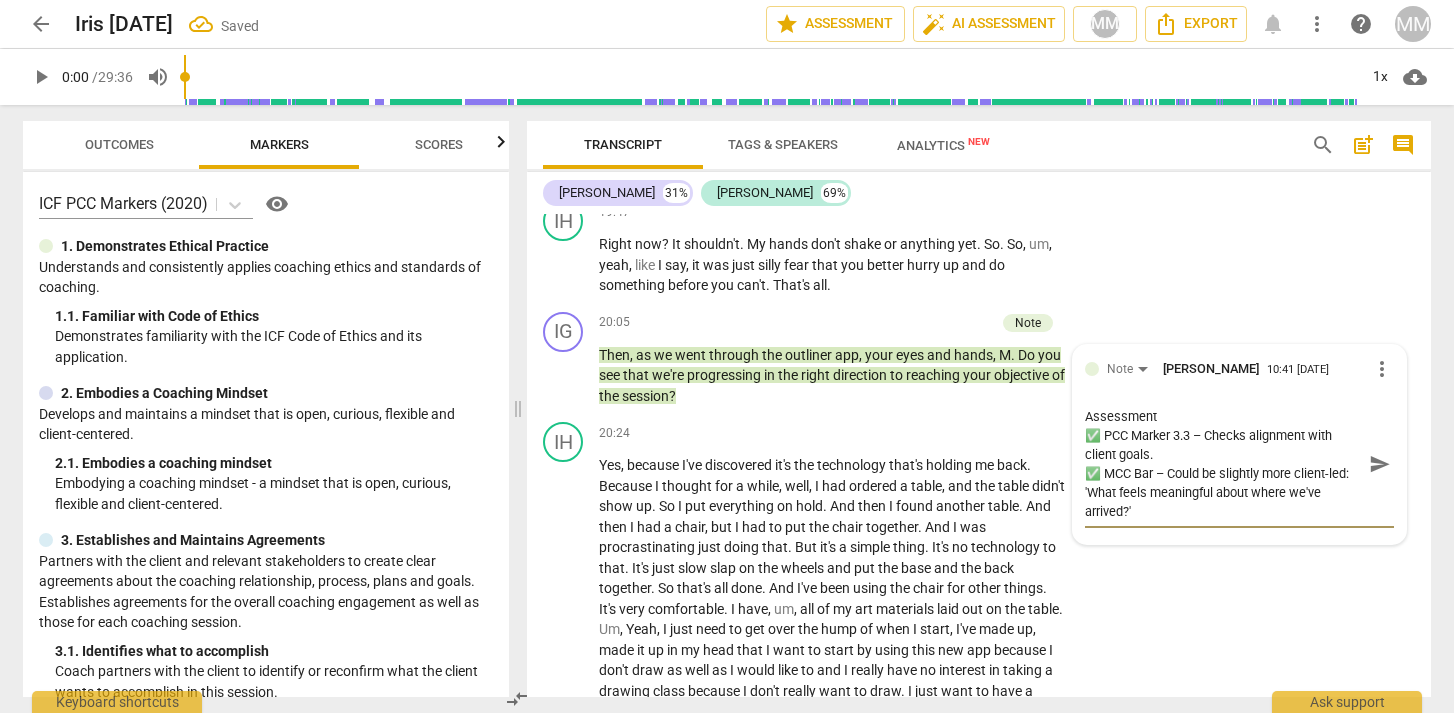 scroll, scrollTop: 17, scrollLeft: 0, axis: vertical 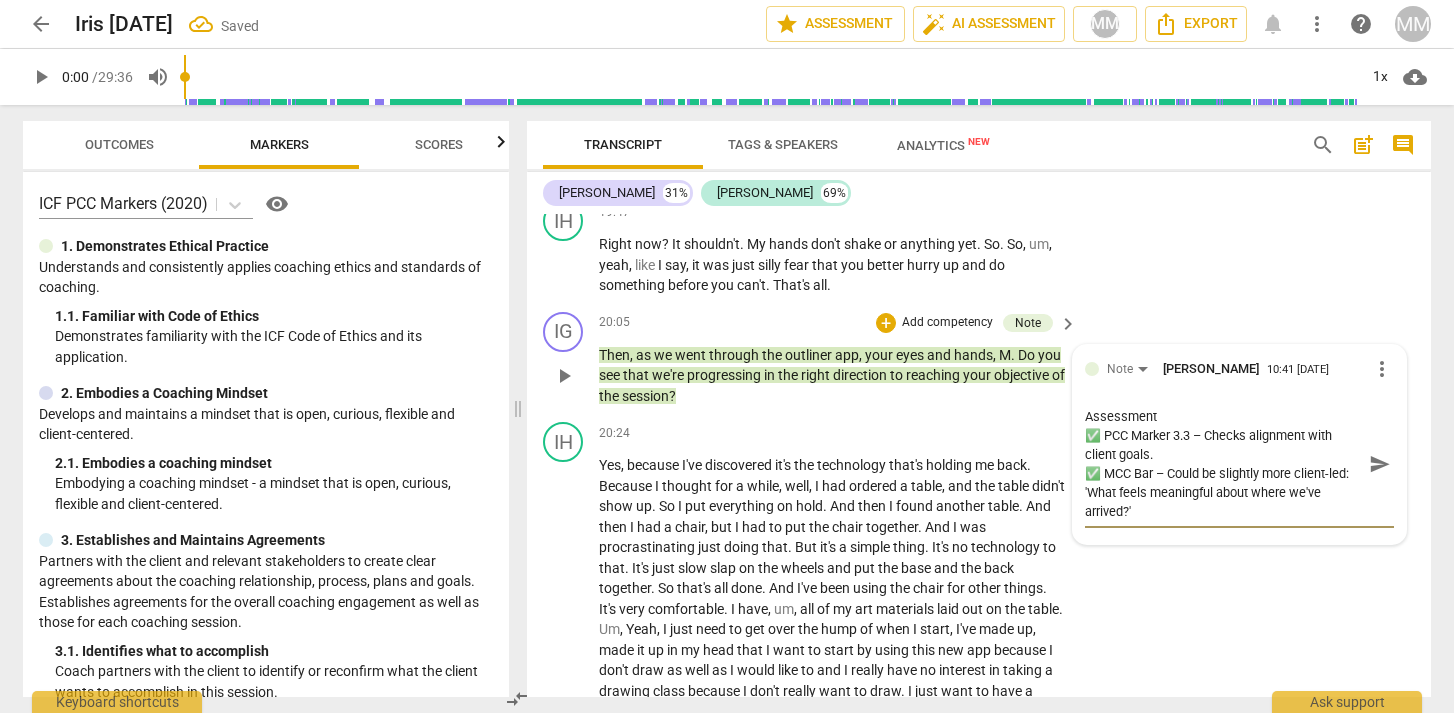 drag, startPoint x: 1096, startPoint y: 443, endPoint x: 1077, endPoint y: 443, distance: 19 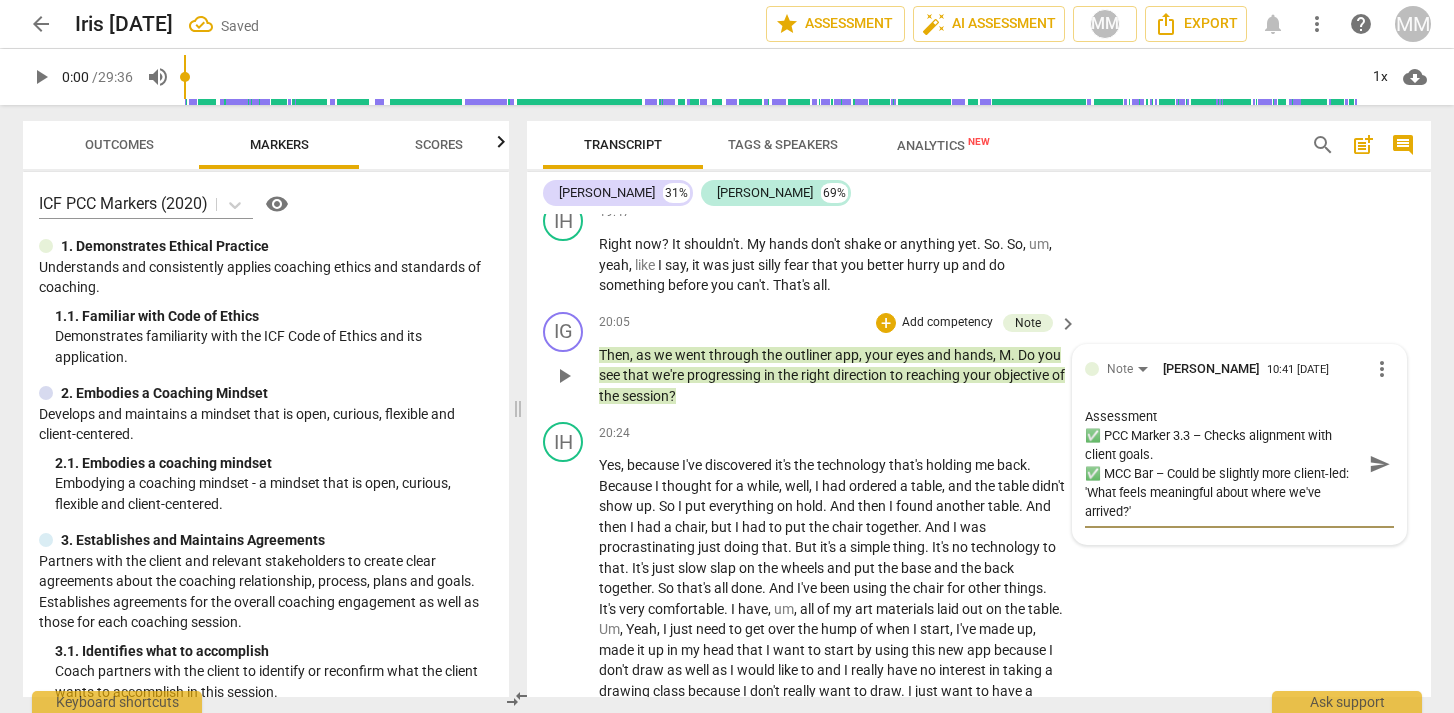 click on "Note Merci Miglino 10:41 07-30-2025 more_vert Assessment
✅ PCC Marker 3.3 – Checks alignment with client goals.
✅ MCC Bar – Could be slightly more client-led: 'What feels meaningful about where we've arrived?'
Assessment
✅ PCC Marker 3.3 – Checks alignment with client goals.
✅ MCC Bar – Could be slightly more client-led: 'What feels meaningful about where we've arrived?'
send" at bounding box center (1239, 444) 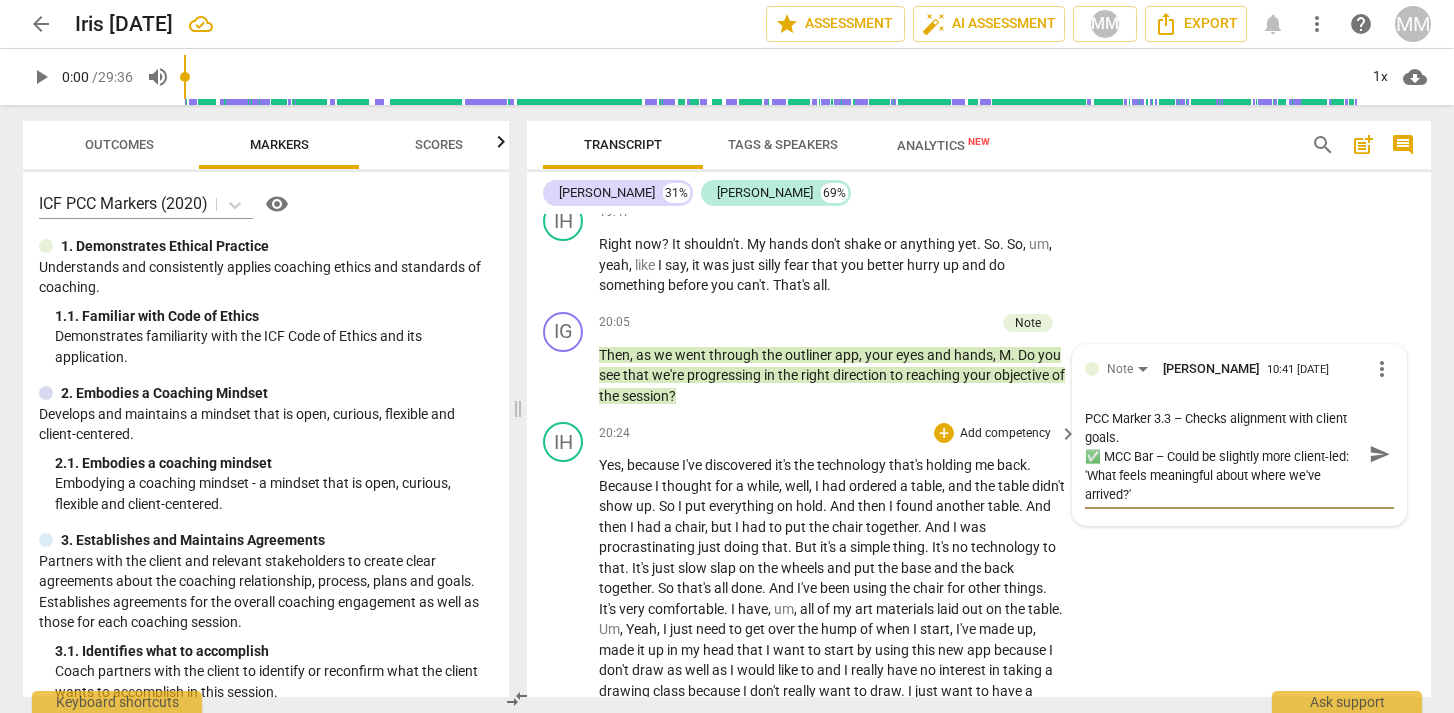 drag, startPoint x: 1098, startPoint y: 477, endPoint x: 1067, endPoint y: 471, distance: 31.575306 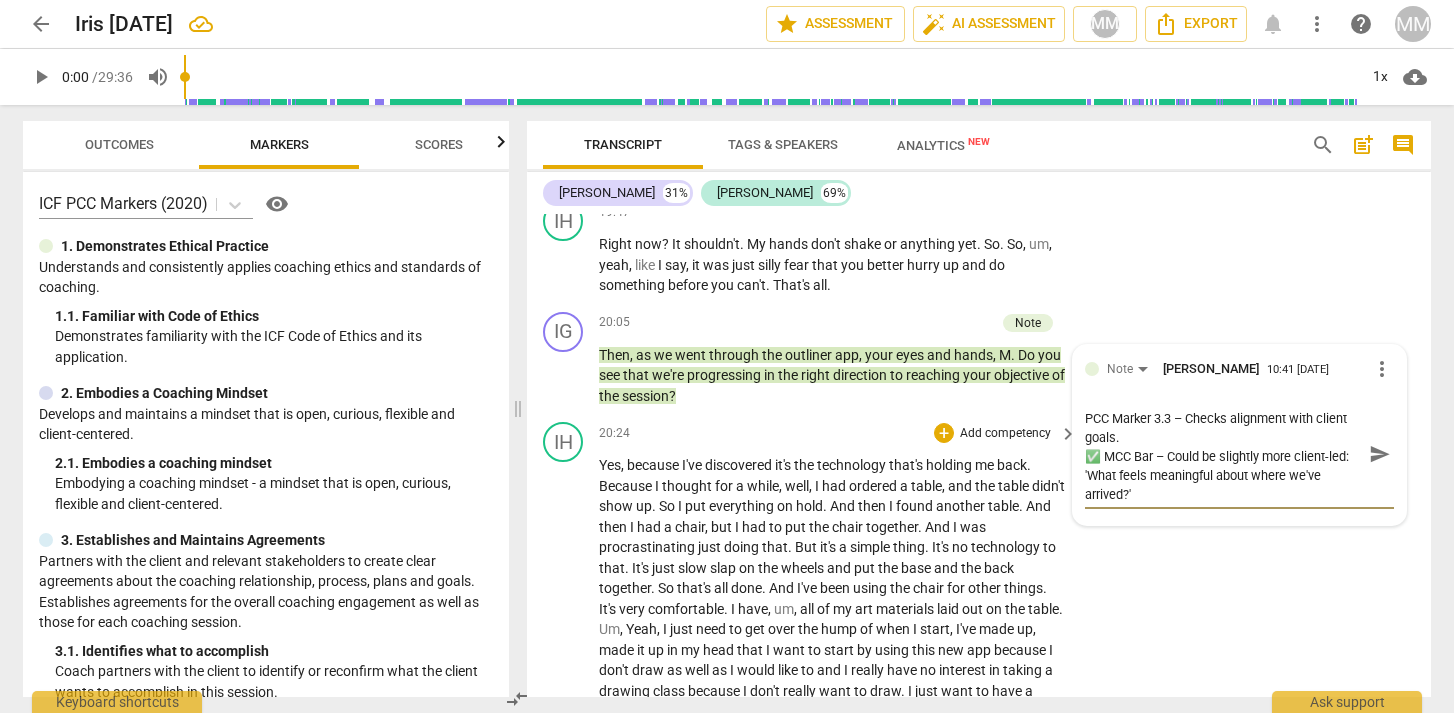 click on "IG play_arrow pause 00:00 + Add competency keyboard_arrow_right Hi ,   Iris ,   how   are   you ? IH play_arrow pause 00:02 + Add competency keyboard_arrow_right Hi ,   Ines .   I'm   very   good ,   thank   you . IG play_arrow pause 00:07 + Add competency keyboard_arrow_right Let's   start   our   coaching   session   today .   And   um ,   let   me   ask   you ,   how   can   this   period   of   time   with   us   together   be   most   helpful   to   you . IH play_arrow pause 00:21 + Add competency keyboard_arrow_right Today ?   I   want   to   explore   what   is   holding   me   back   from   starting   my   art ,   uh ,   again ,   my   watercolor   painting .   And   even   if   I   don't   get   to   the   root   of   the   problem ,   I   want   to   be   able   to   talk   about   it   with   somebody   so   that   I   can   start   to   uncover   what   it   is   that's ,   uh ,   holding   me   back . IG play_arrow pause 00:54 + Add competency Note keyboard_arrow_right Fine .   Then   what   do" at bounding box center (979, 455) 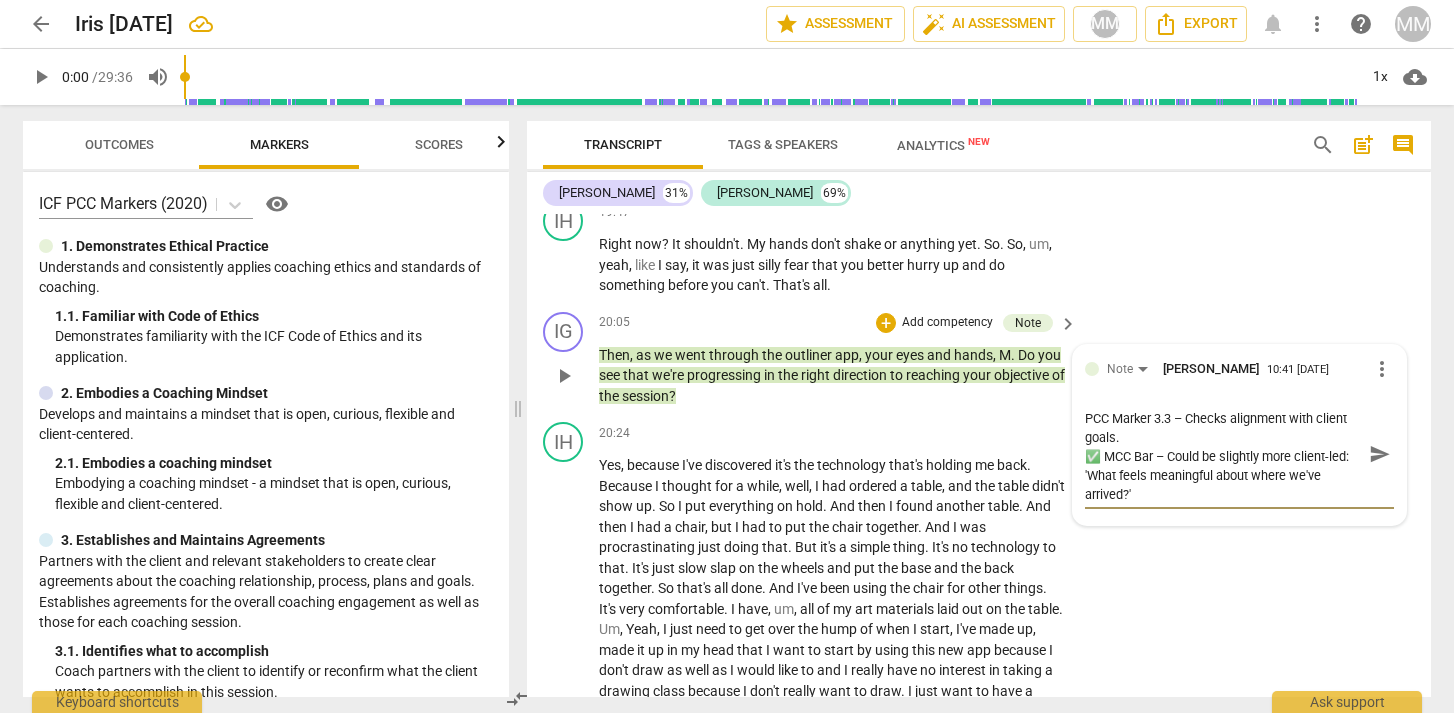 type on "Assessment
PCC Marker 3.3 – Checks alignment with client goals.
MCC Bar – Could be slightly more client-led: 'What feels meaningful about where we've arrived?'" 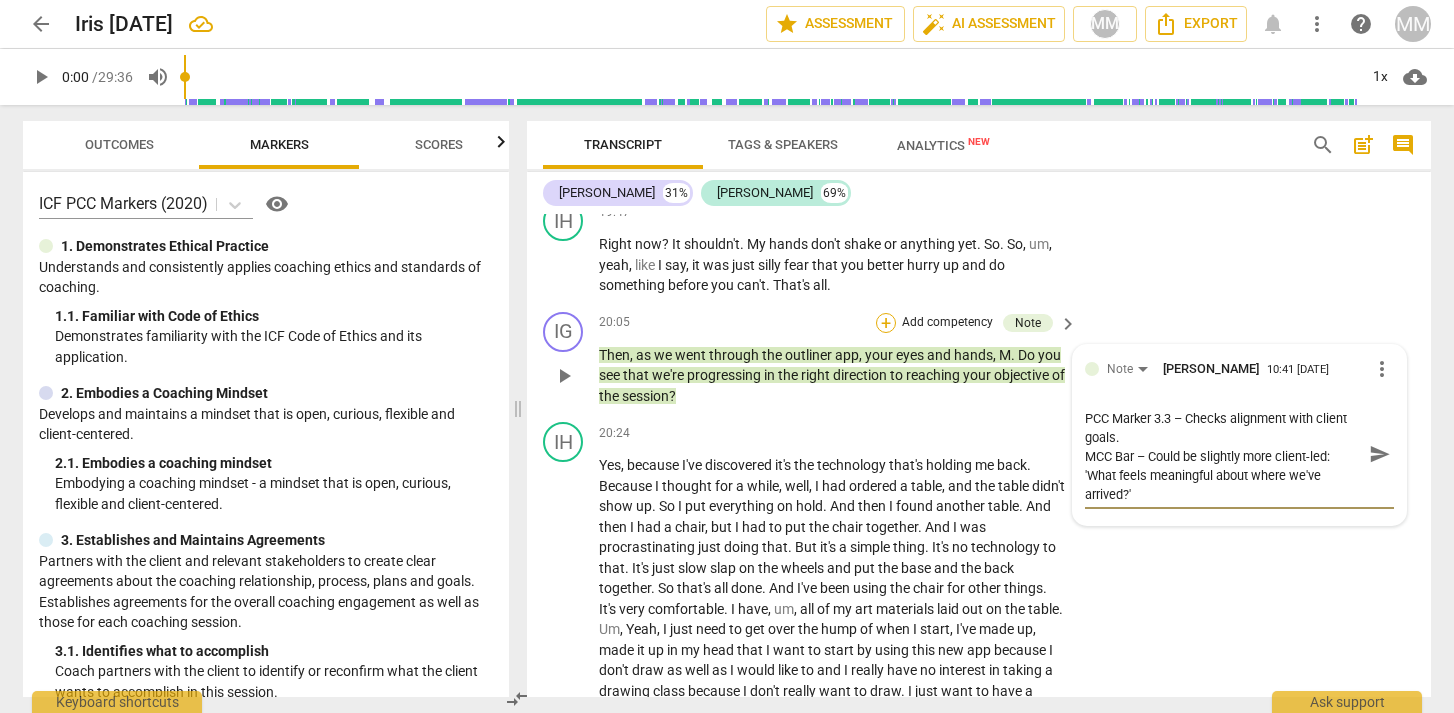 type on "Assessment
PCC Marker 3.3 – Checks alignment with client goals.
MCC Bar – Could be slightly more client-led: 'What feels meaningful about where we've arrived?'" 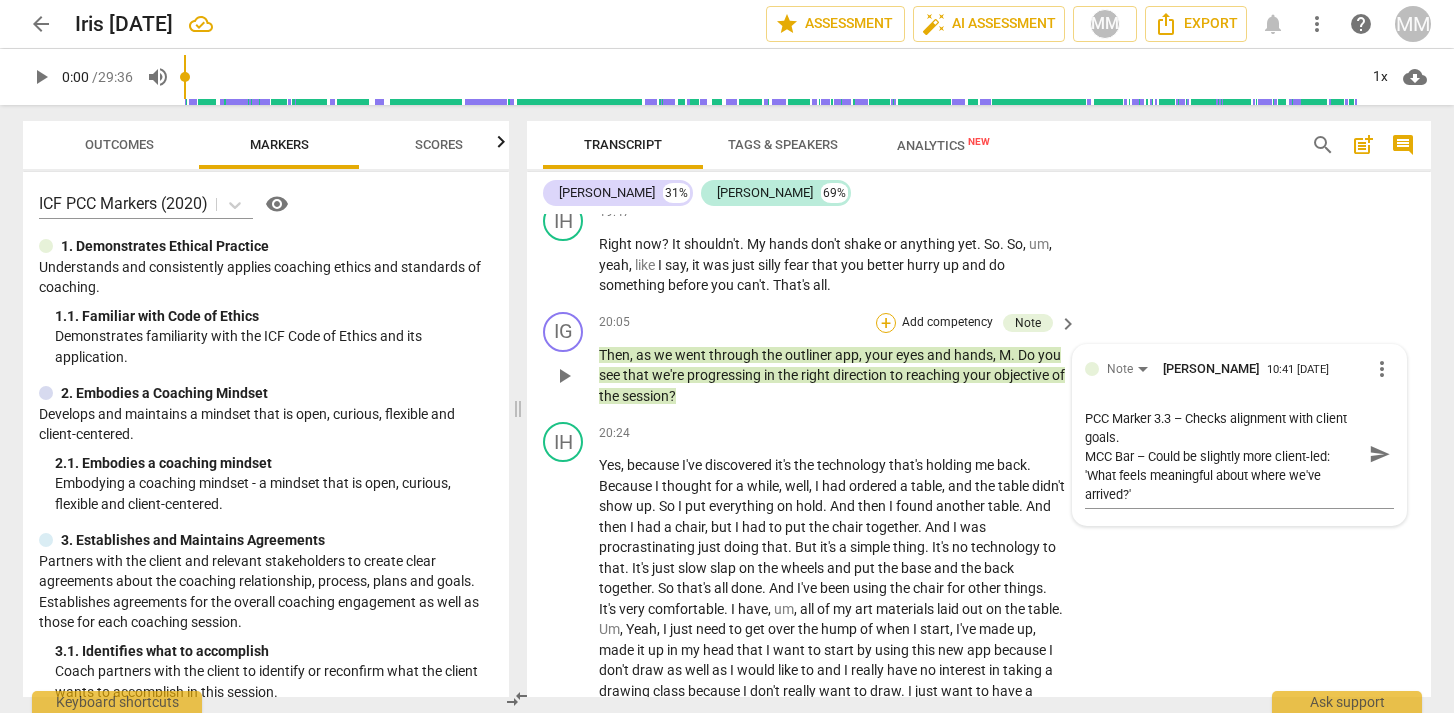 click on "+" at bounding box center (886, 323) 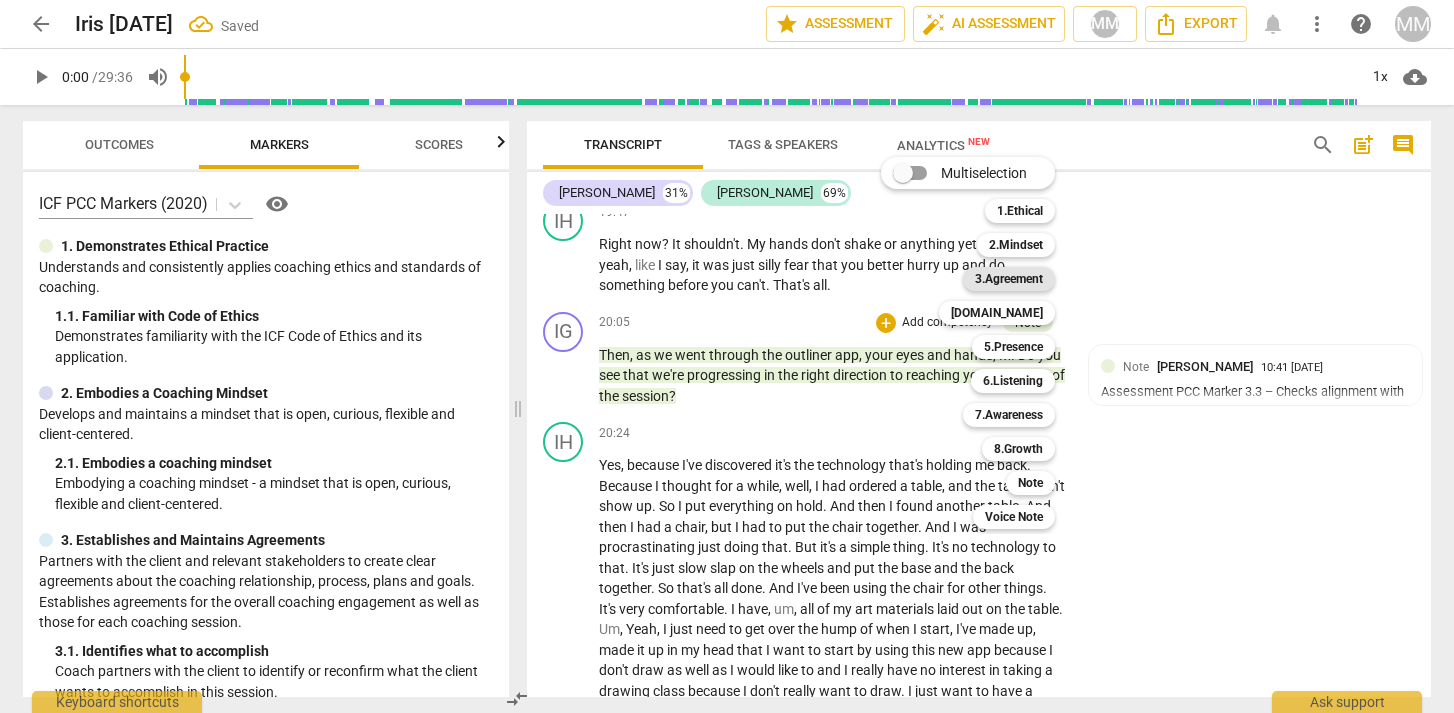 click on "3.Agreement" at bounding box center [1009, 279] 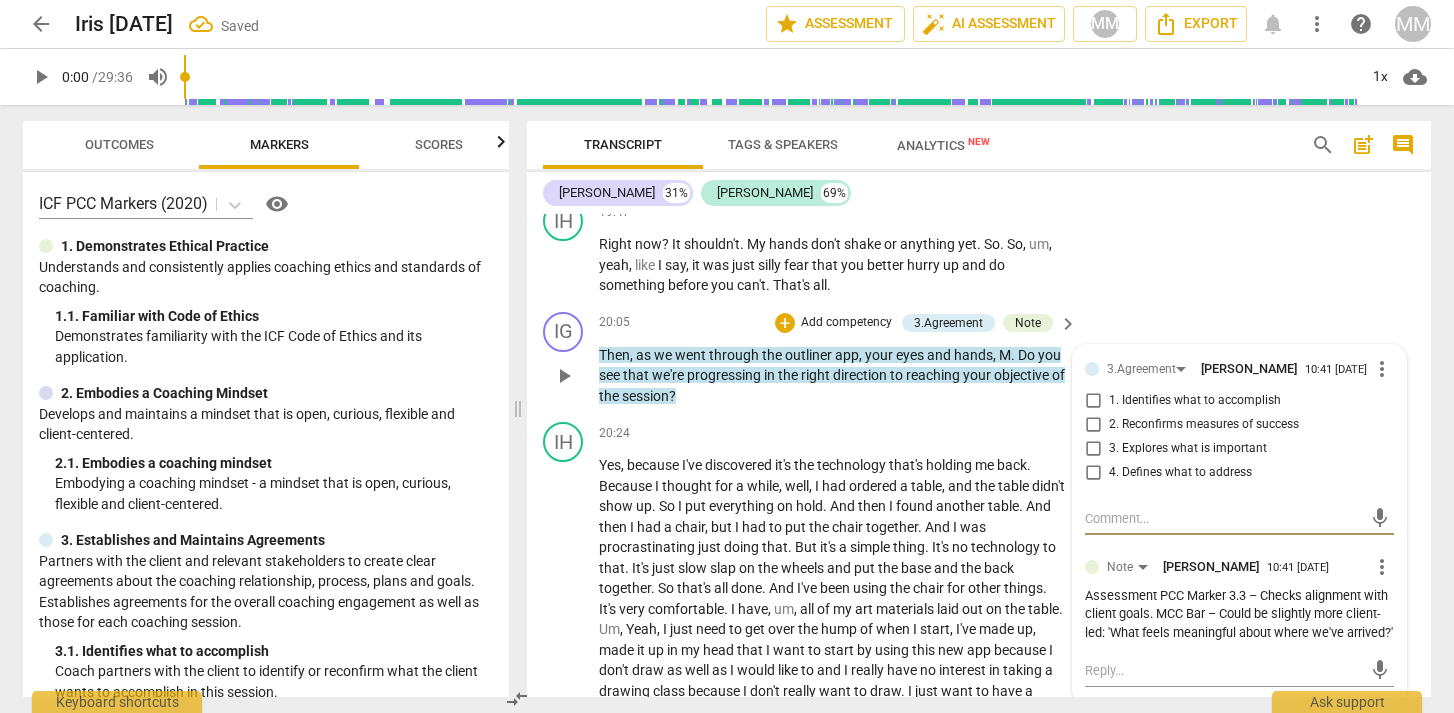 click on "3. Explores what is important" at bounding box center [1093, 449] 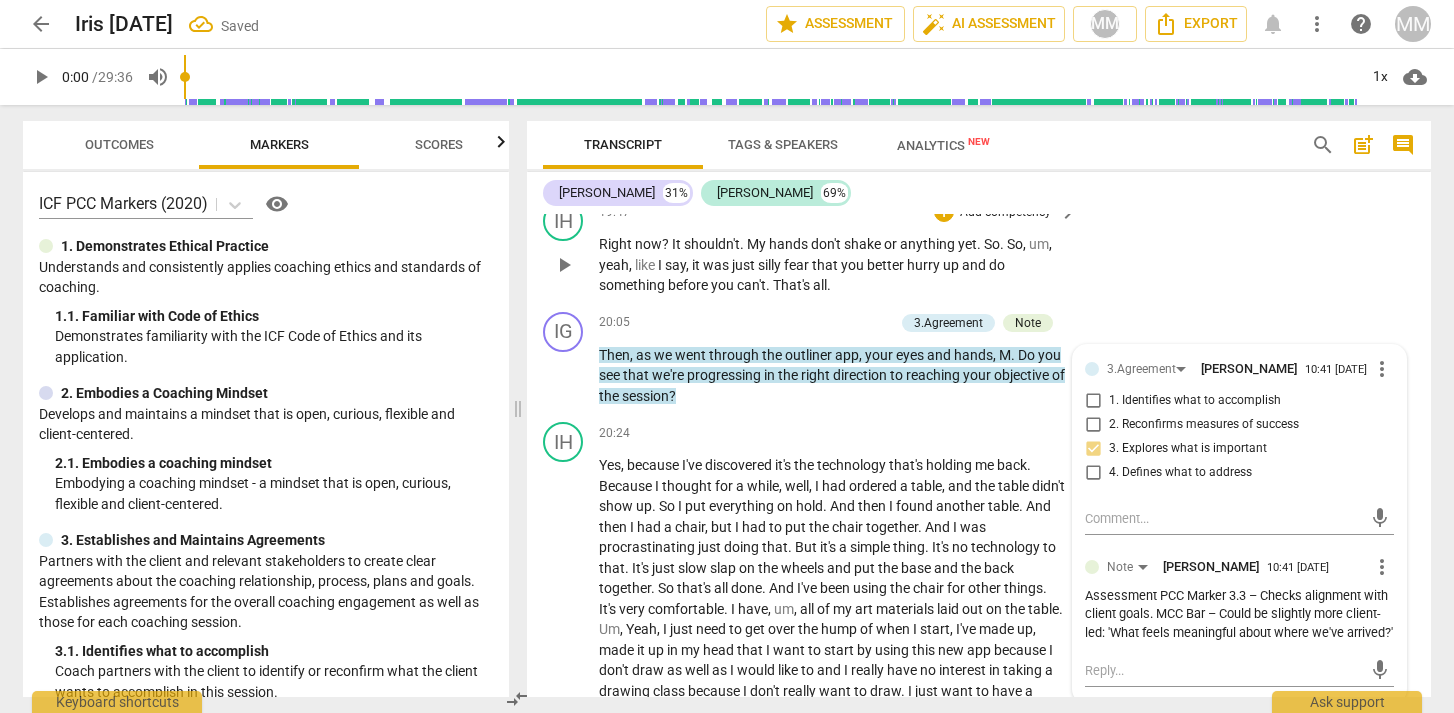 click on "IH play_arrow pause 19:47 + Add competency keyboard_arrow_right Right   now ?   It   shouldn't .   My   hands   don't   shake   or   anything   yet .   So .   So ,   um ,   yeah ,   like   I   say ,   it   was   just   silly   fear   that   you   better   hurry   up   and   do   something   before   you   can't .   That's   all ." at bounding box center (979, 248) 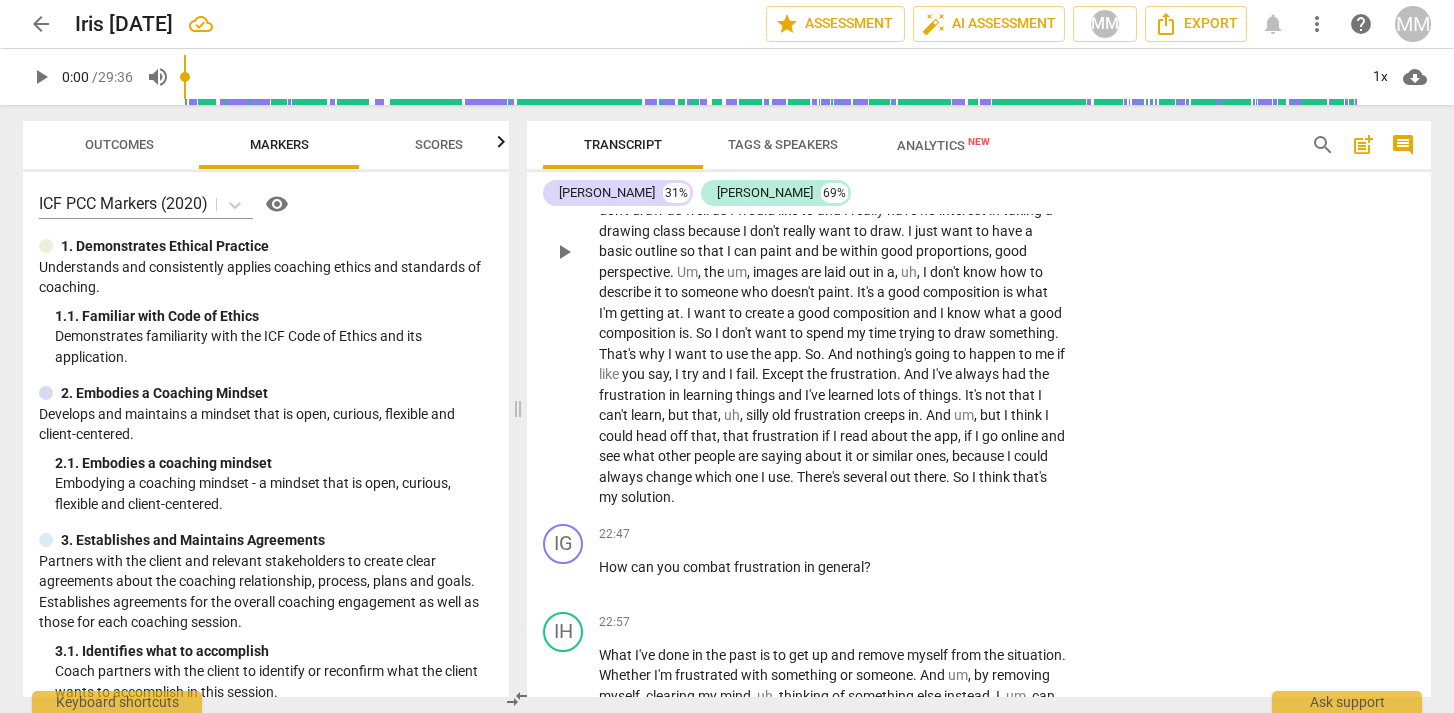 scroll, scrollTop: 7597, scrollLeft: 0, axis: vertical 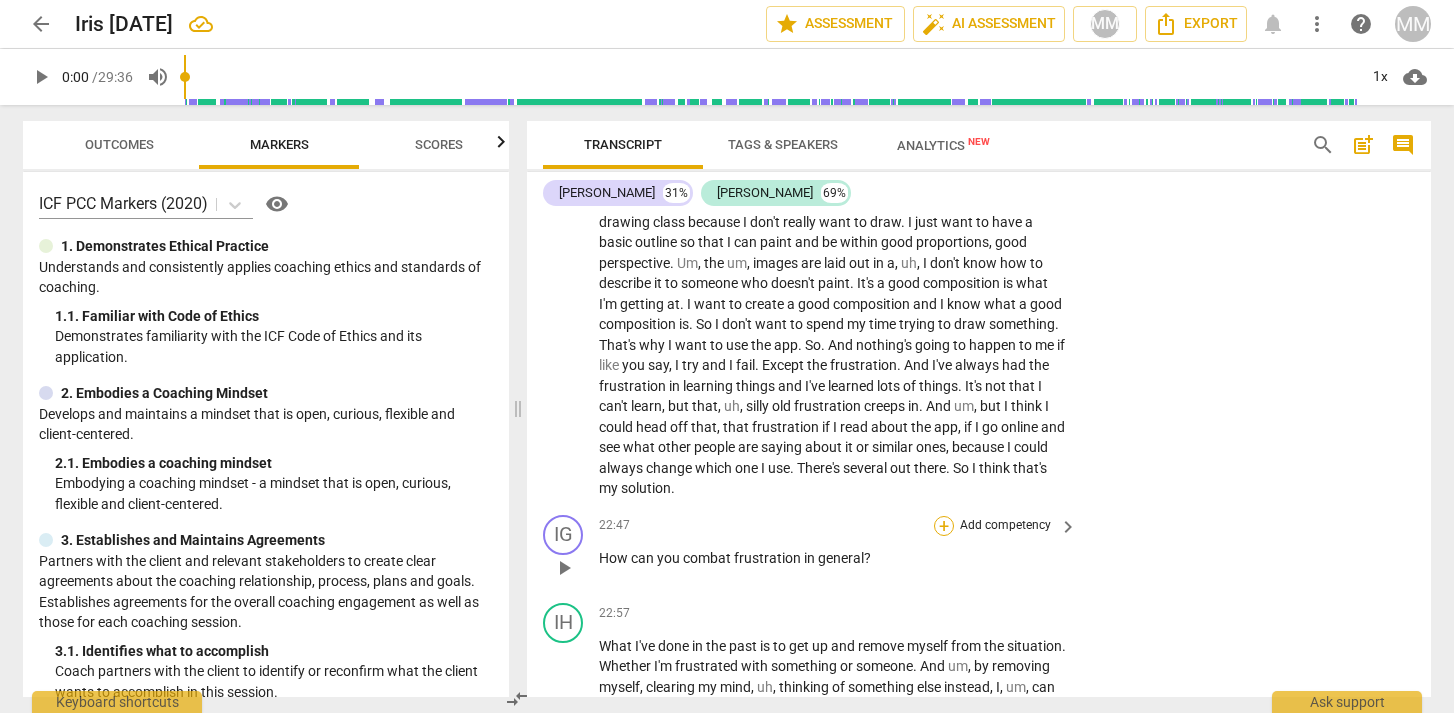 click on "+" at bounding box center [944, 526] 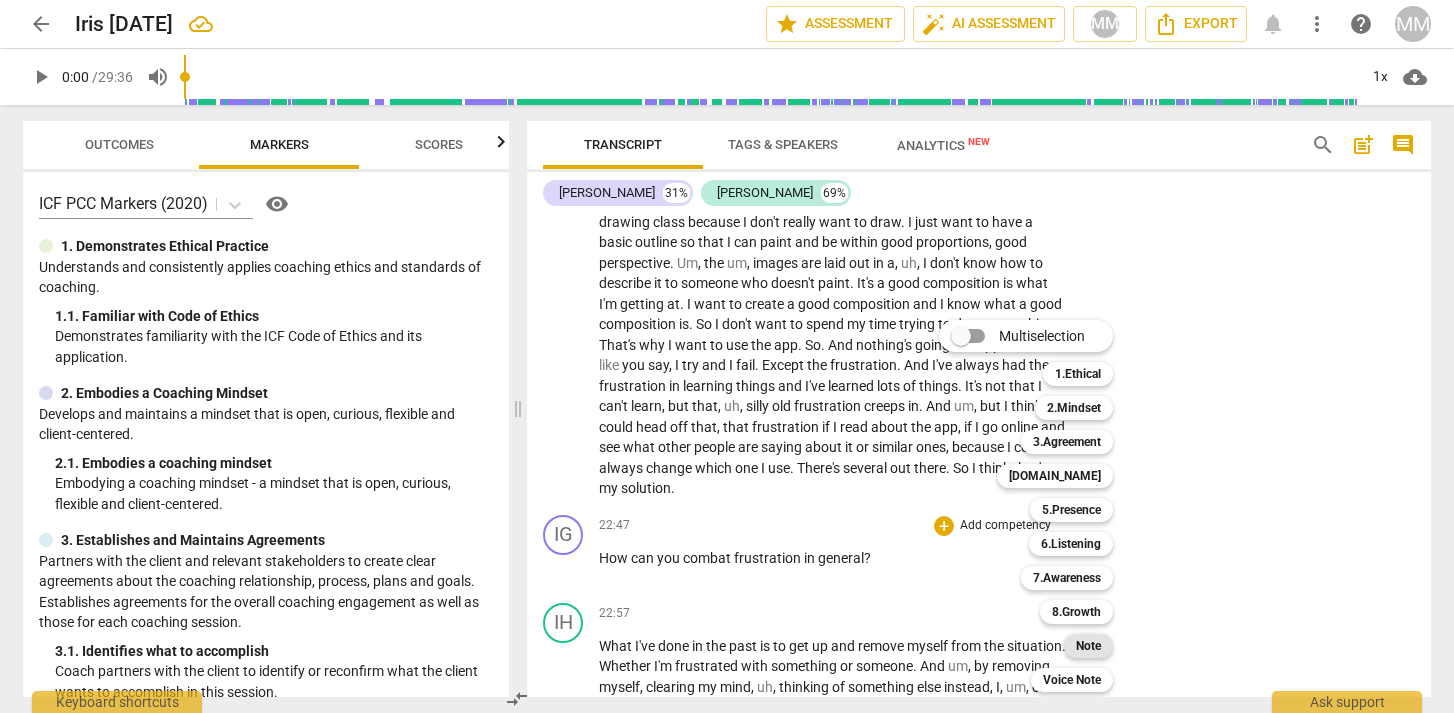 click on "Note" at bounding box center (1088, 646) 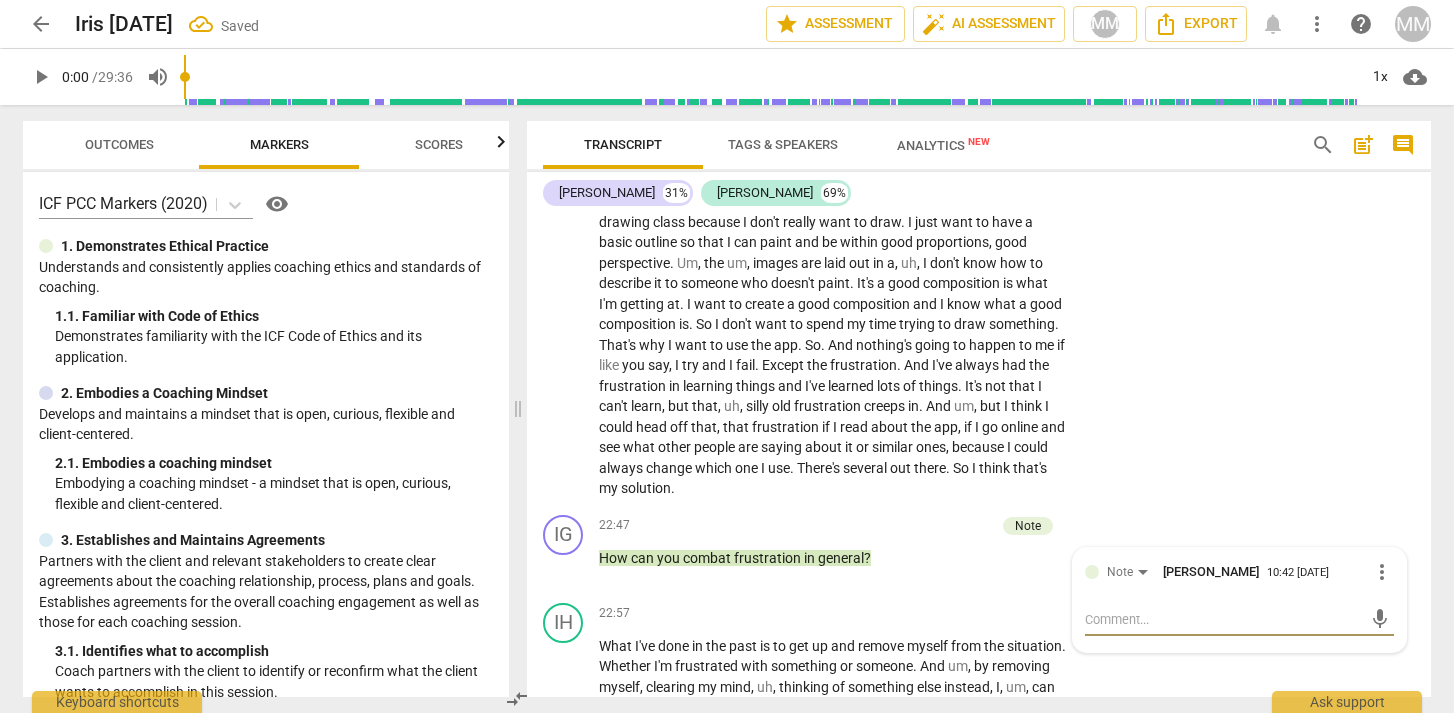paste on "✅ PCC Marker 7.2 – Invites client to generate strategies.
✅ MCC Bar – Opens space for sustainable behavior shifts." 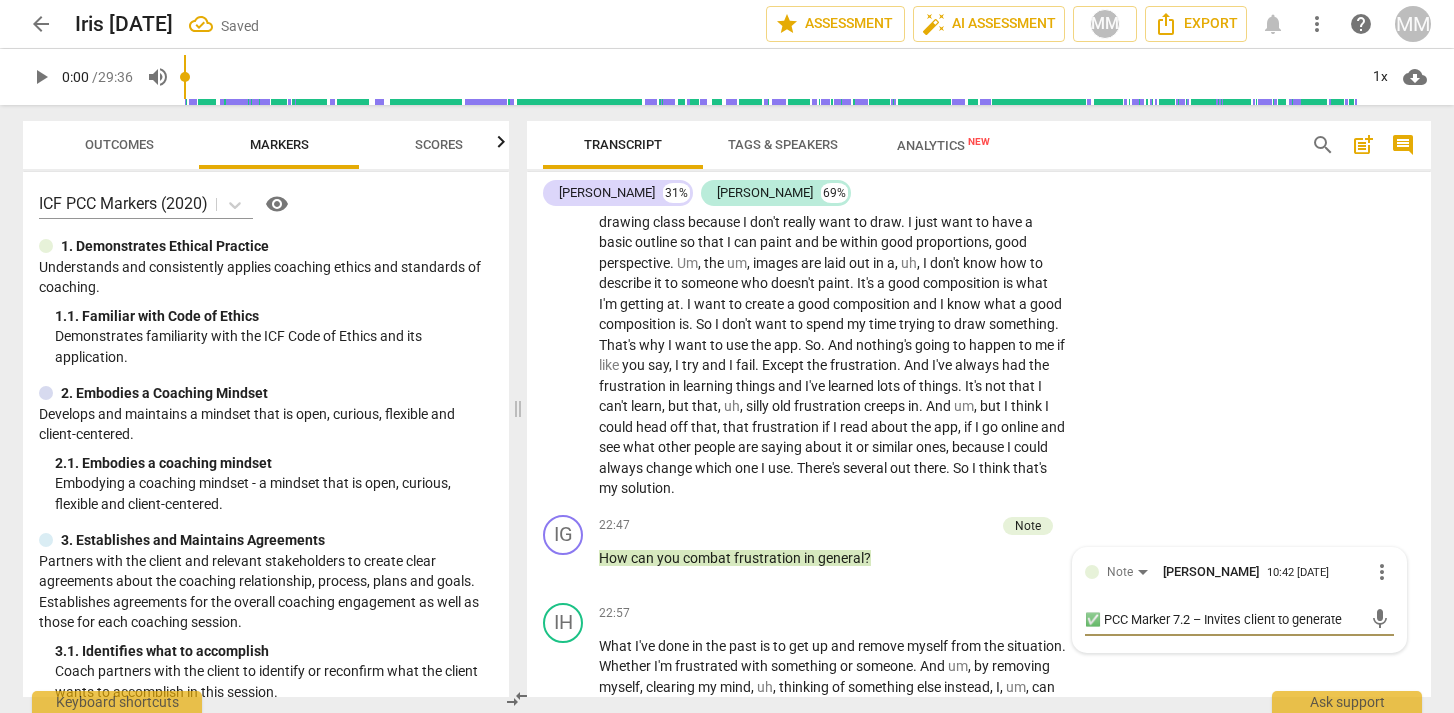 scroll, scrollTop: 7623, scrollLeft: 0, axis: vertical 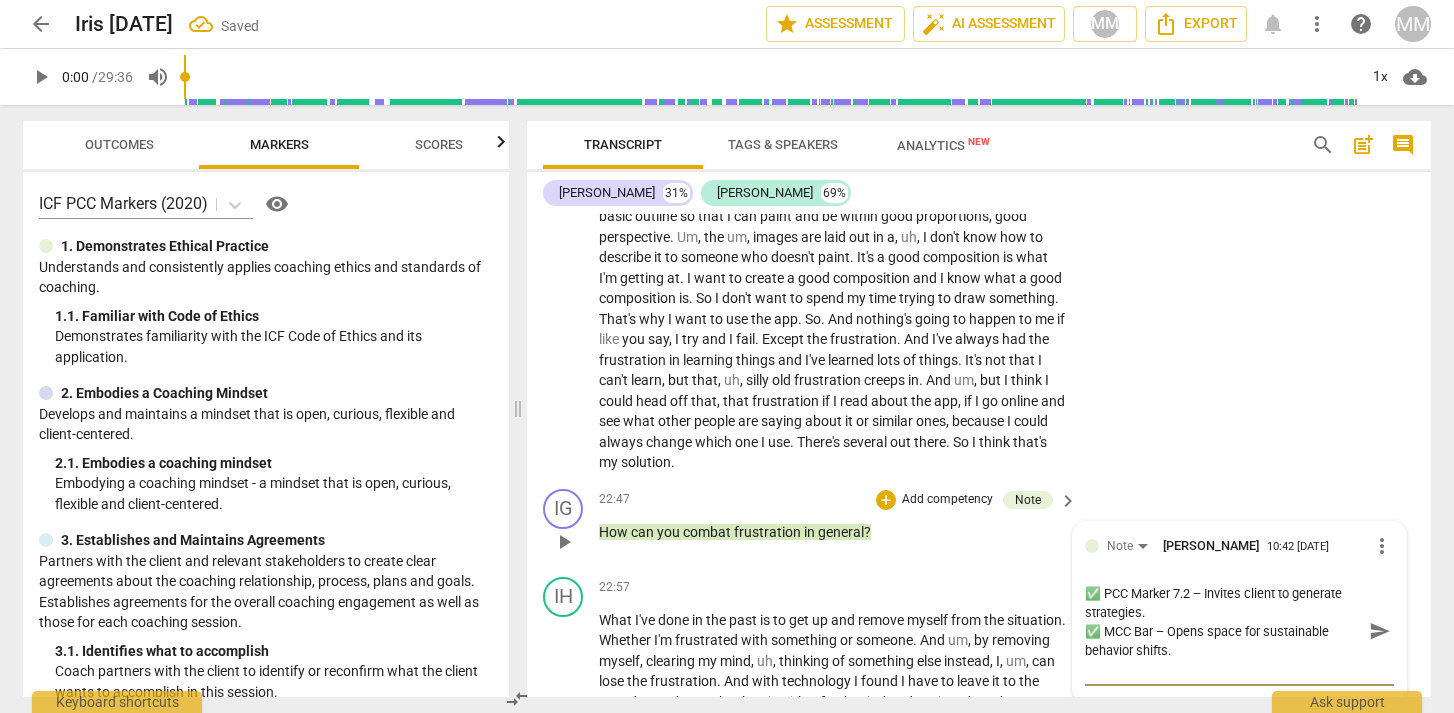 drag, startPoint x: 1097, startPoint y: 613, endPoint x: 1079, endPoint y: 612, distance: 18.027756 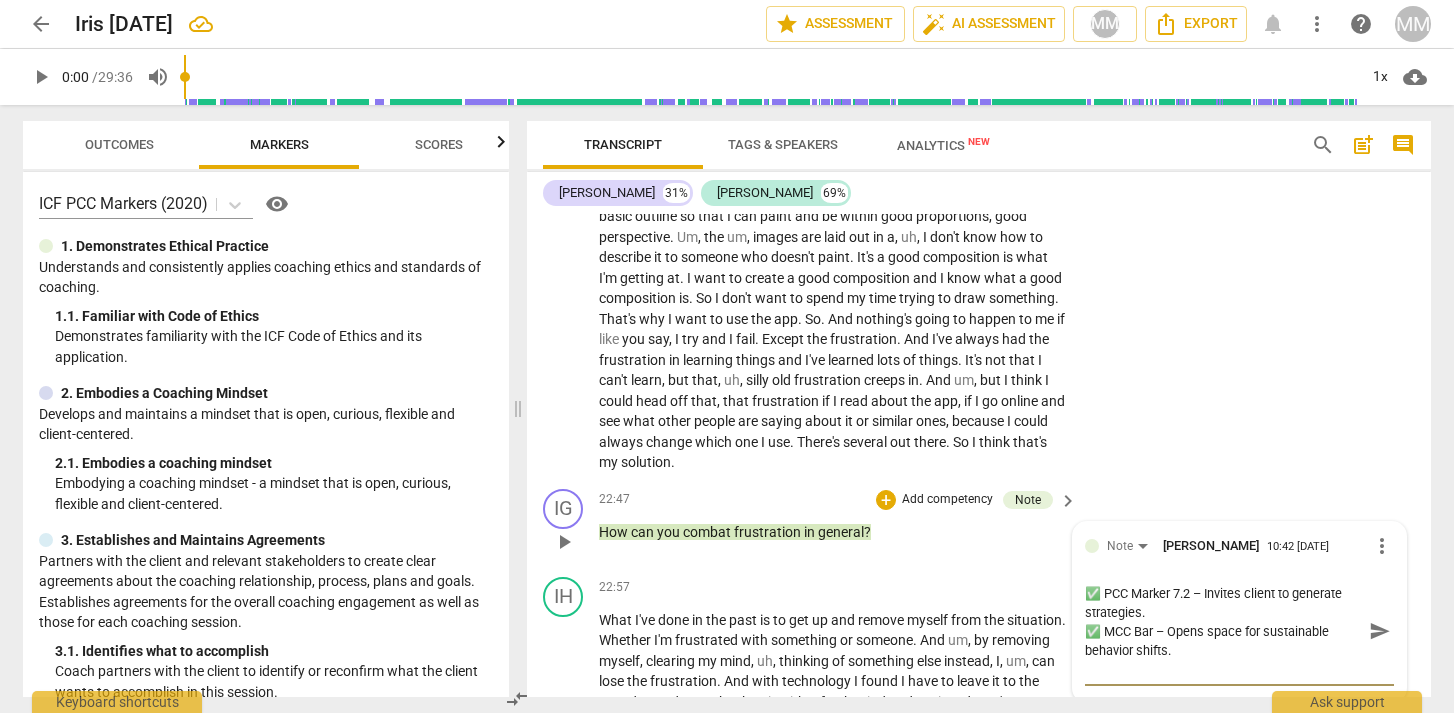type on "PCC Marker 7.2 – Invites client to generate strategies.
✅ MCC Bar – Opens space for sustainable behavior shifts." 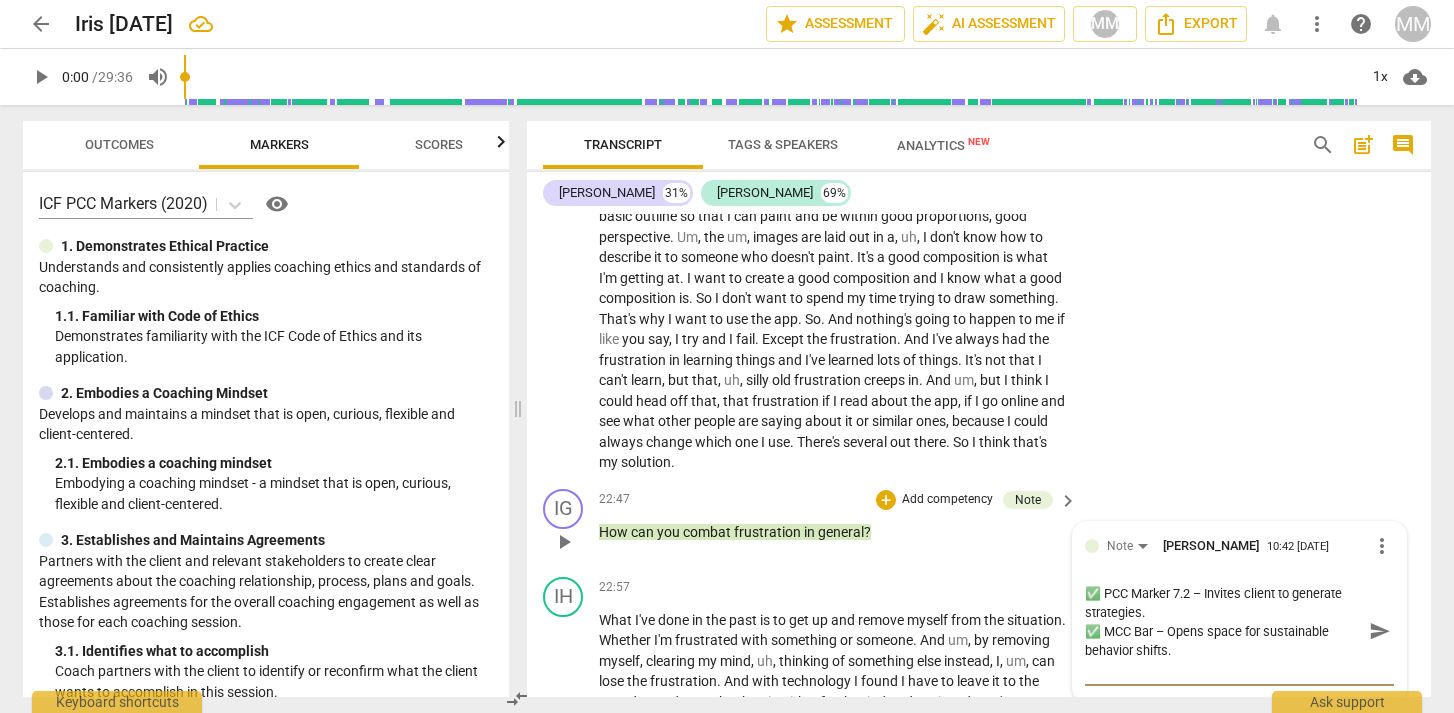 type on "PCC Marker 7.2 – Invites client to generate strategies.
✅ MCC Bar – Opens space for sustainable behavior shifts." 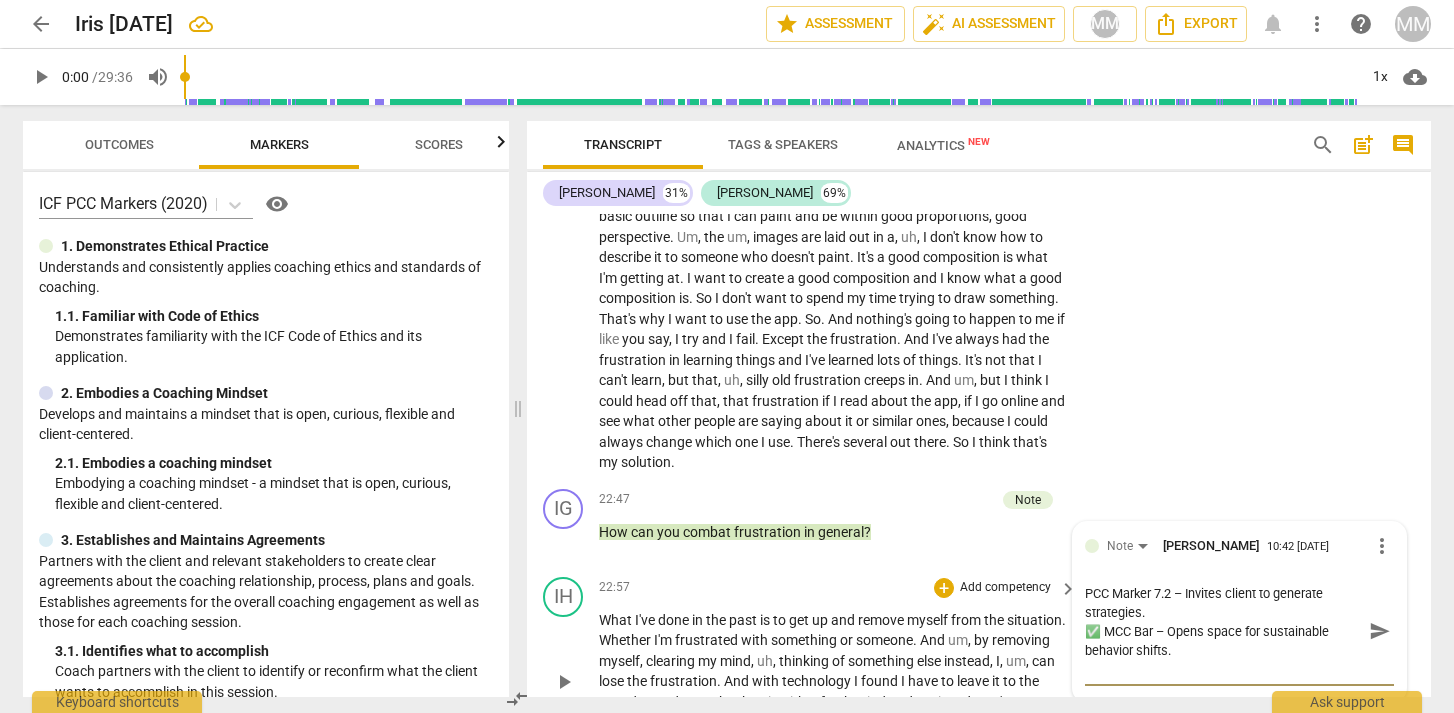drag, startPoint x: 1098, startPoint y: 651, endPoint x: 1060, endPoint y: 649, distance: 38.052597 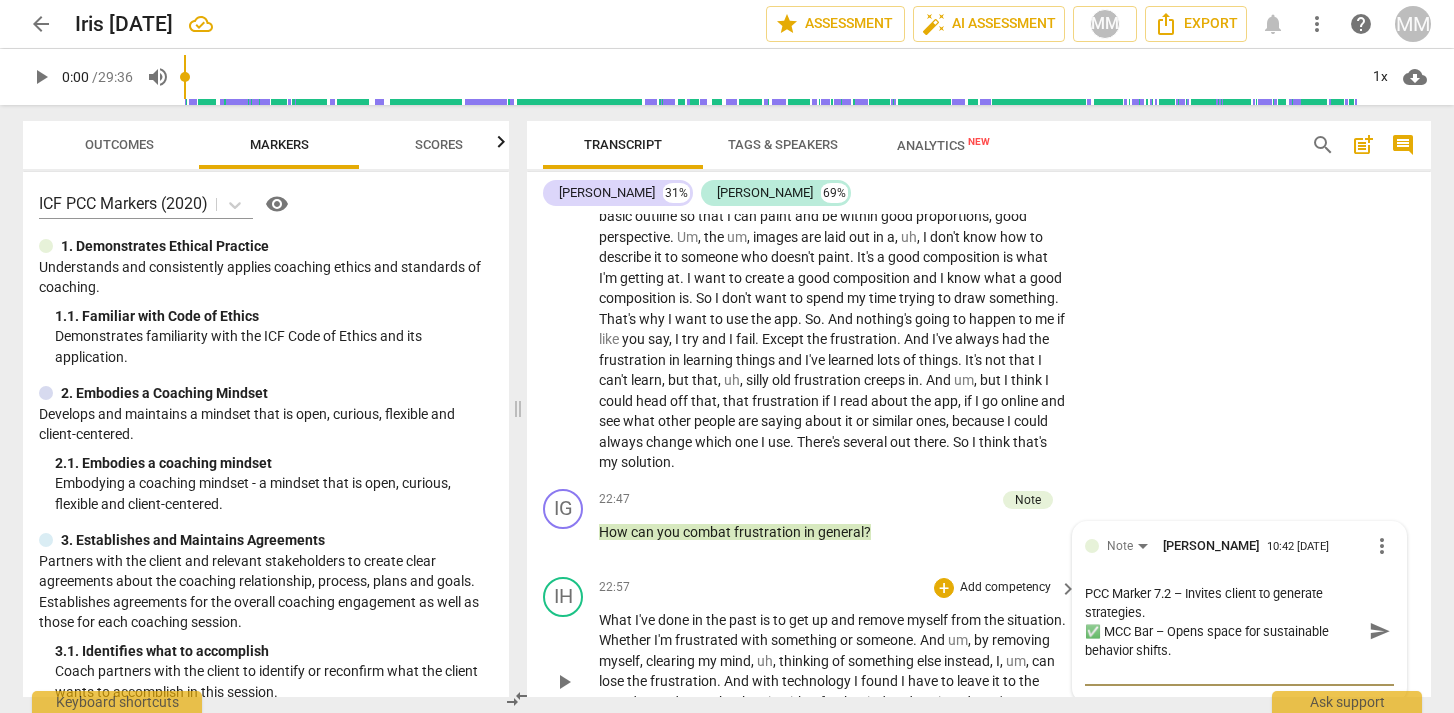 type on "PCC Marker 7.2 – Invites client to generate strategies.
MCC Bar – Opens space for sustainable behavior shifts." 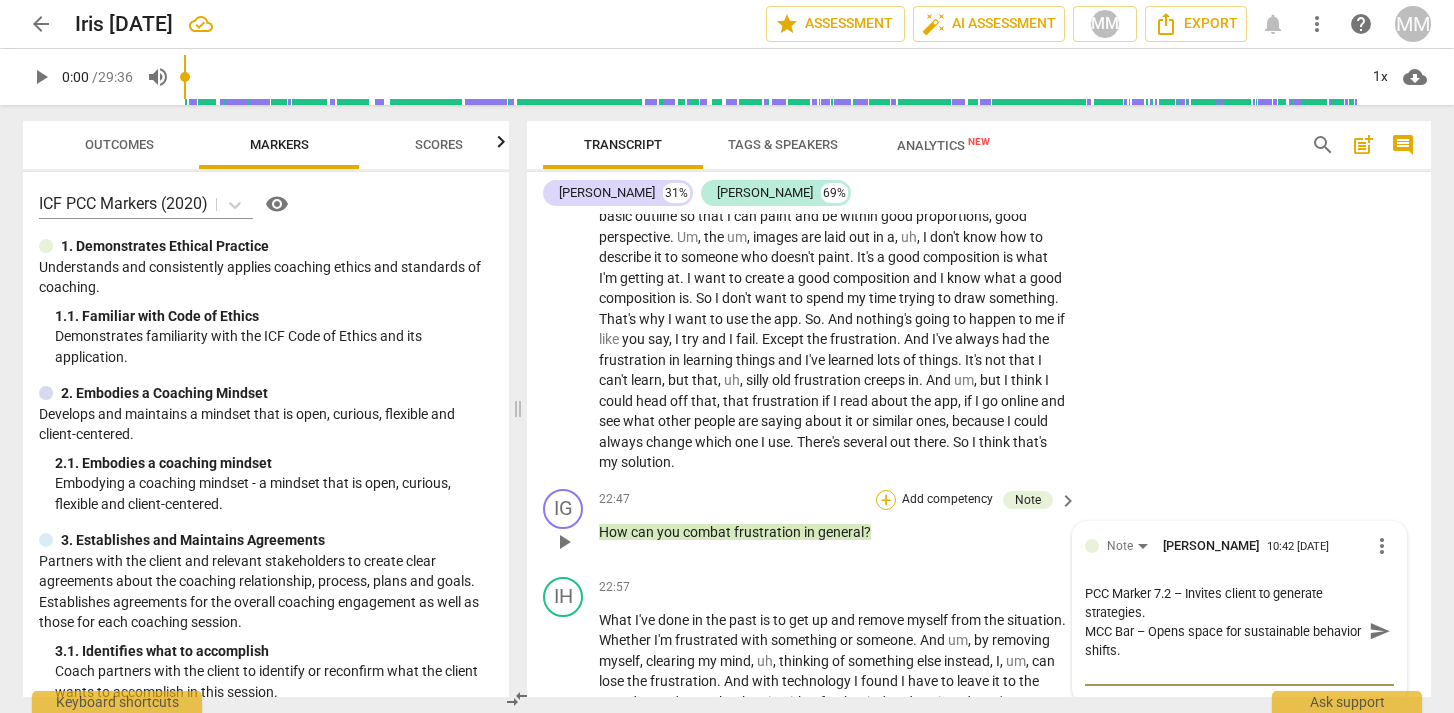 type on "PCC Marker 7.2 – Invites client to generate strategies.
MCC Bar – Opens space for sustainable behavior shifts." 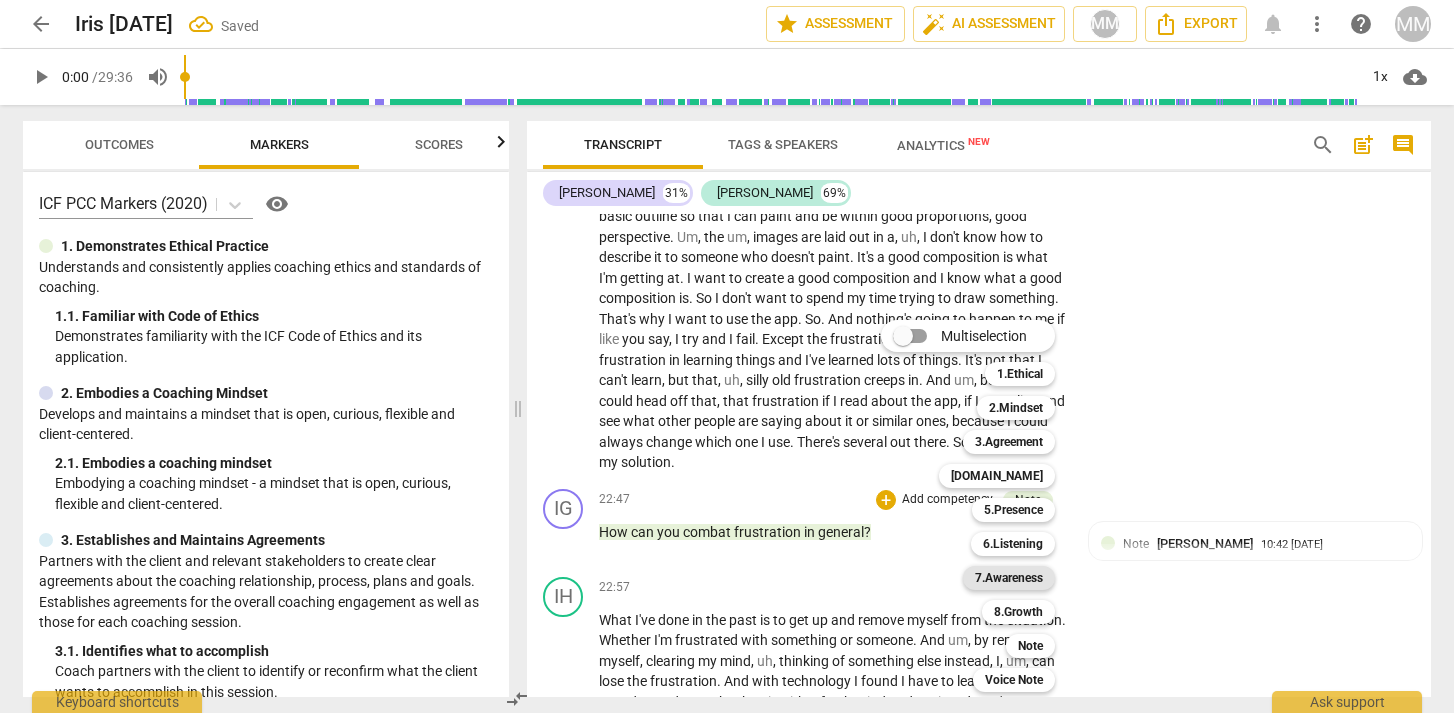 click on "7.Awareness" at bounding box center [1009, 578] 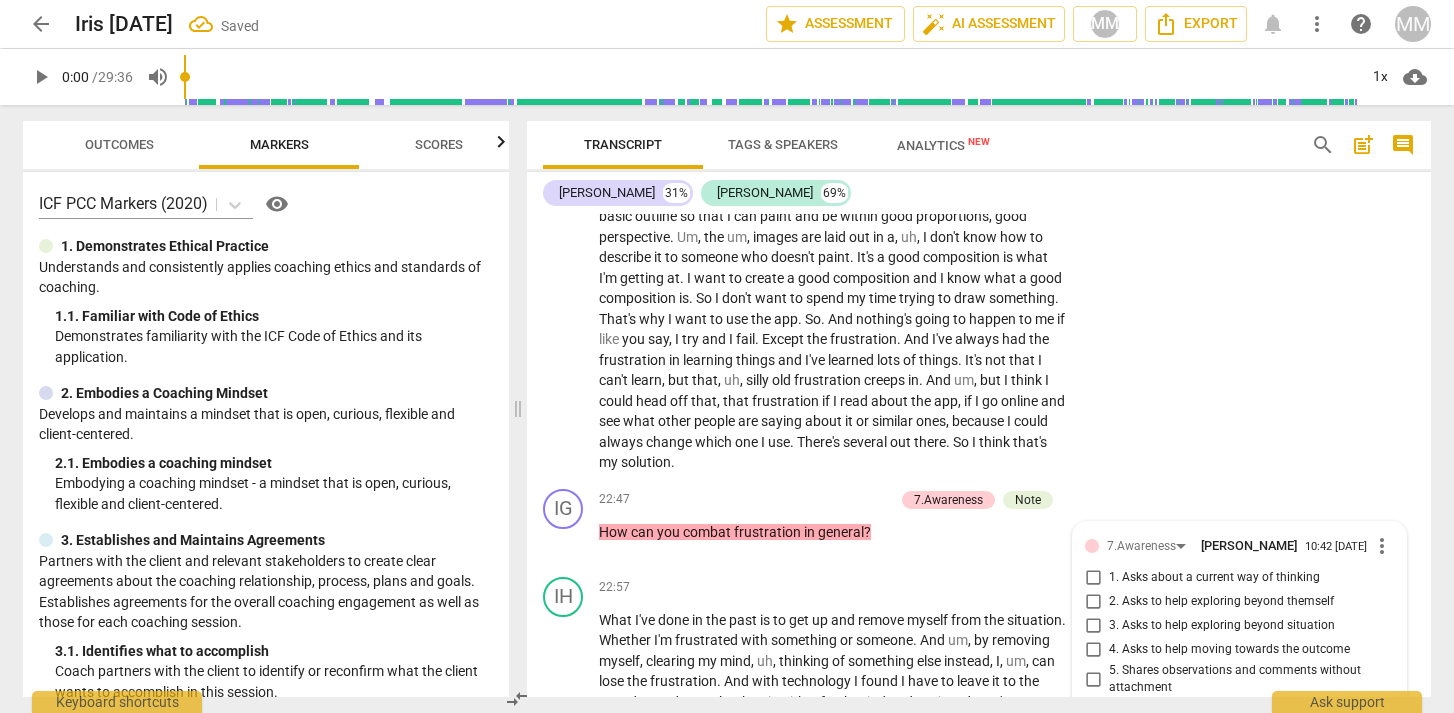 scroll, scrollTop: 7997, scrollLeft: 0, axis: vertical 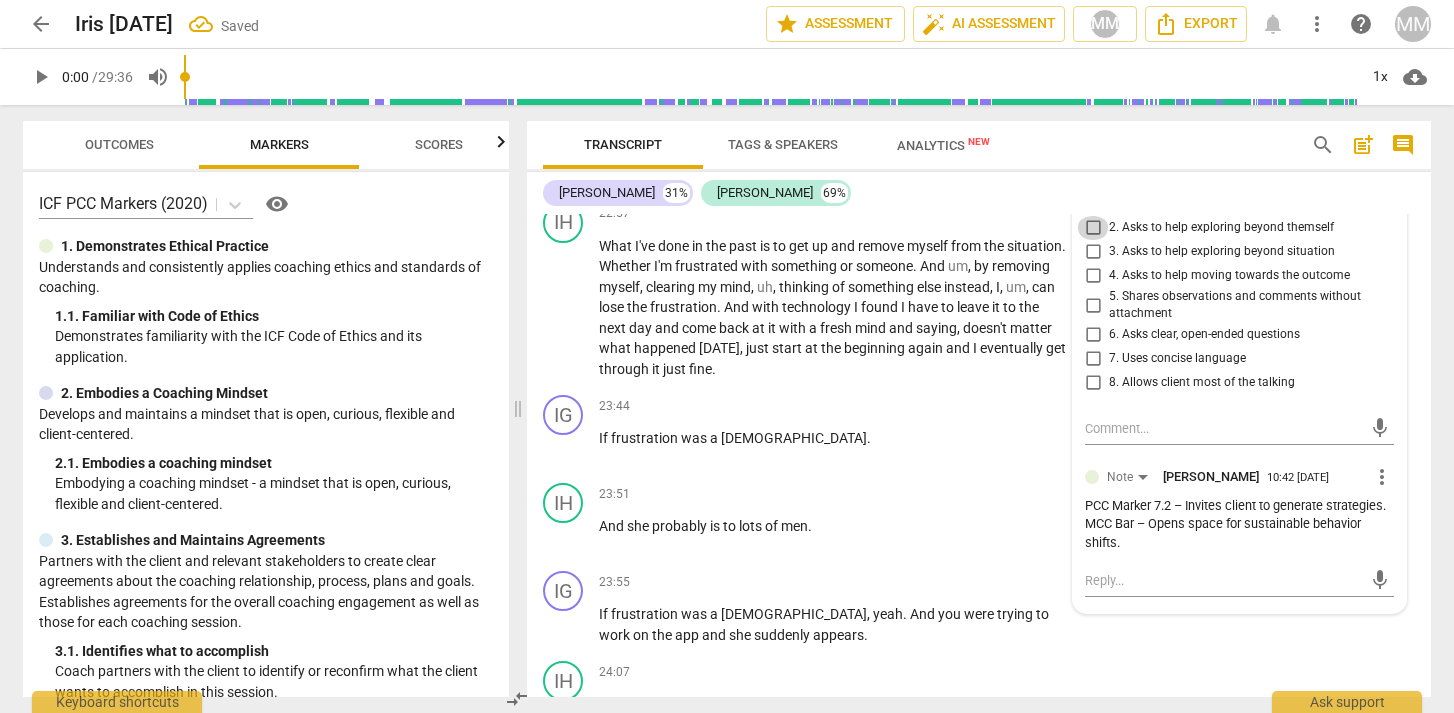 click on "2. Asks to help exploring beyond themself" at bounding box center [1093, 228] 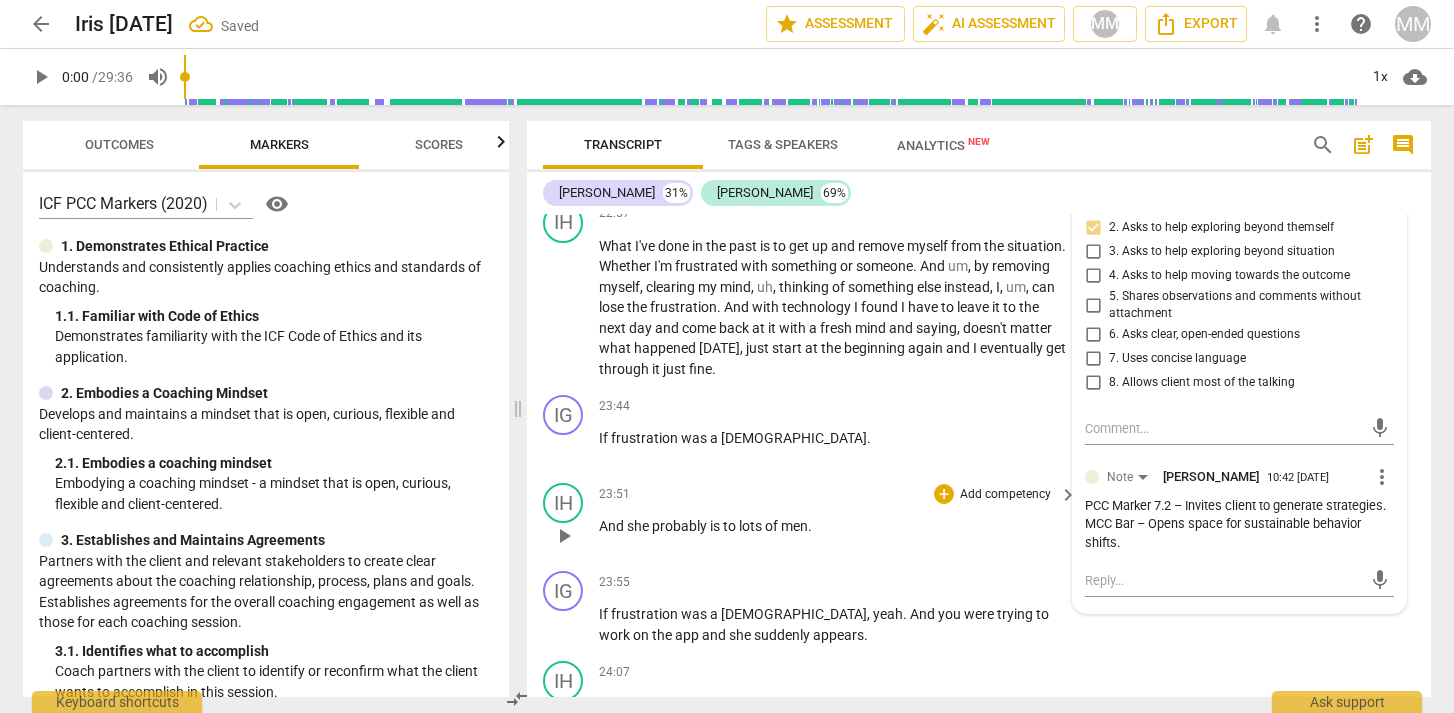 click on "23:51 + Add competency keyboard_arrow_right And   she   probably   is   to   lots   of   men ." at bounding box center [839, 519] 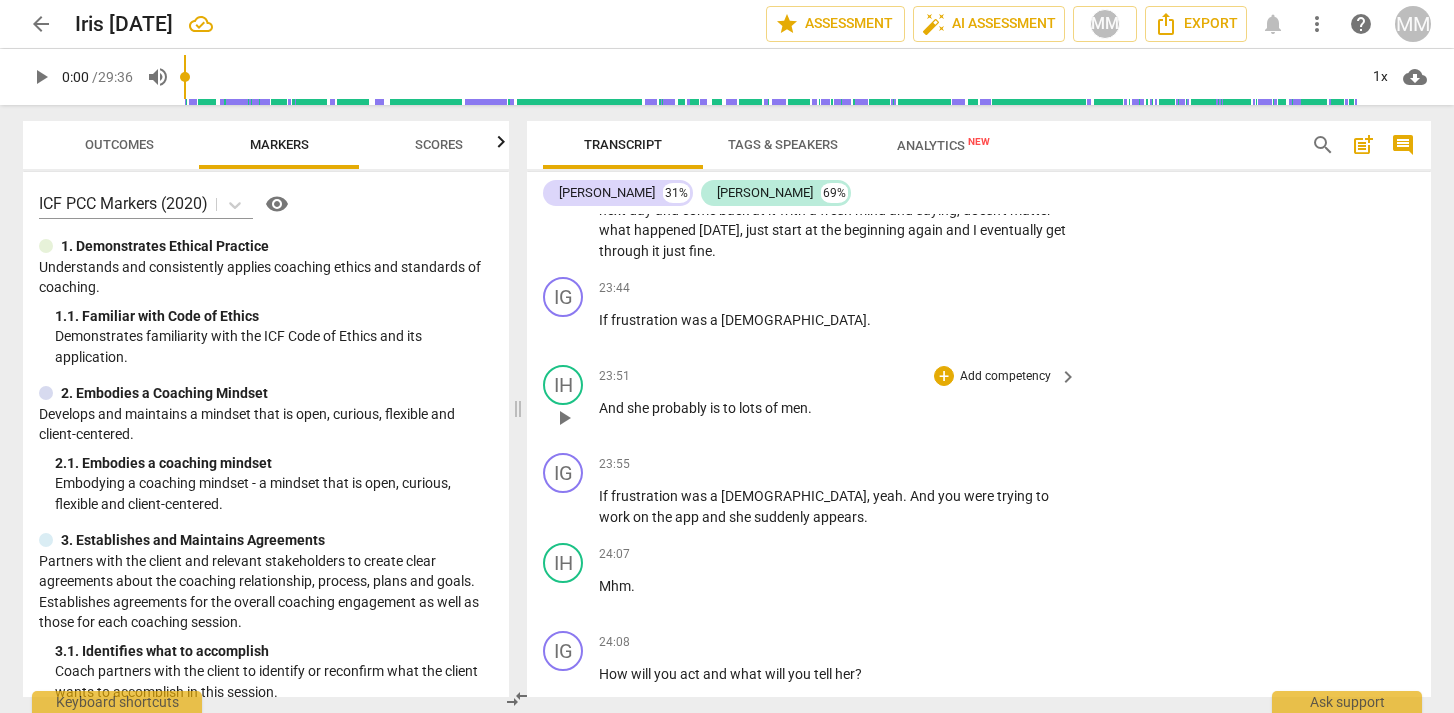 scroll, scrollTop: 8111, scrollLeft: 0, axis: vertical 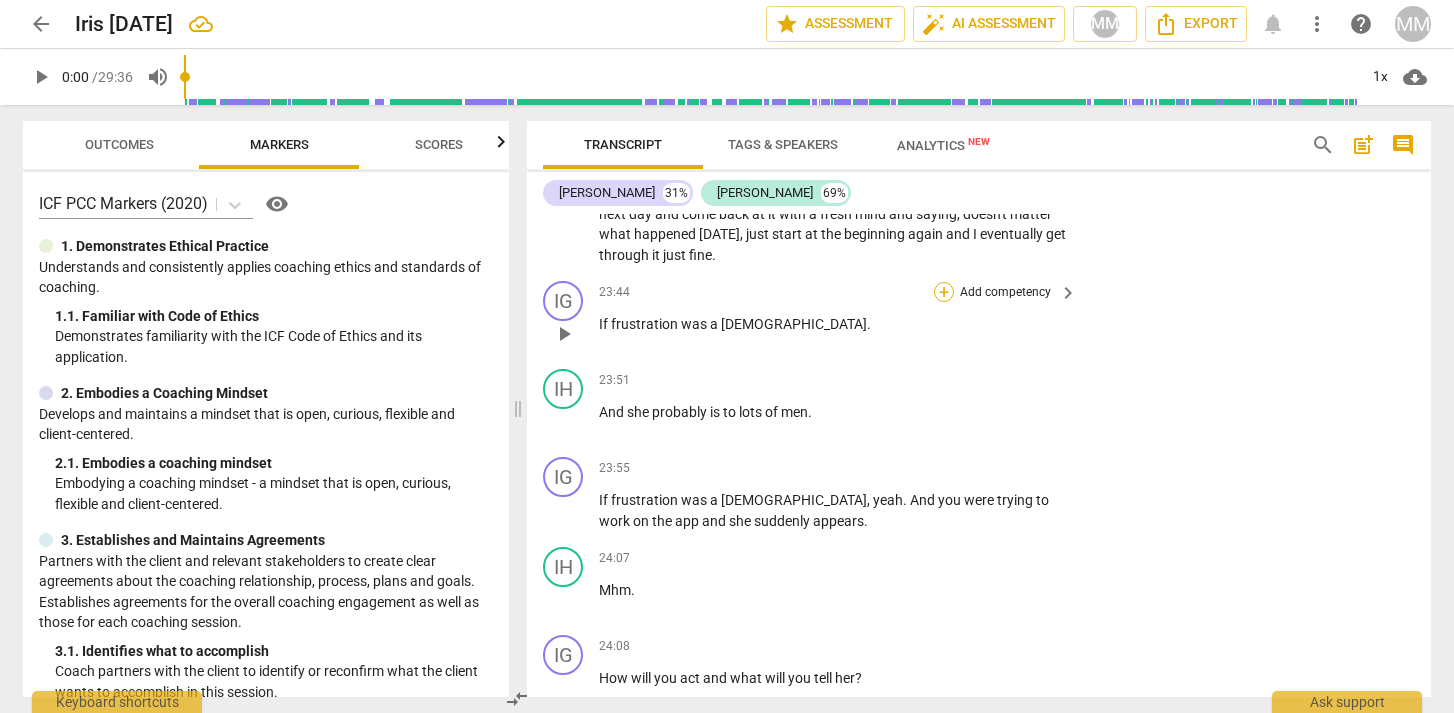 click on "+" at bounding box center [944, 292] 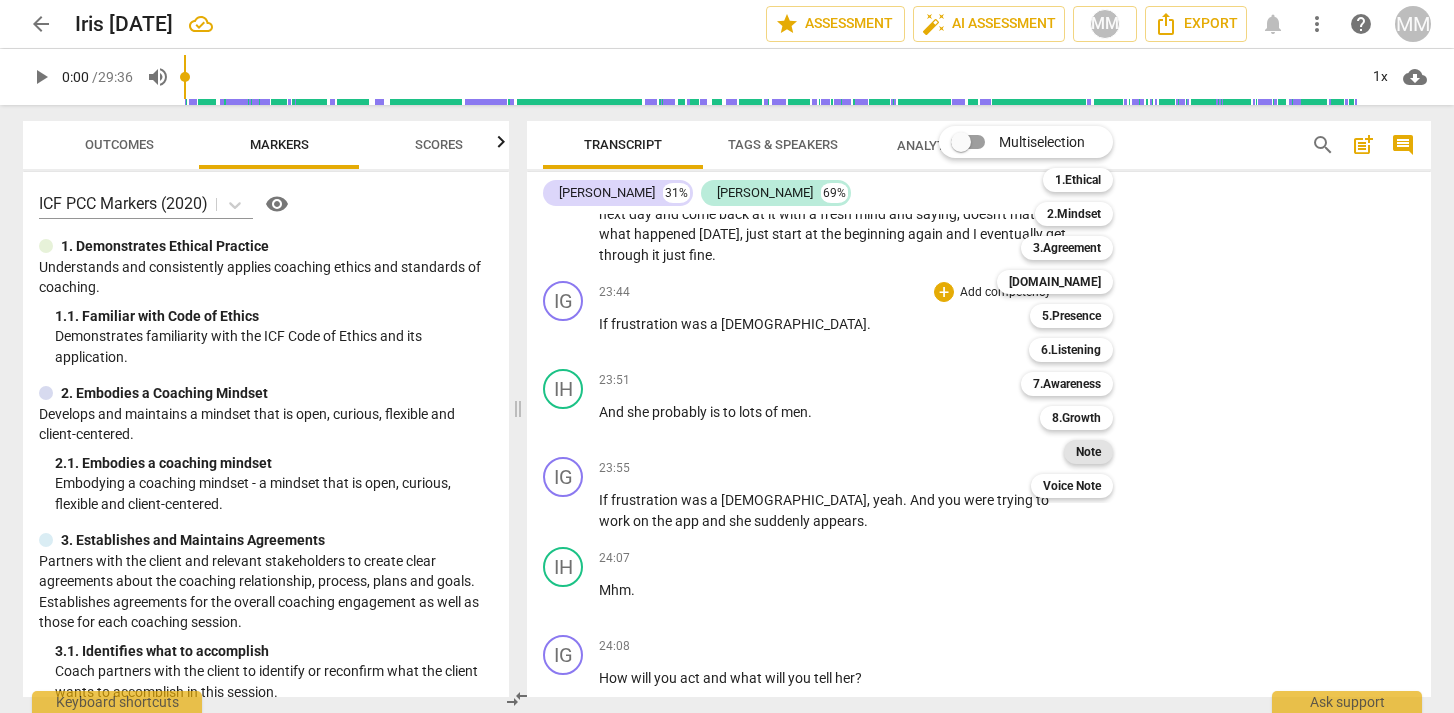 click on "Note" at bounding box center (1088, 452) 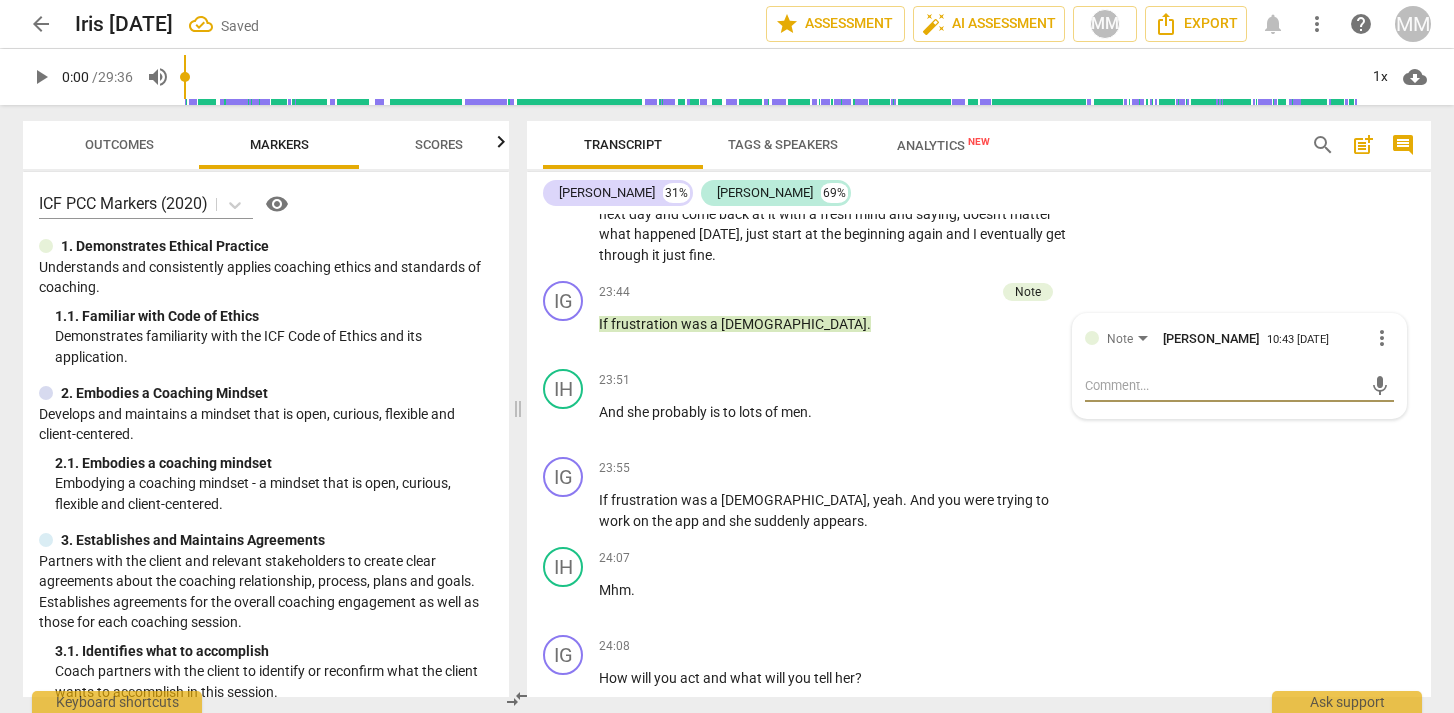 paste on "23:44 – Coach Response
"If frustration was a lady..."
Assessment
✅ PCC Marker 7.4 – Uses metaphor to evoke awareness.
✅ MCC Bar – Creative, light metaphor invites reflection. Well done." 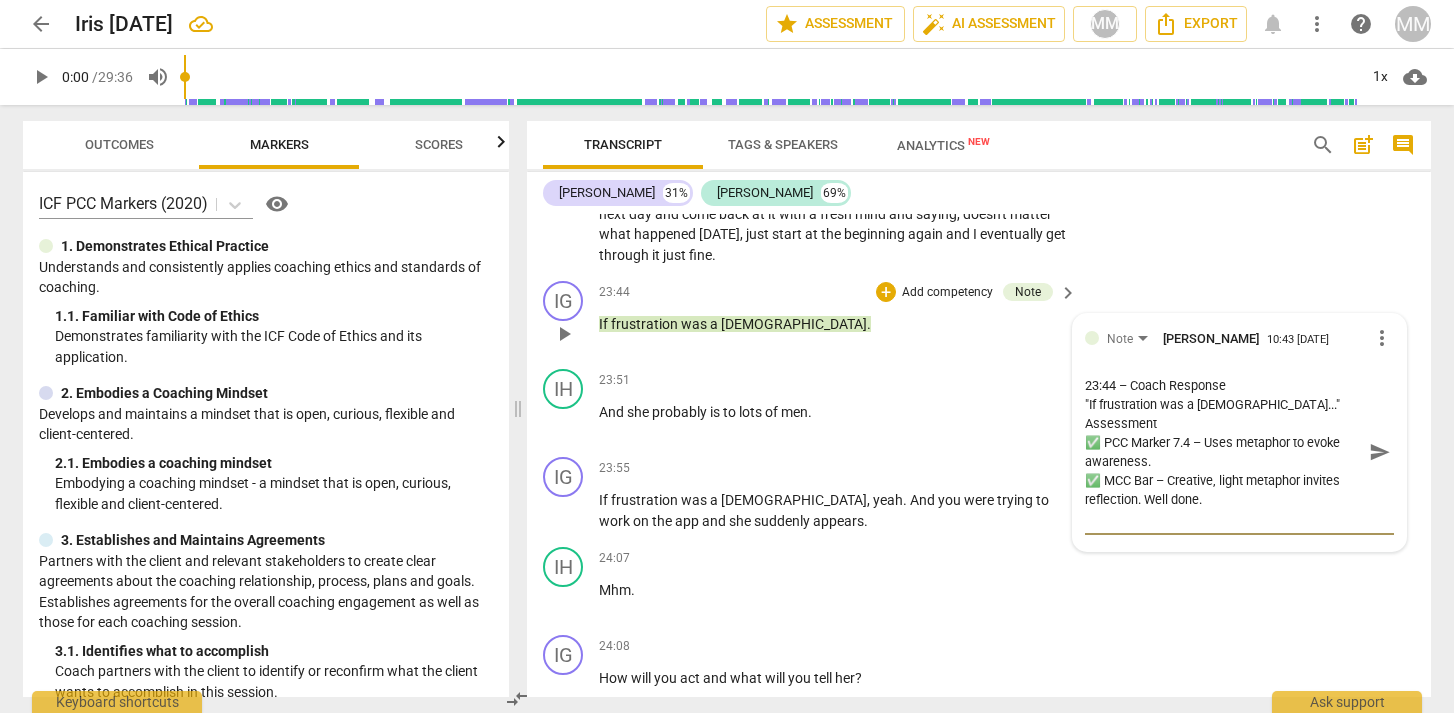 drag, startPoint x: 1187, startPoint y: 460, endPoint x: 1073, endPoint y: 471, distance: 114.52947 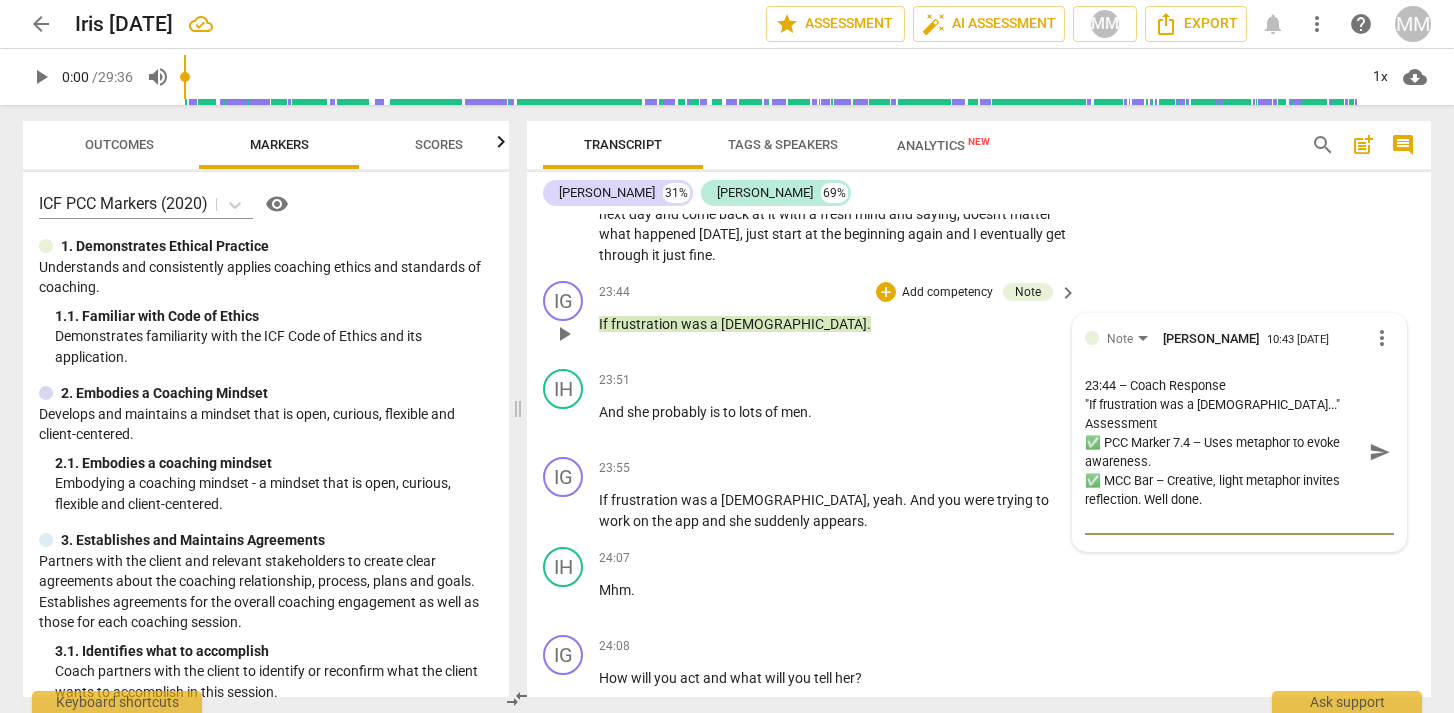 click on "Note Merci Miglino 10:43 07-30-2025 more_vert 23:44 – Coach Response
"If frustration was a lady..."
Assessment
✅ PCC Marker 7.4 – Uses metaphor to evoke awareness.
✅ MCC Bar – Creative, light metaphor invites reflection. Well done.
23:44 – Coach Response
"If frustration was a lady..."
Assessment
✅ PCC Marker 7.4 – Uses metaphor to evoke awareness.
✅ MCC Bar – Creative, light metaphor invites reflection. Well done.
send" at bounding box center (1239, 432) 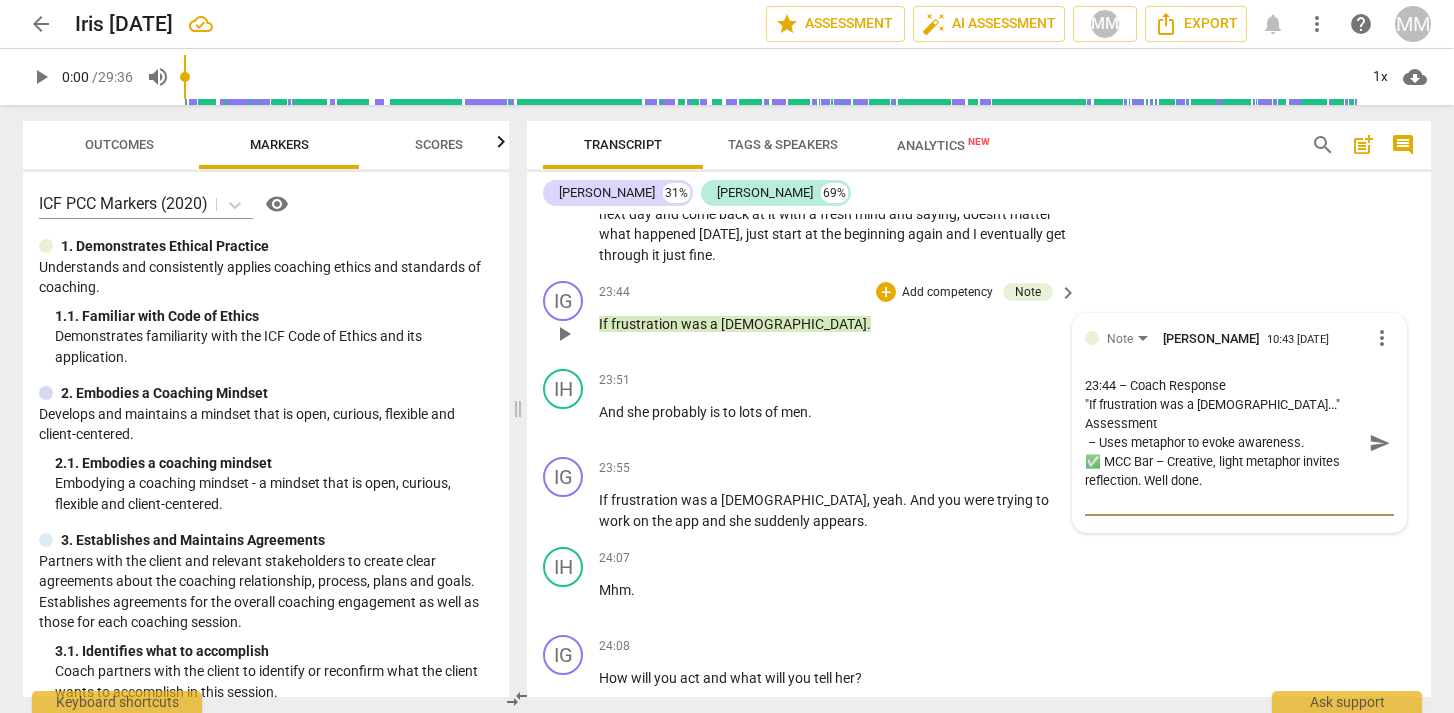 drag, startPoint x: 1154, startPoint y: 440, endPoint x: 1078, endPoint y: 405, distance: 83.67198 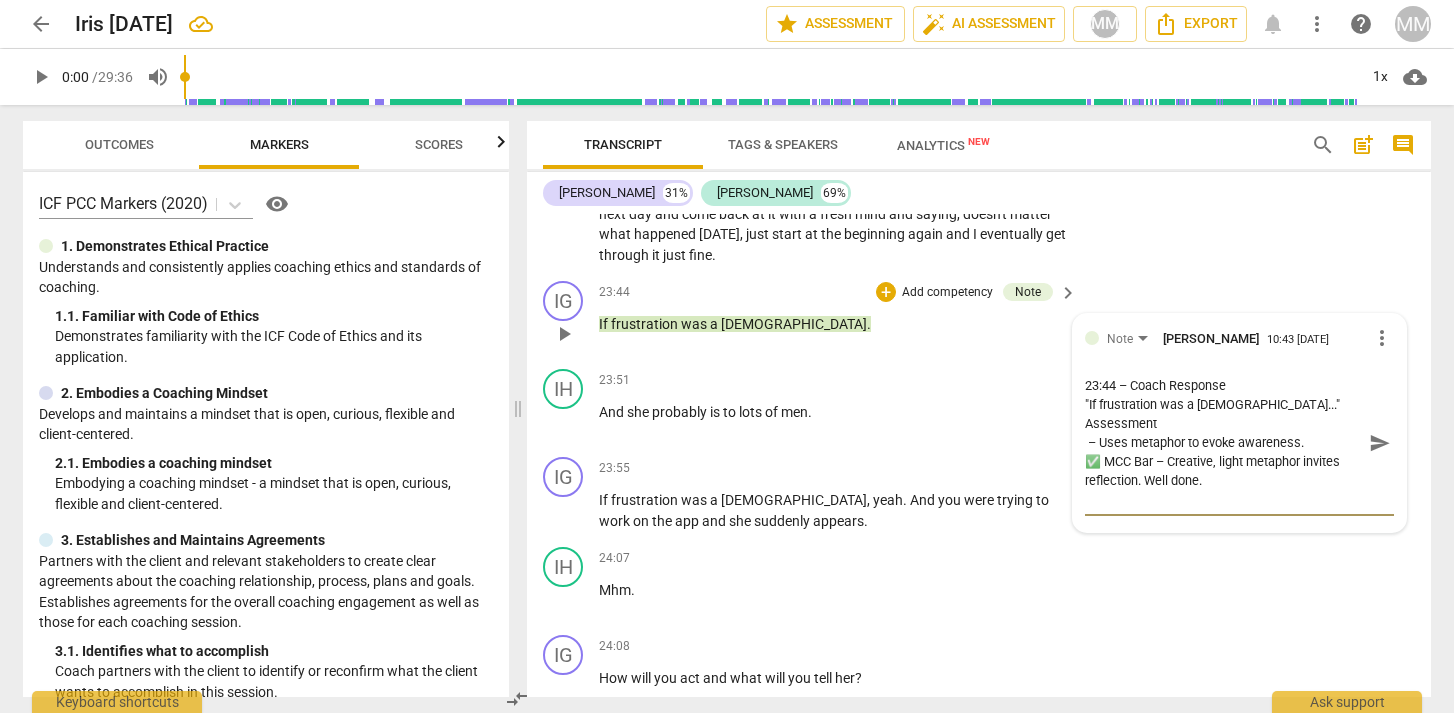 click on "Note Merci Miglino 10:43 07-30-2025 more_vert 23:44 – Coach Response
"If frustration was a lady..."
Assessment
– Uses metaphor to evoke awareness.
✅ MCC Bar – Creative, light metaphor invites reflection. Well done.
23:44 – Coach Response
"If frustration was a lady..."
Assessment
– Uses metaphor to evoke awareness.
✅ MCC Bar – Creative, light metaphor invites reflection. Well done.
send" at bounding box center [1239, 423] 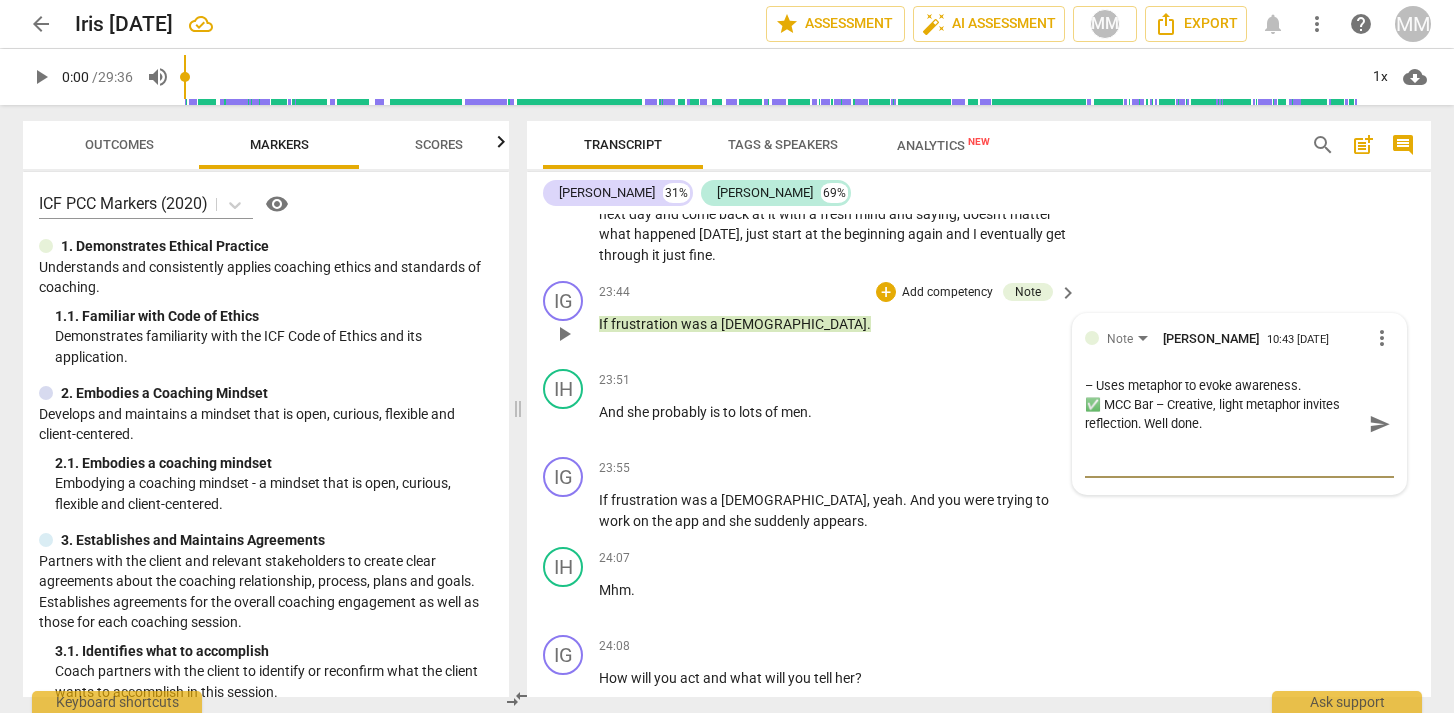 click on "– Uses metaphor to evoke awareness.
✅ MCC Bar – Creative, light metaphor invites reflection. Well done." at bounding box center (1223, 423) 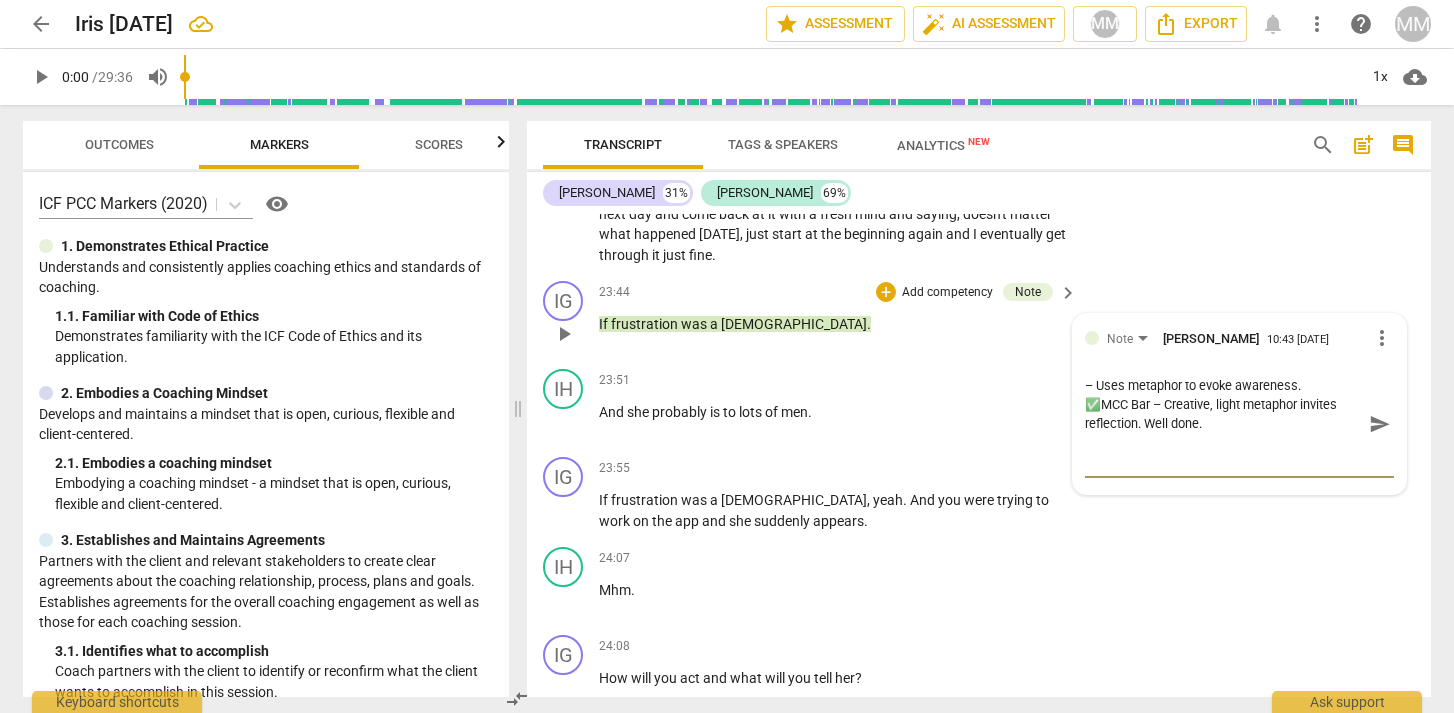 type on "– Uses metaphor to evoke awareness.
MCC Bar – Creative, light metaphor invites reflection. Well done." 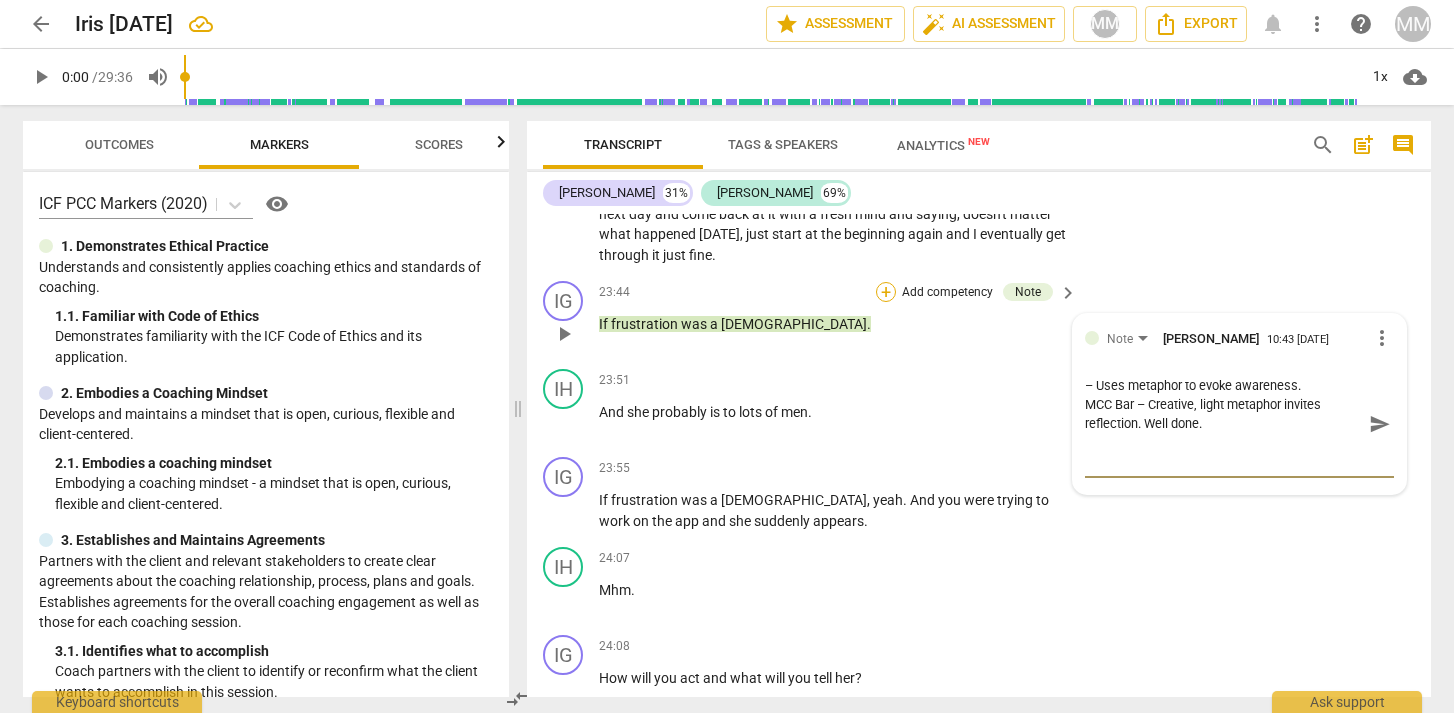 type on "– Uses metaphor to evoke awareness.
MCC Bar – Creative, light metaphor invites reflection. Well done." 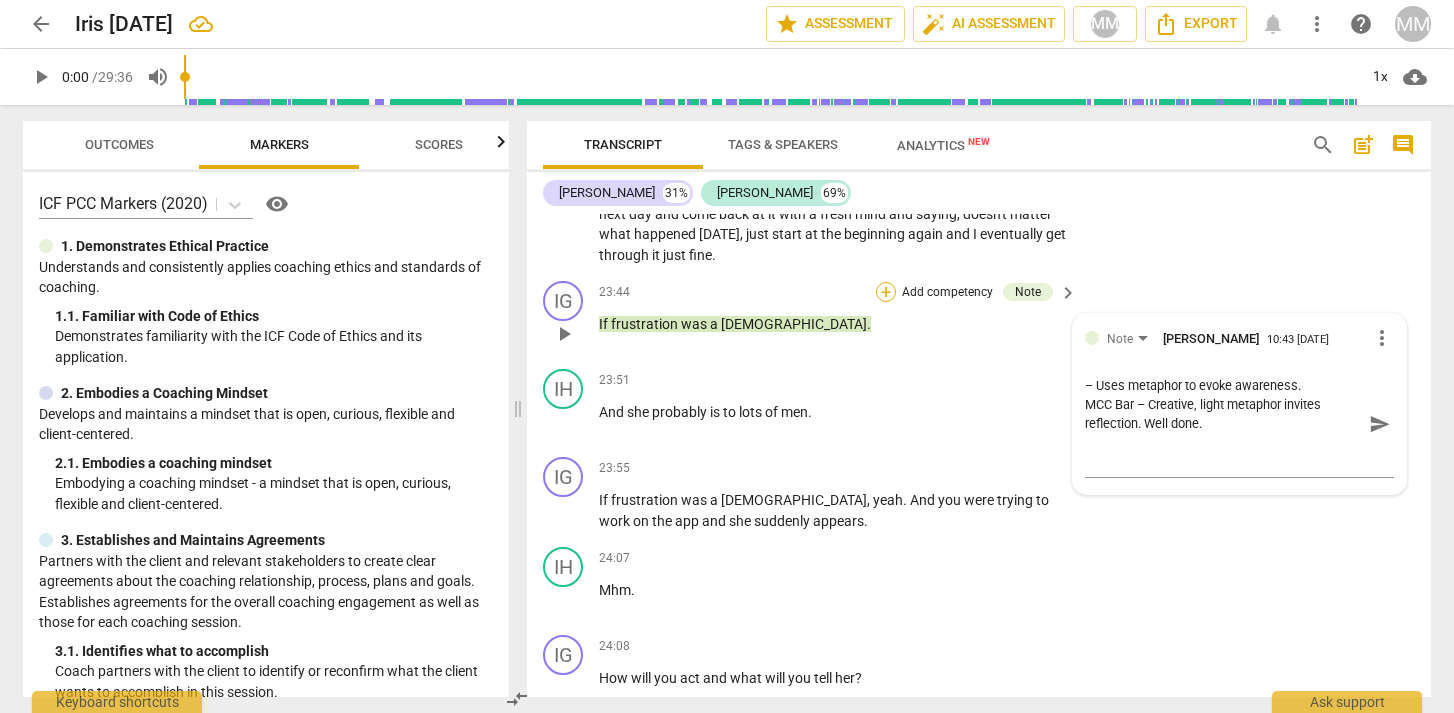 click on "+" at bounding box center (886, 292) 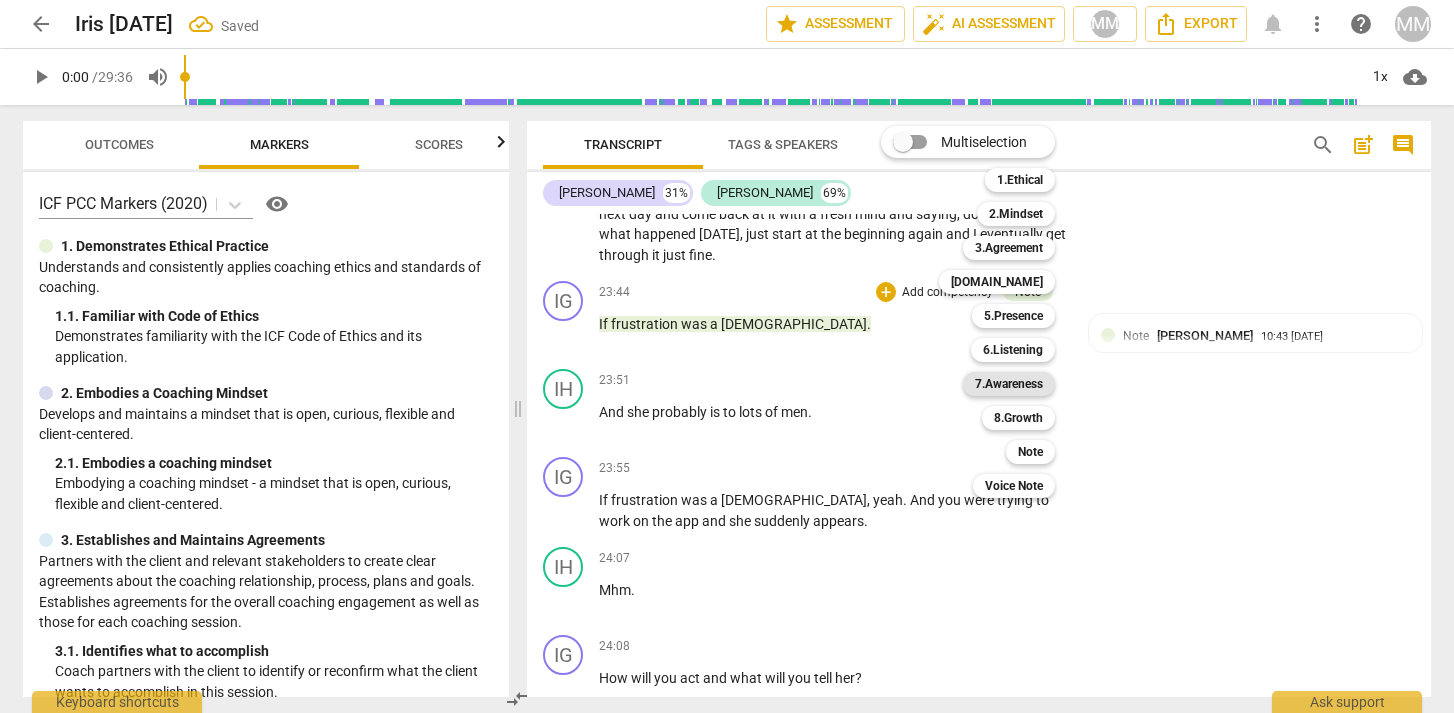 click on "7.Awareness" at bounding box center (1009, 384) 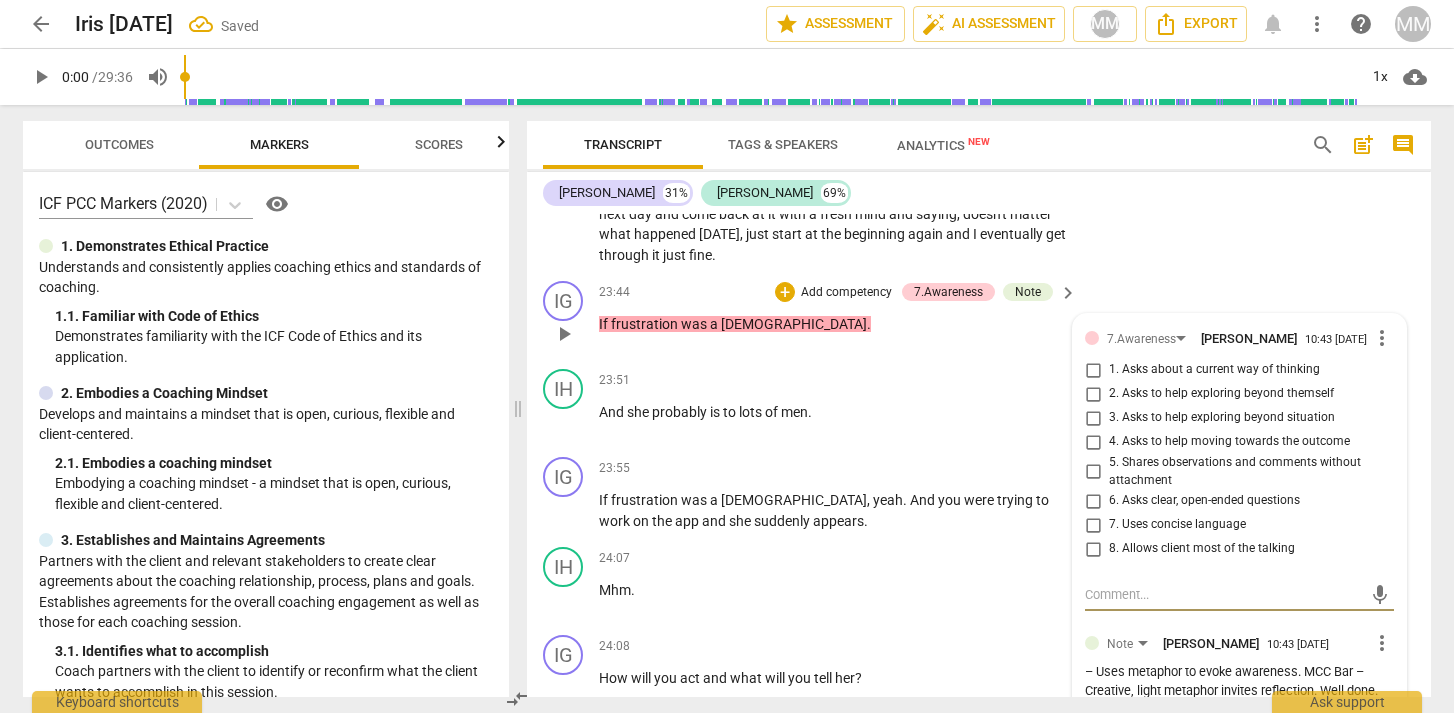 click on "4. Asks to help moving towards the outcome" at bounding box center (1093, 442) 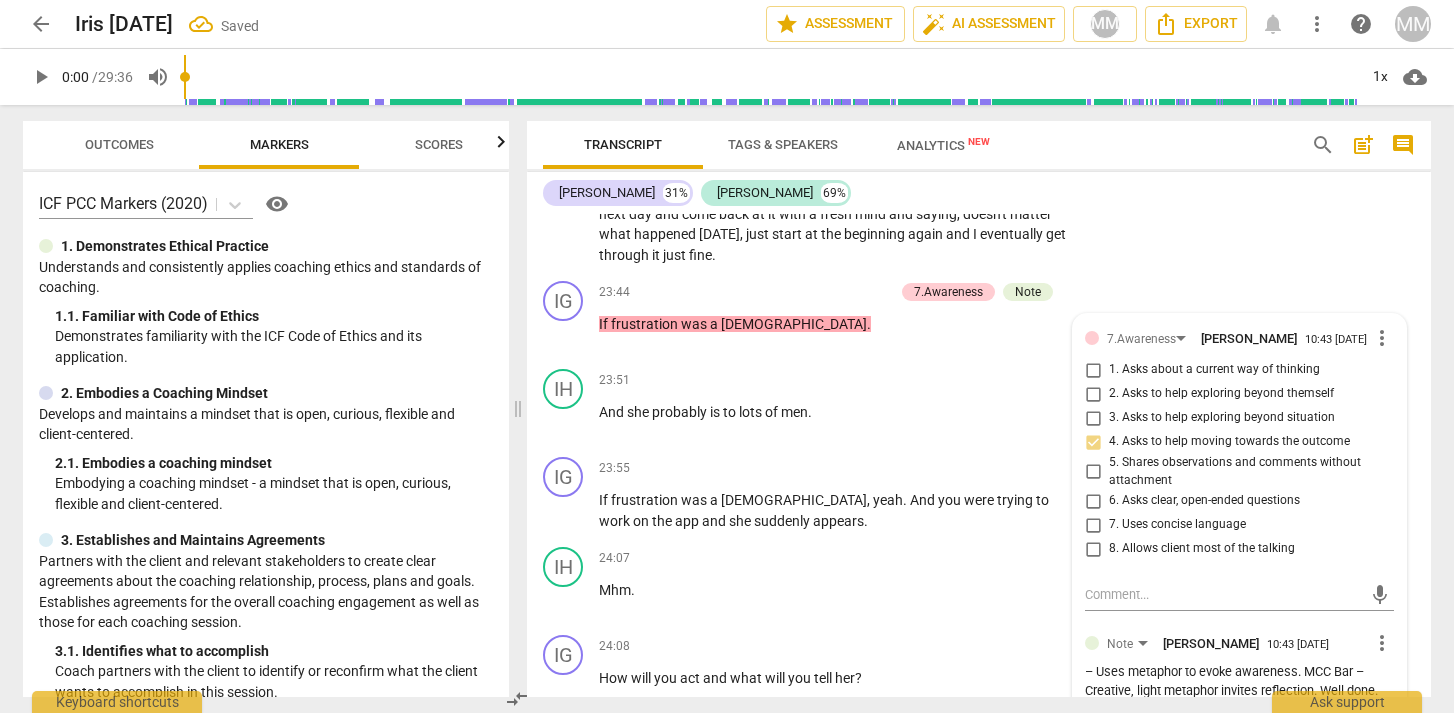 click on "IH play_arrow pause 22:57 + Add competency keyboard_arrow_right What   I've   done   in   the   past   is   to   get   up   and   remove   myself   from   the   situation .   Whether   I'm   frustrated   with   something   or   someone .   And   um ,   by   removing   myself ,   clearing   my   mind ,   uh ,   thinking   of   something   else   instead ,   I ,   um ,   can   lose   the   frustration .   And   with   technology   I   found   I   have   to   leave   it   to   the   next   day   and   come   back   at   it   with   a   fresh   mind   and   saying ,   doesn't   matter   what   happened   yesterday ,   just   start   at   the   beginning   again   and   I   eventually   get   through   it   just   fine ." at bounding box center [979, 177] 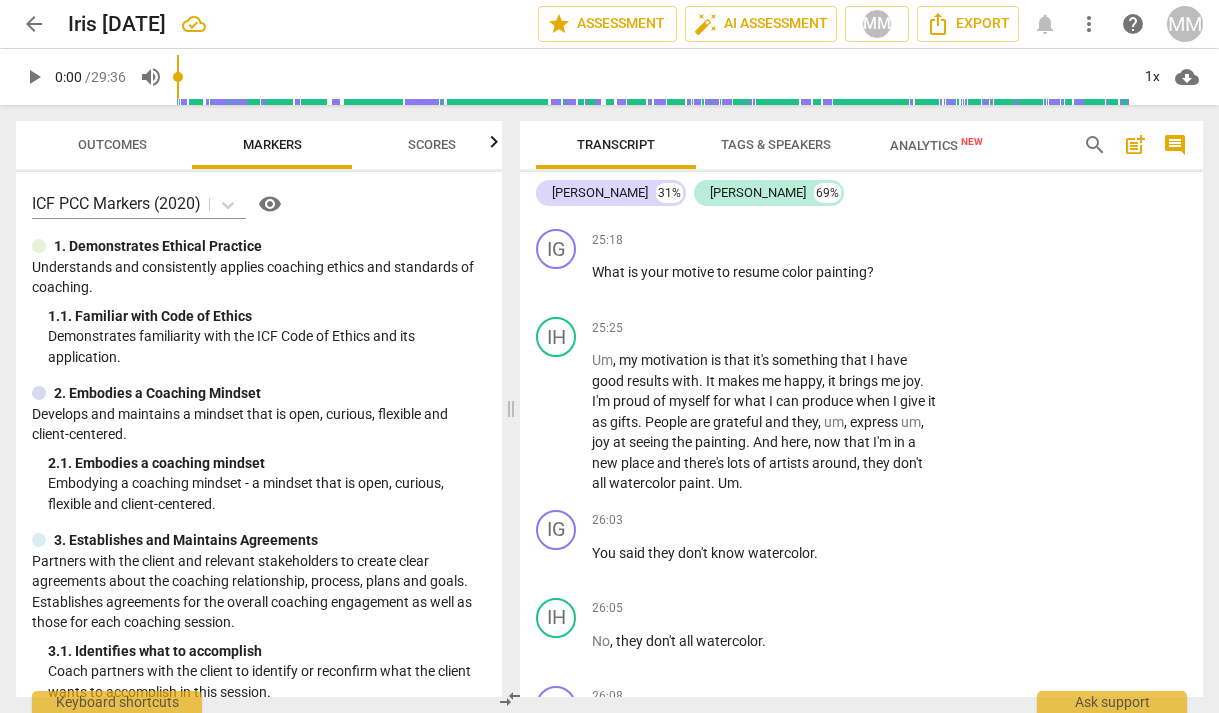 scroll, scrollTop: 10563, scrollLeft: 0, axis: vertical 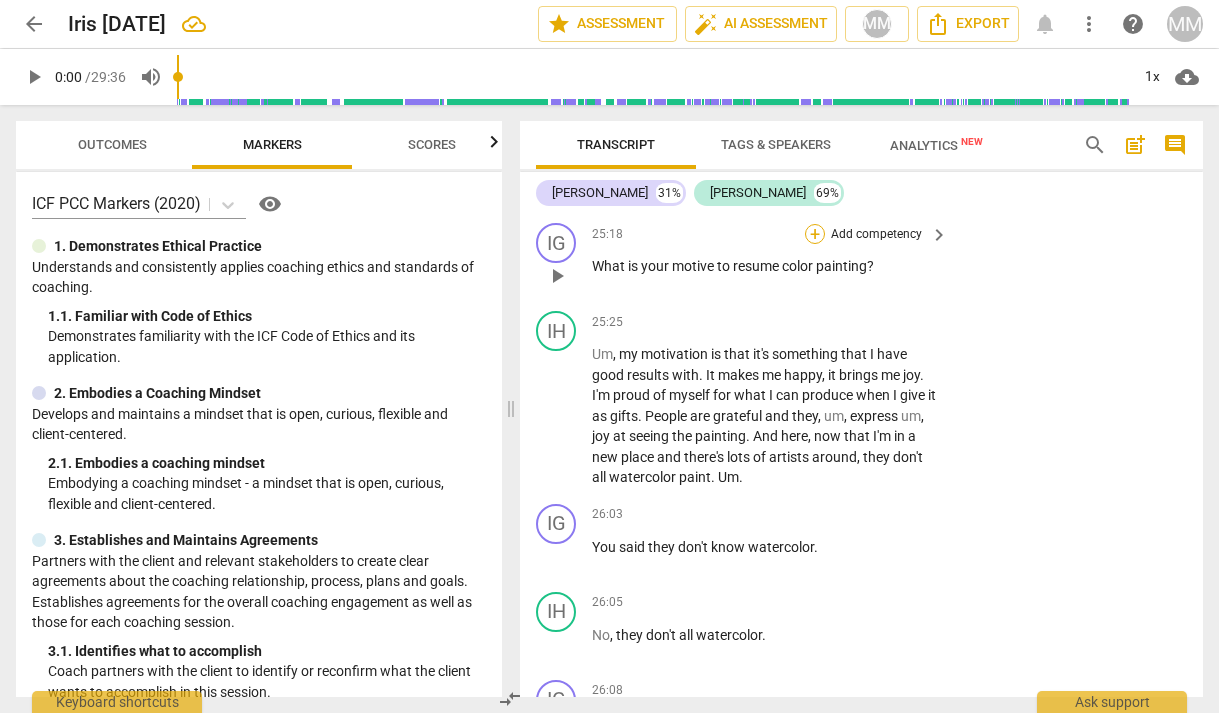 click on "+" at bounding box center (815, 234) 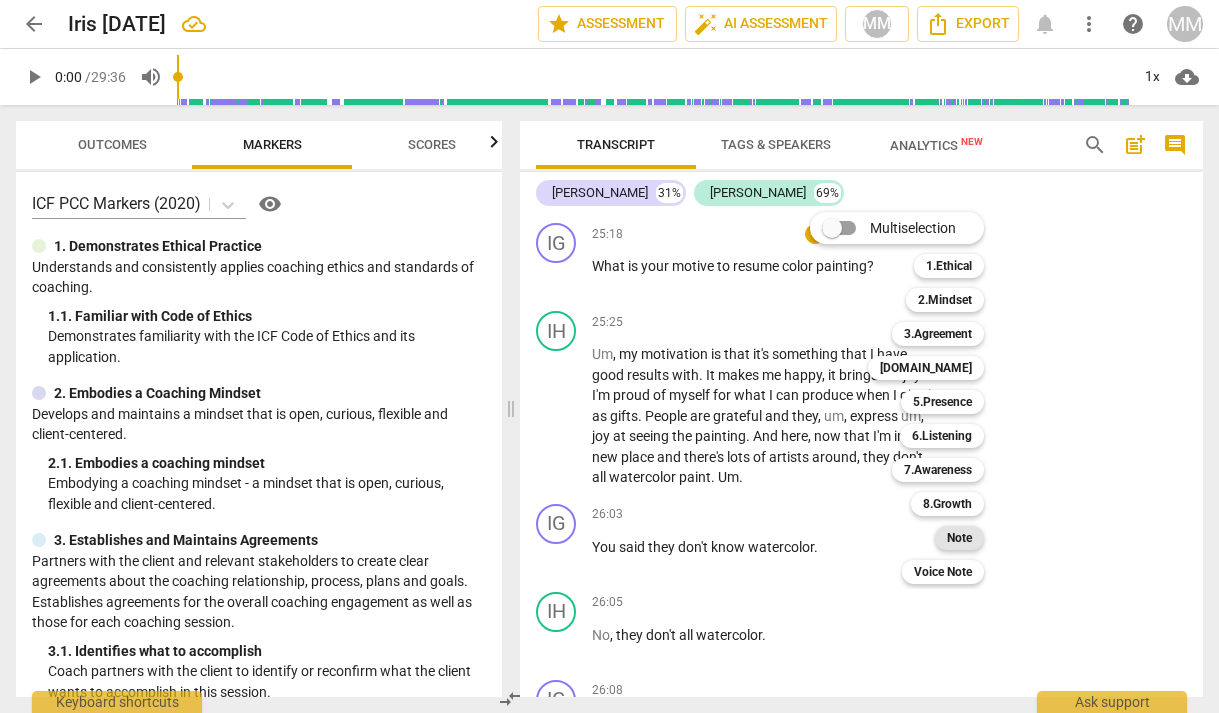 click on "Note" at bounding box center (959, 538) 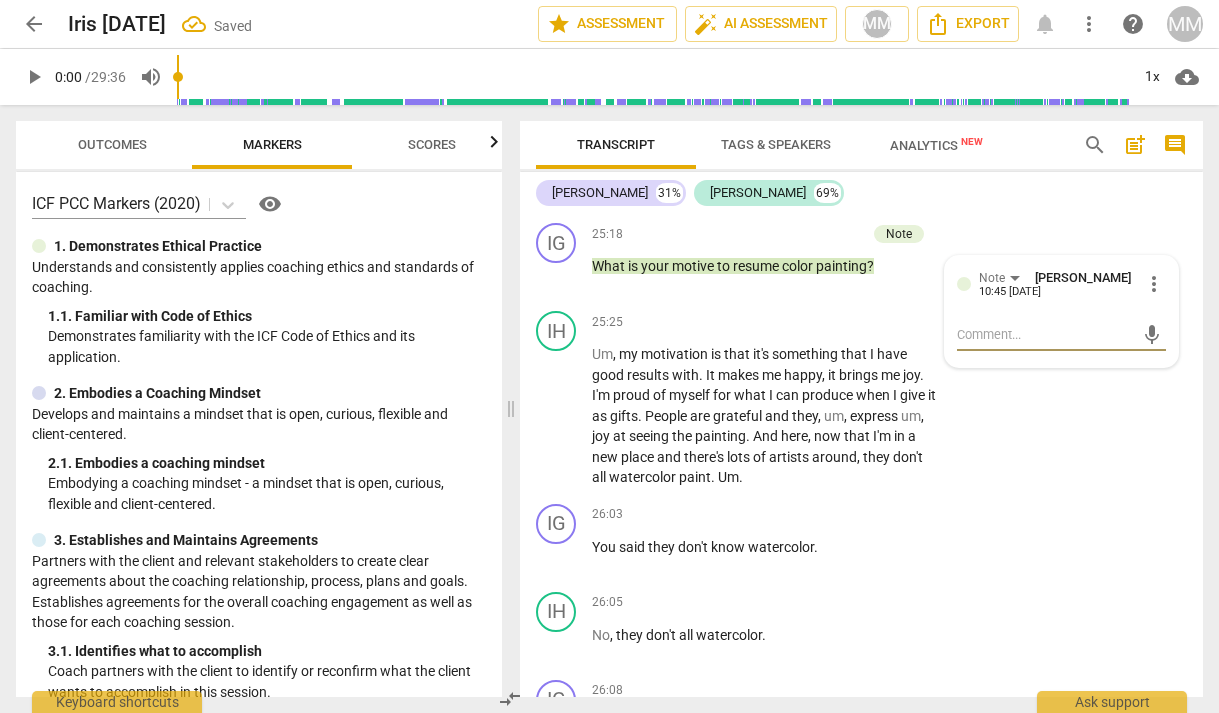 type on "✅ PCC Marker 6.3 – Brings client back to core motivation.
✅ MCC Bar – Reconnection with values supports sustainable action." 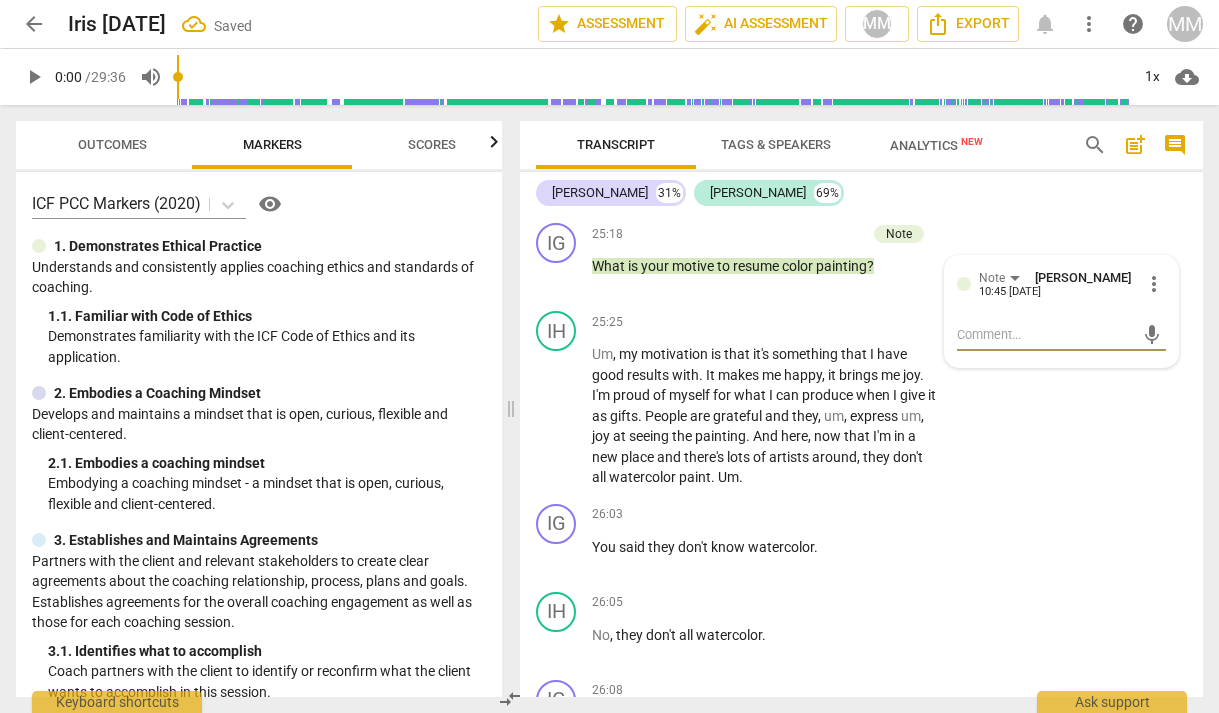 type on "✅ PCC Marker 6.3 – Brings client back to core motivation.
✅ MCC Bar – Reconnection with values supports sustainable action." 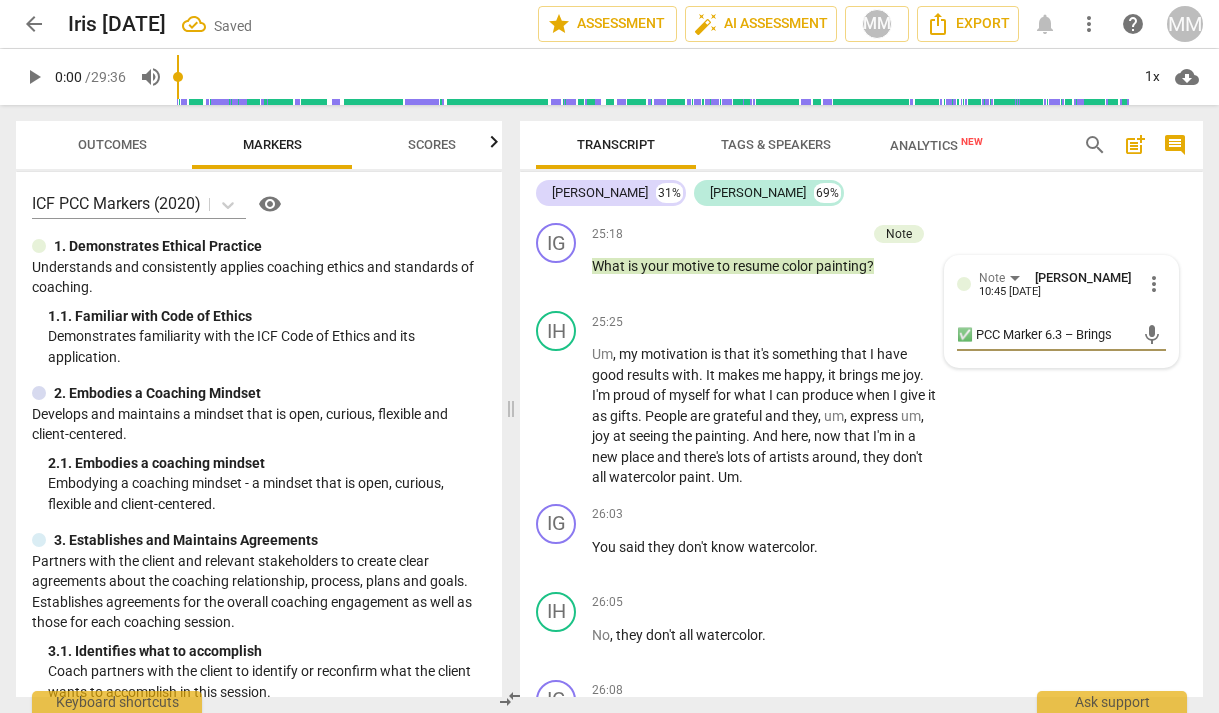 scroll, scrollTop: 36, scrollLeft: 0, axis: vertical 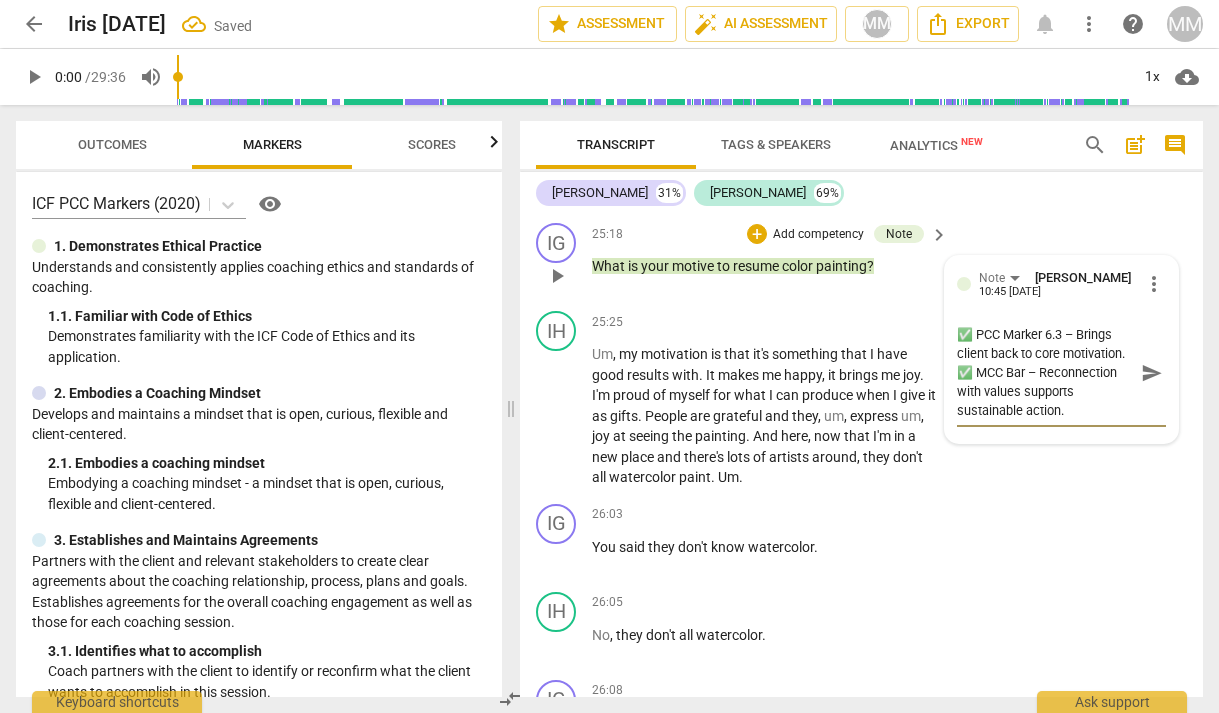 click on "✅ PCC Marker 6.3 – Brings client back to core motivation.
✅ MCC Bar – Reconnection with values supports sustainable action." at bounding box center (1045, 372) 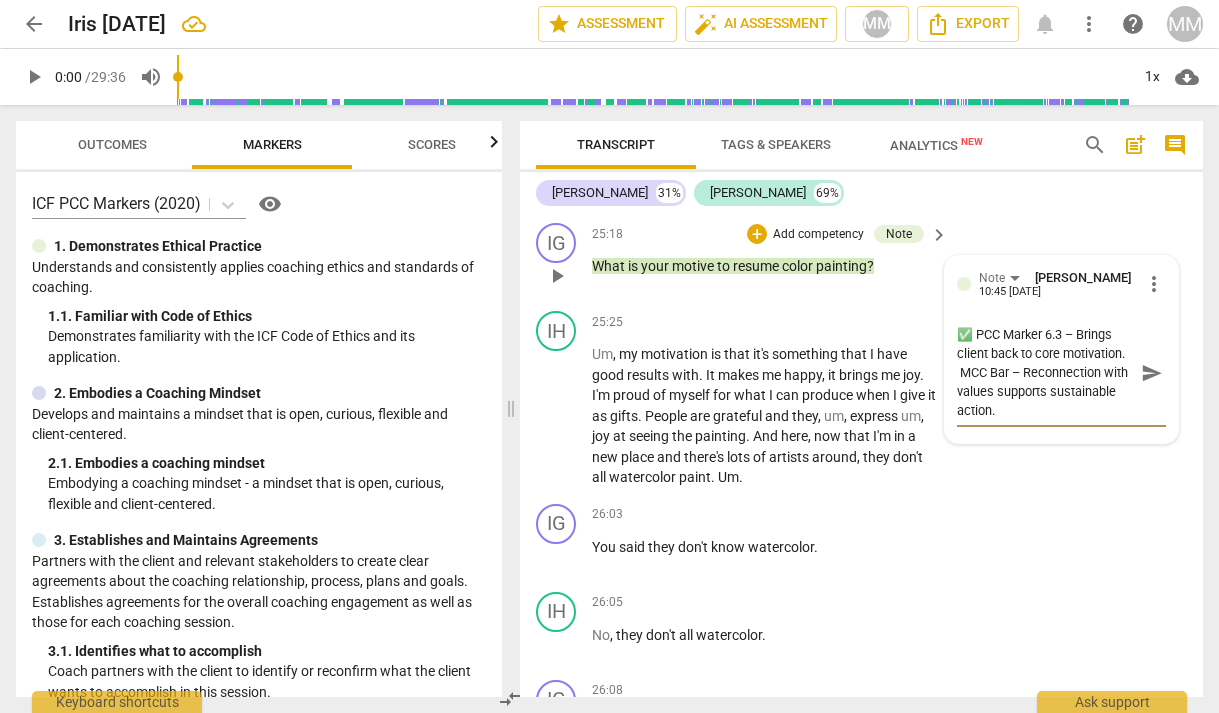 scroll, scrollTop: 0, scrollLeft: 0, axis: both 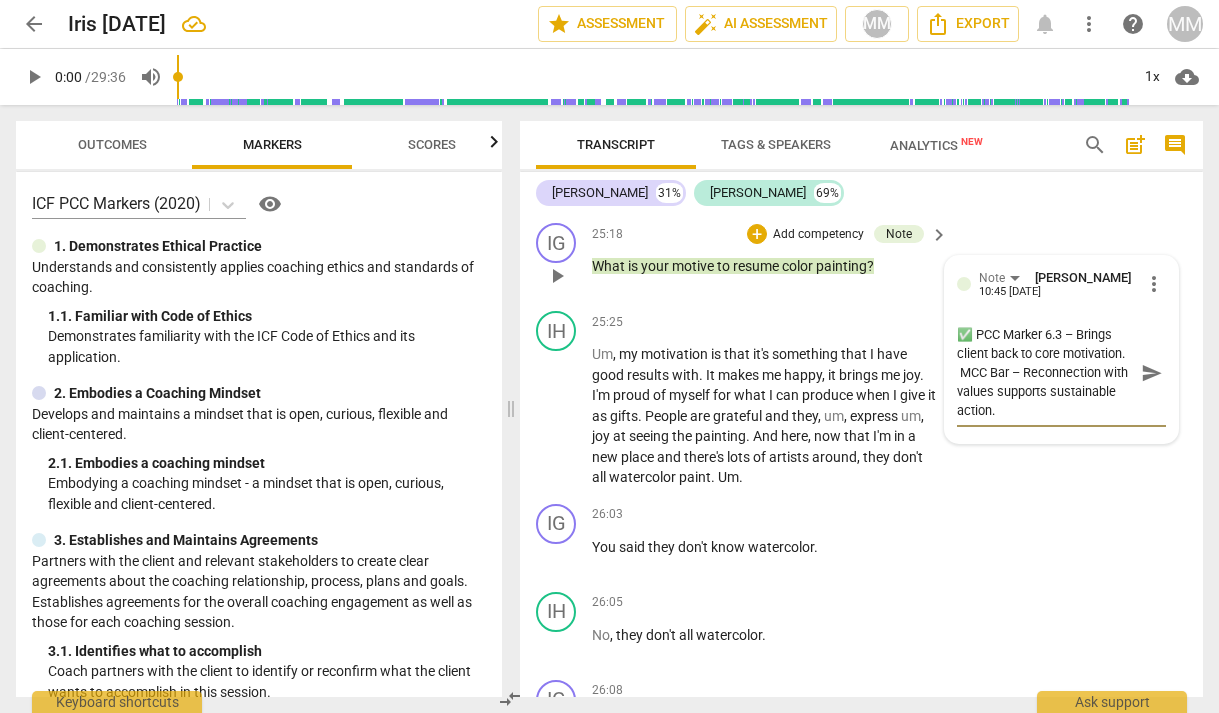 click on "Note Merci Miglino 10:45 07-30-2025 more_vert ✅ PCC Marker 6.3 – Brings client back to core motivation.
MCC Bar – Reconnection with values supports sustainable action.
✅ PCC Marker 6.3 – Brings client back to core motivation.
MCC Bar – Reconnection with values supports sustainable action.
send" at bounding box center [1061, 349] 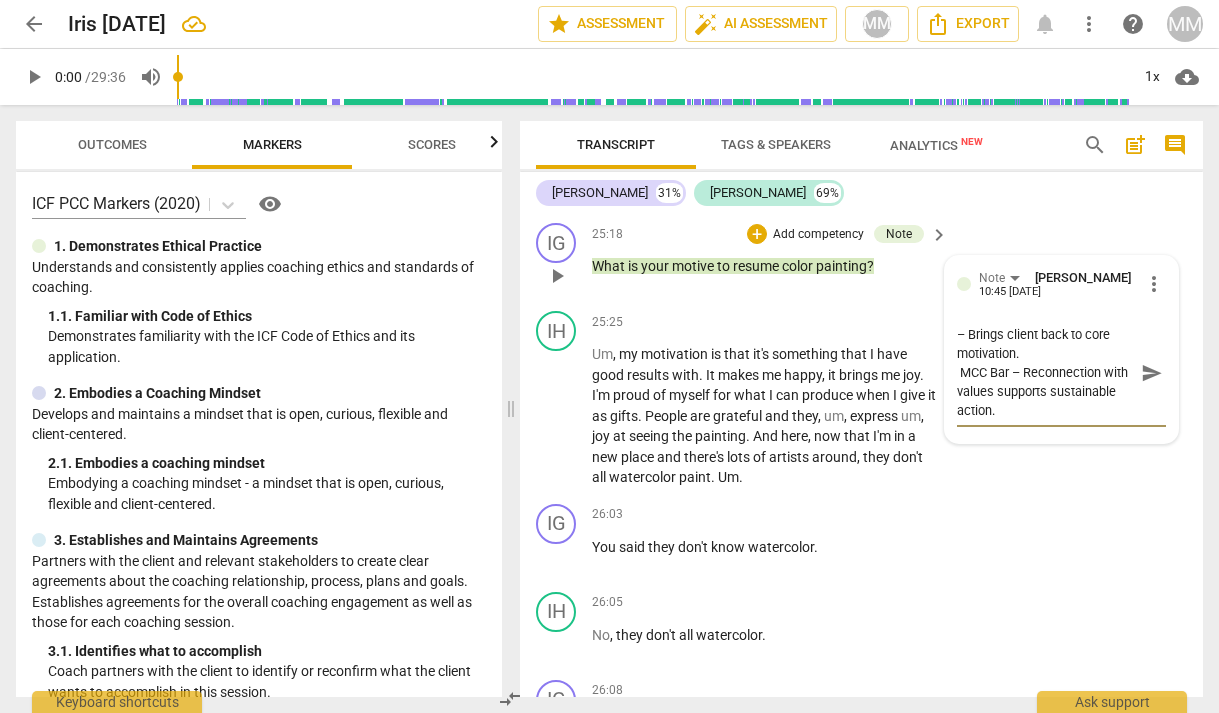 type on "– Brings client back to core motivation.
MCC Bar – Reconnection with values supports sustainable action." 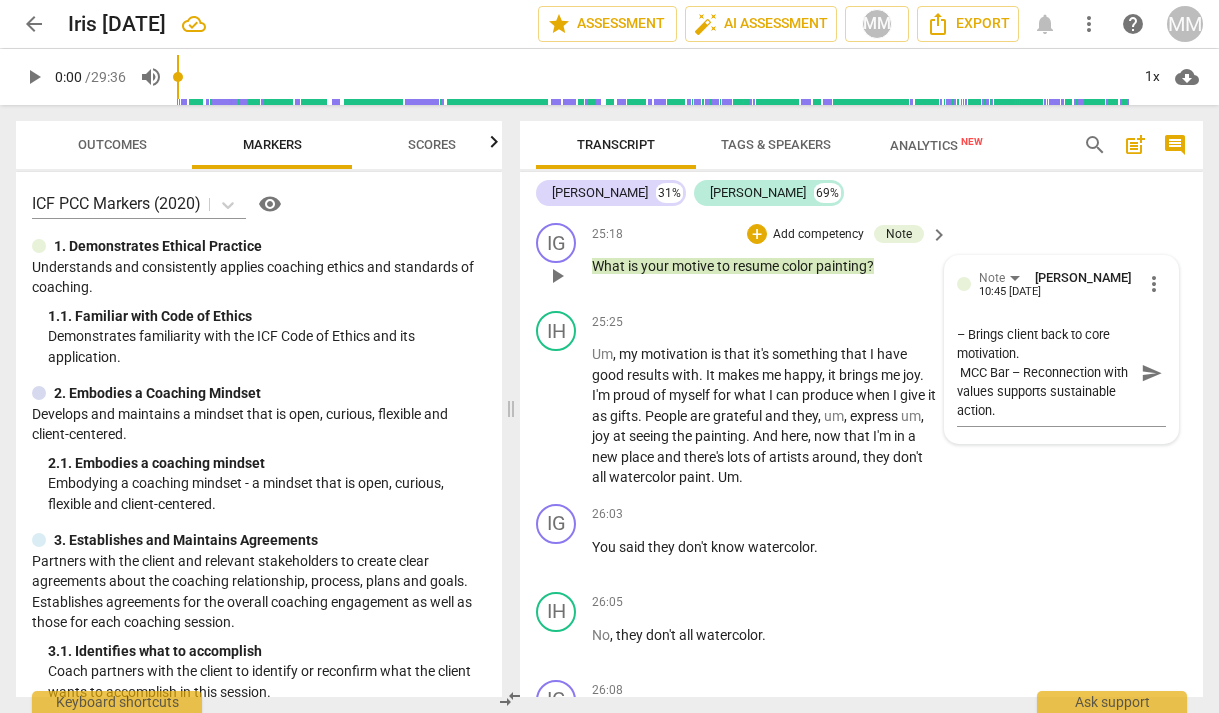 click on "Add competency" at bounding box center (818, 235) 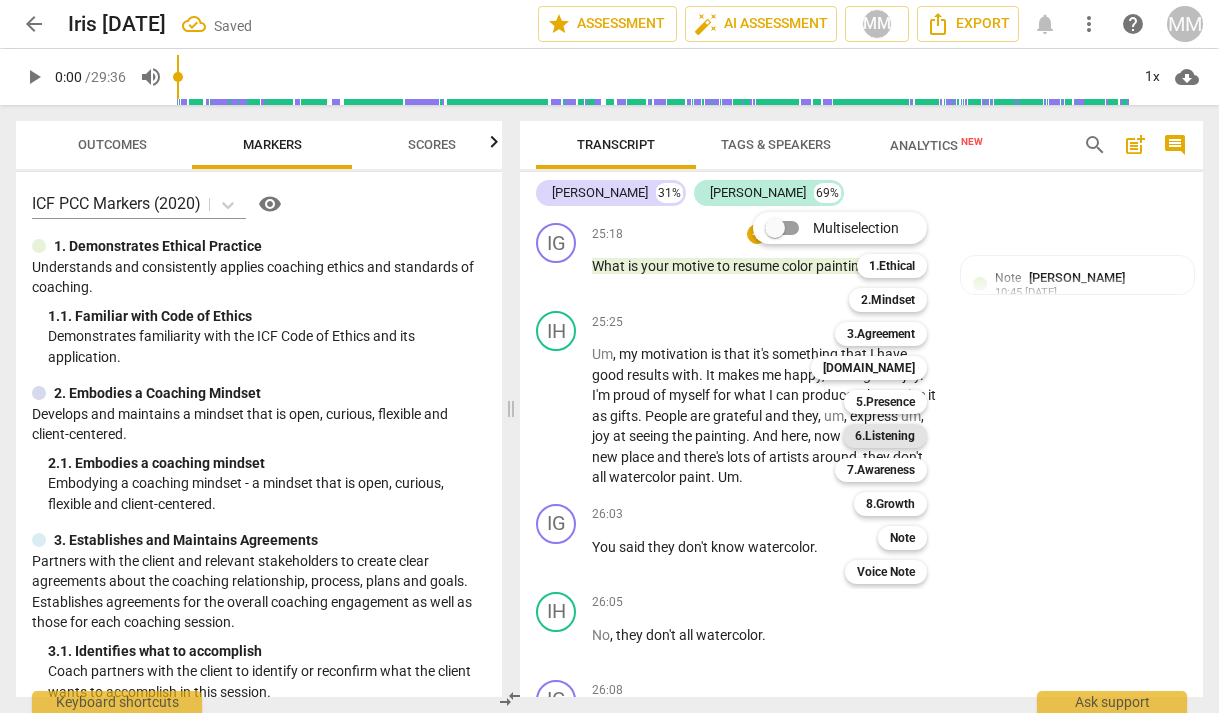click on "6.Listening" at bounding box center [885, 436] 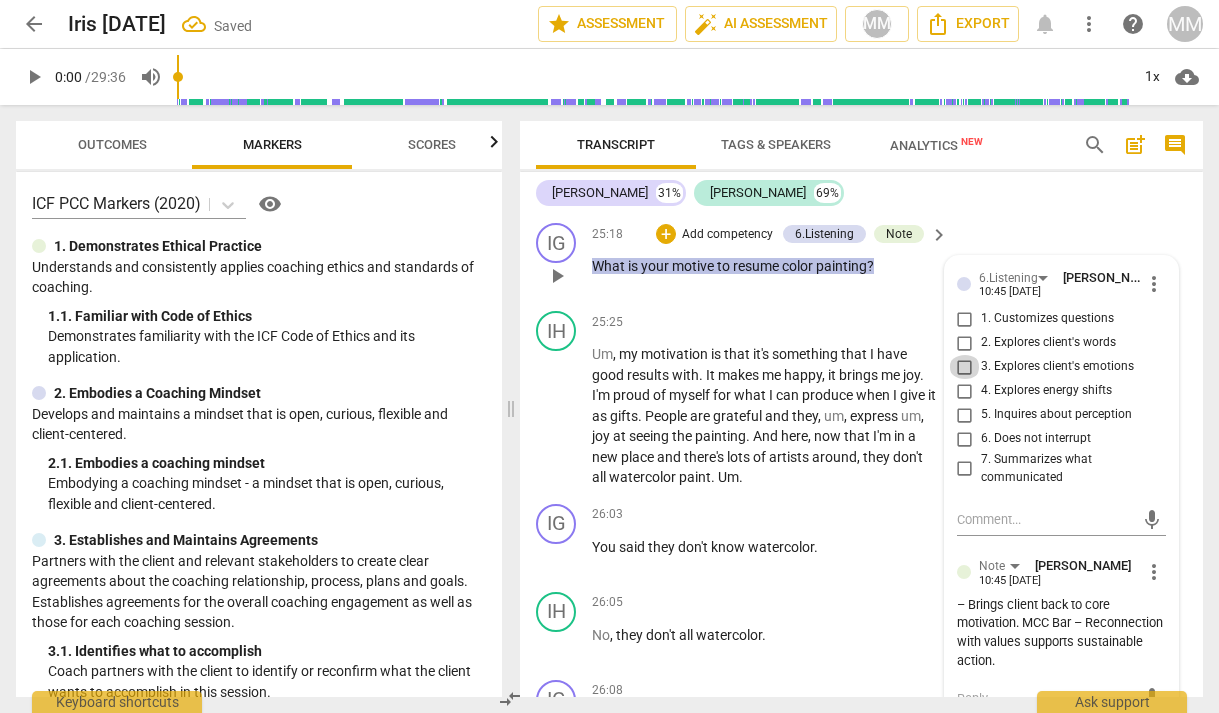 click on "3. Explores client's emotions" at bounding box center [965, 367] 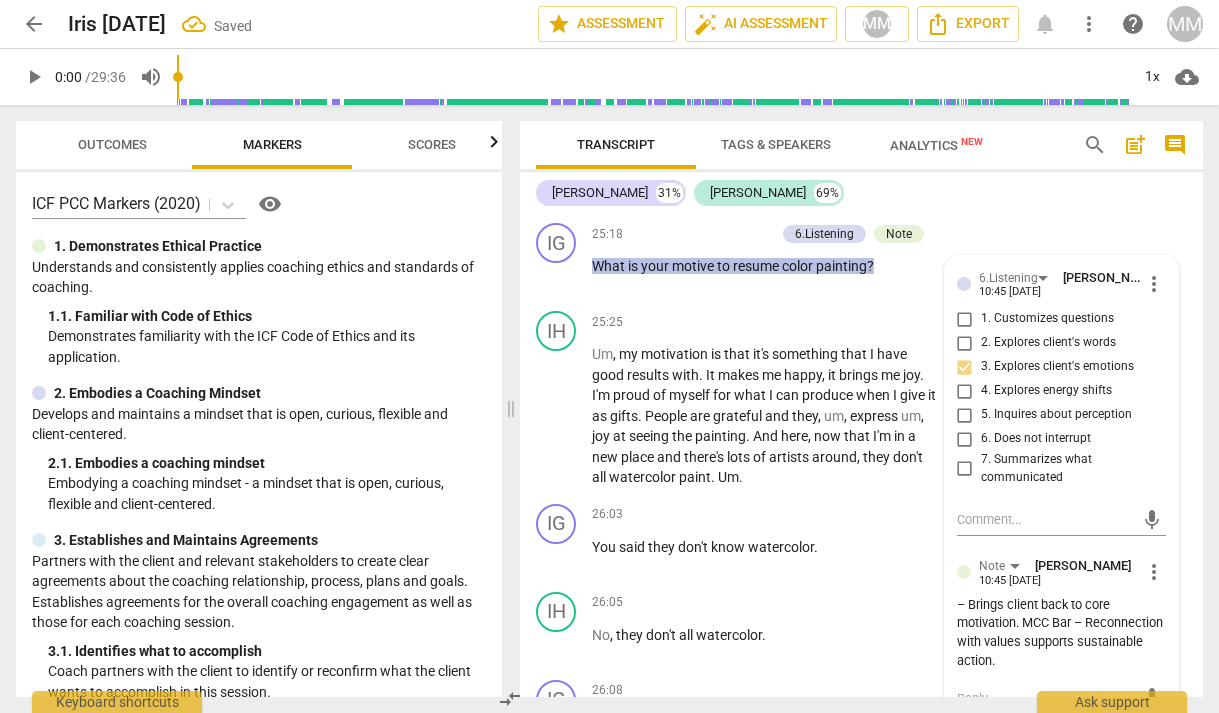 click on "IH play_arrow pause 25:16 + Add competency keyboard_arrow_right Mhm ." at bounding box center (861, 171) 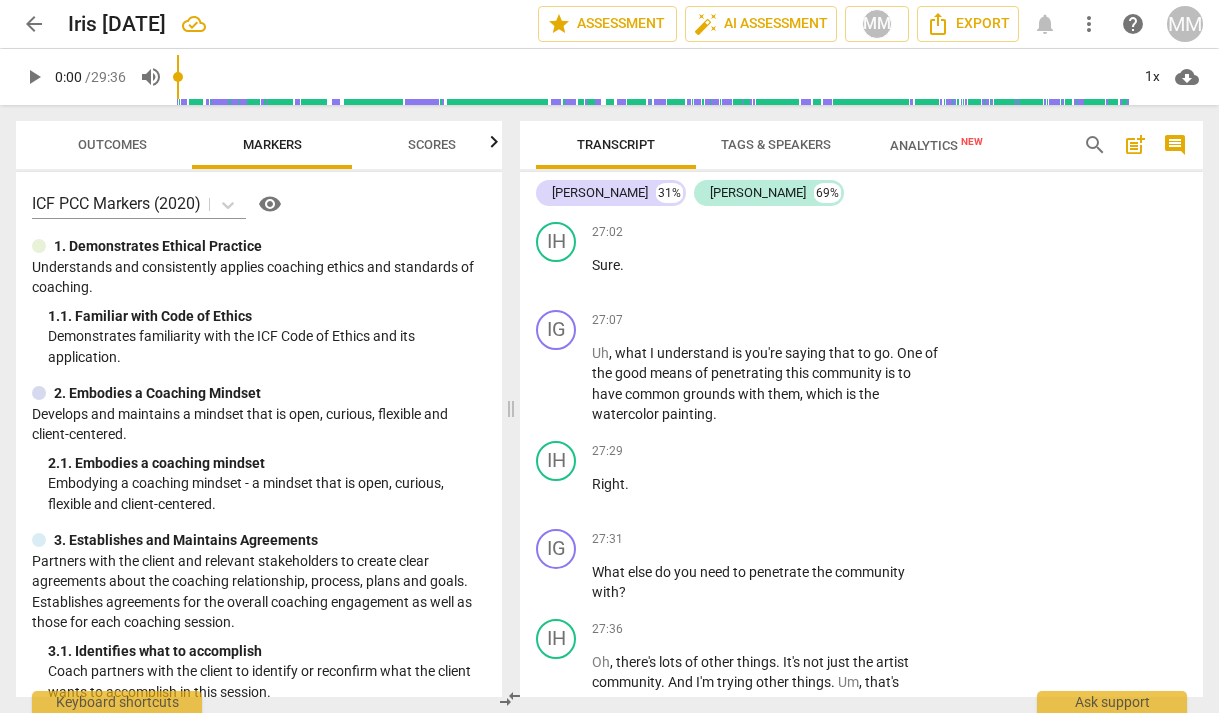 scroll, scrollTop: 11599, scrollLeft: 0, axis: vertical 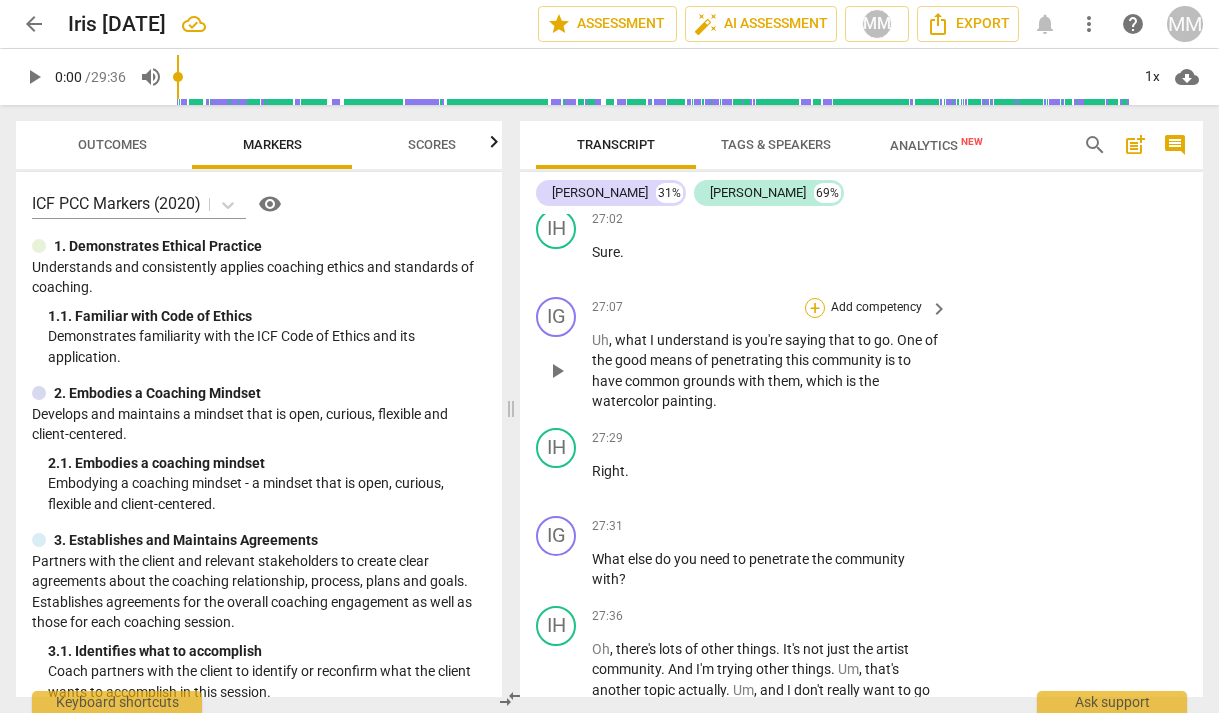 click on "+" at bounding box center [815, 308] 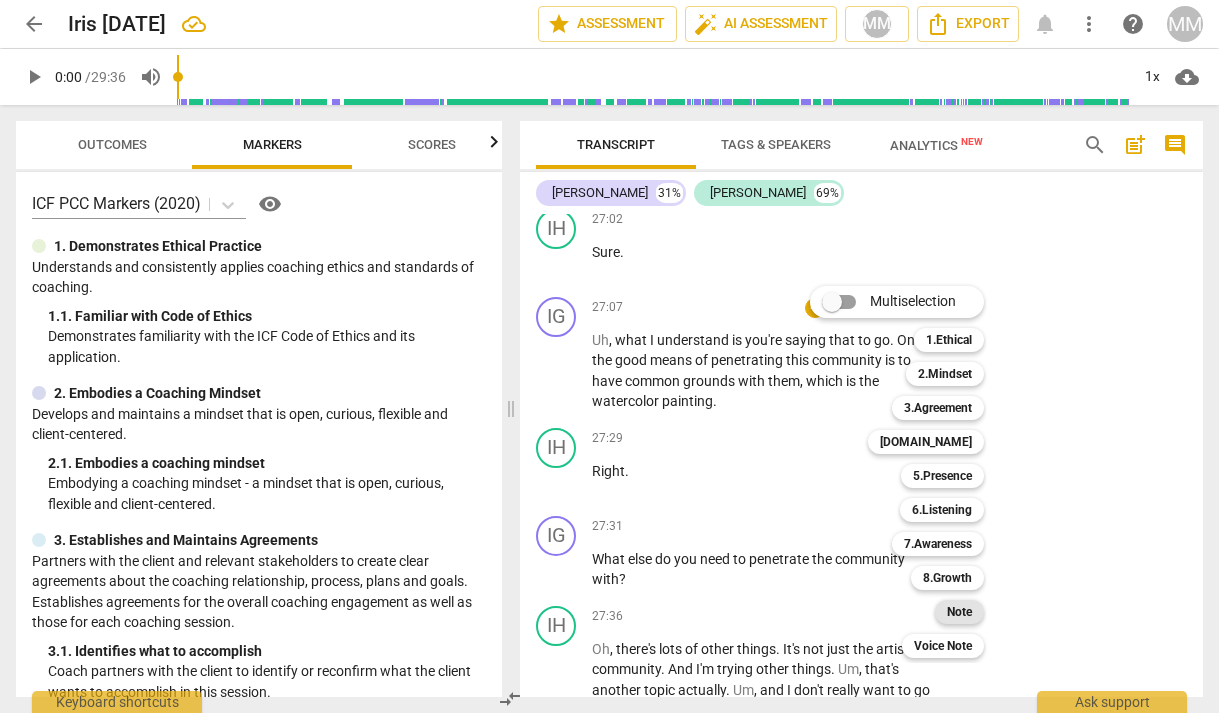 click on "Note" at bounding box center [959, 612] 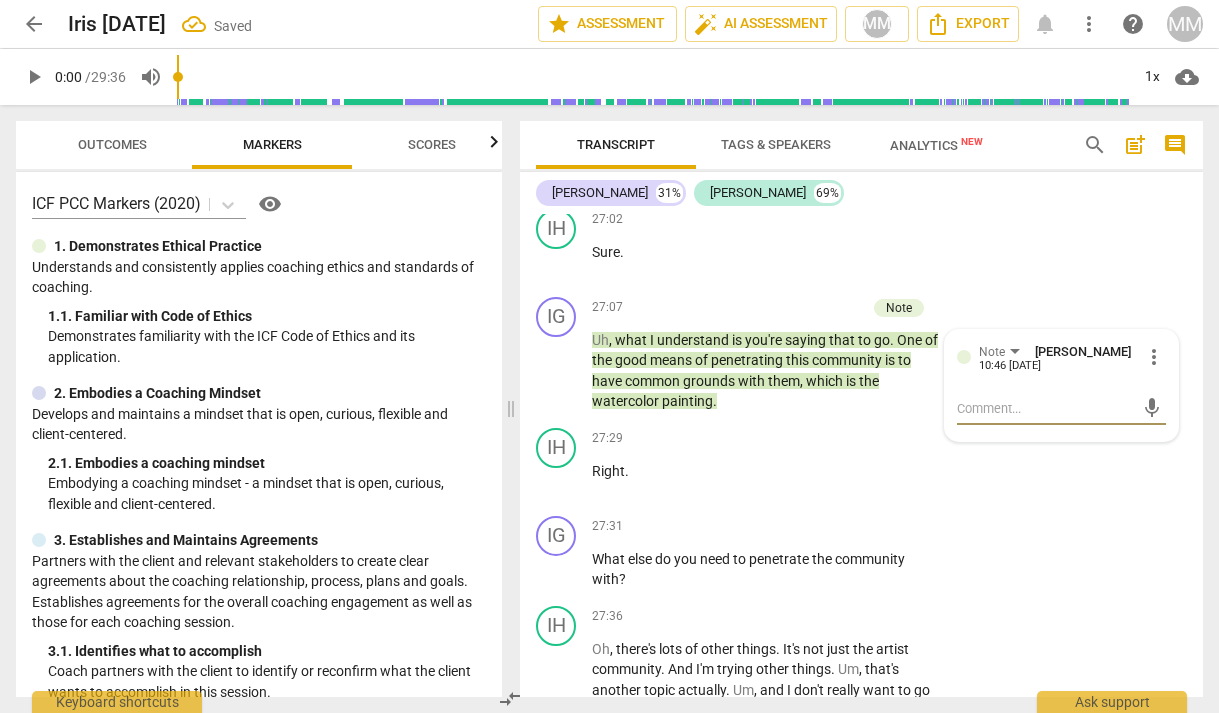 paste on "✅ PCC Marker 6.4 – Summarizes client content.
⚠️ MCC Bar – Summary could be more tentative: 'Is that how you see it?' to allow correction." 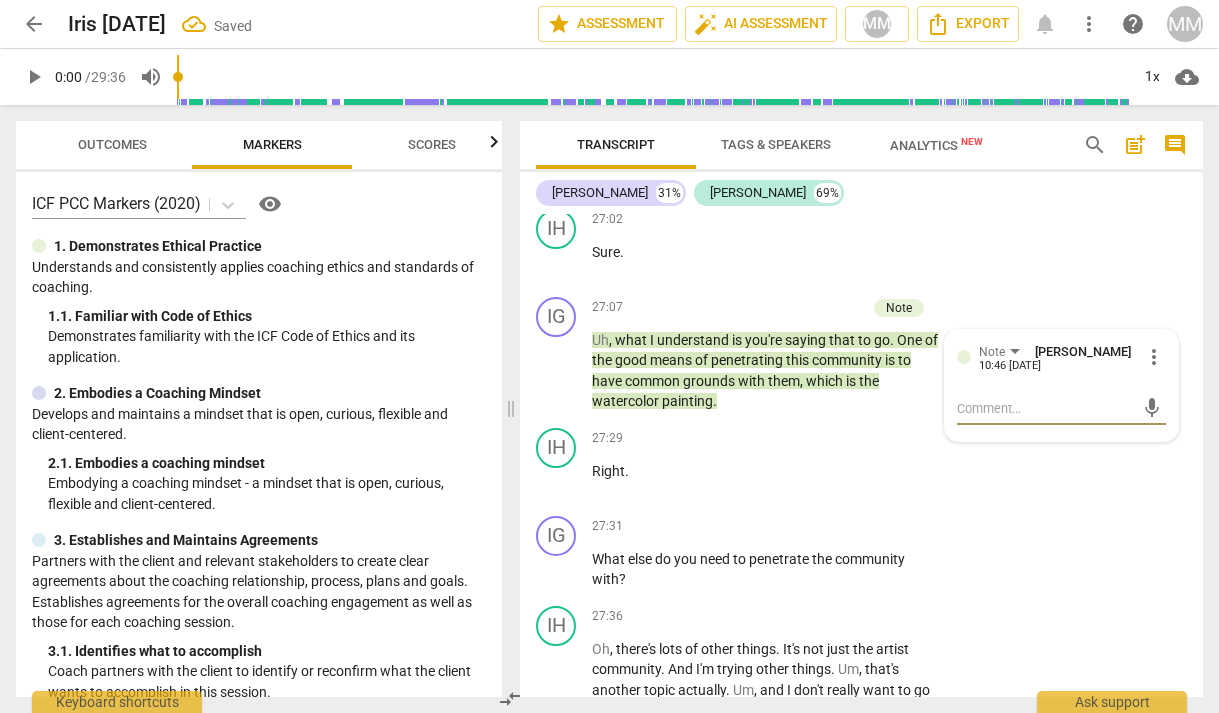 type on "✅ PCC Marker 6.4 – Summarizes client content.
⚠️ MCC Bar – Summary could be more tentative: 'Is that how you see it?' to allow correction." 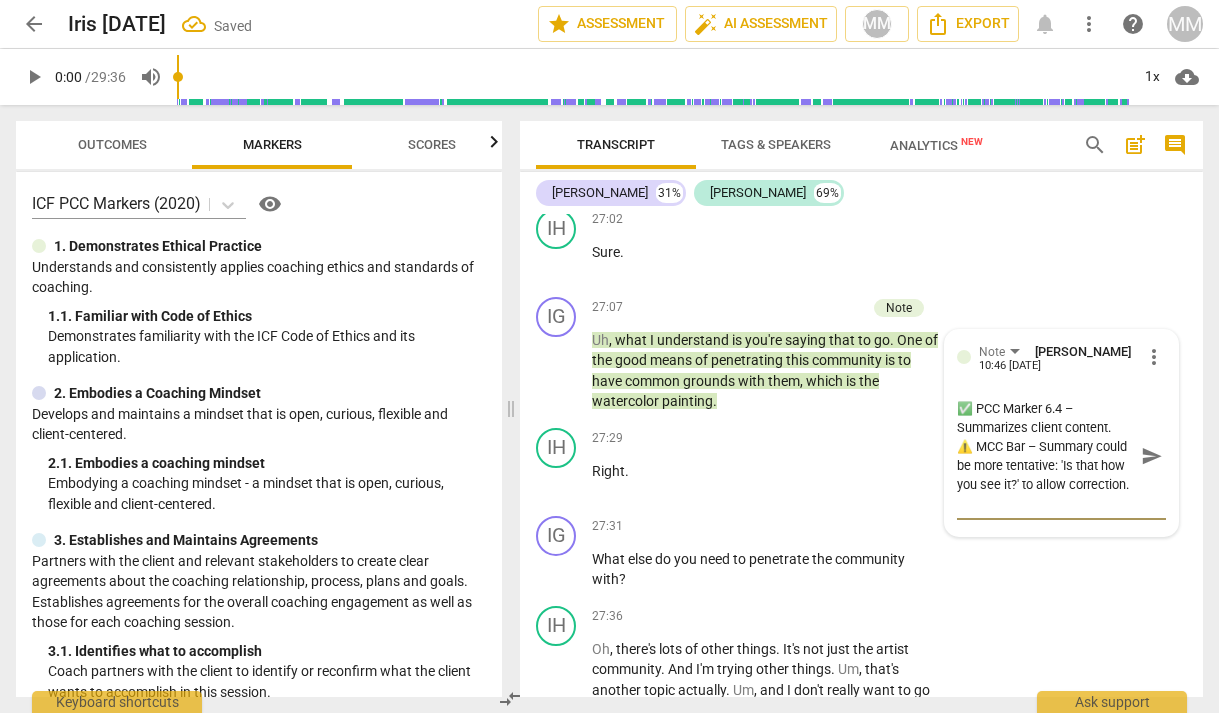 scroll, scrollTop: 17, scrollLeft: 0, axis: vertical 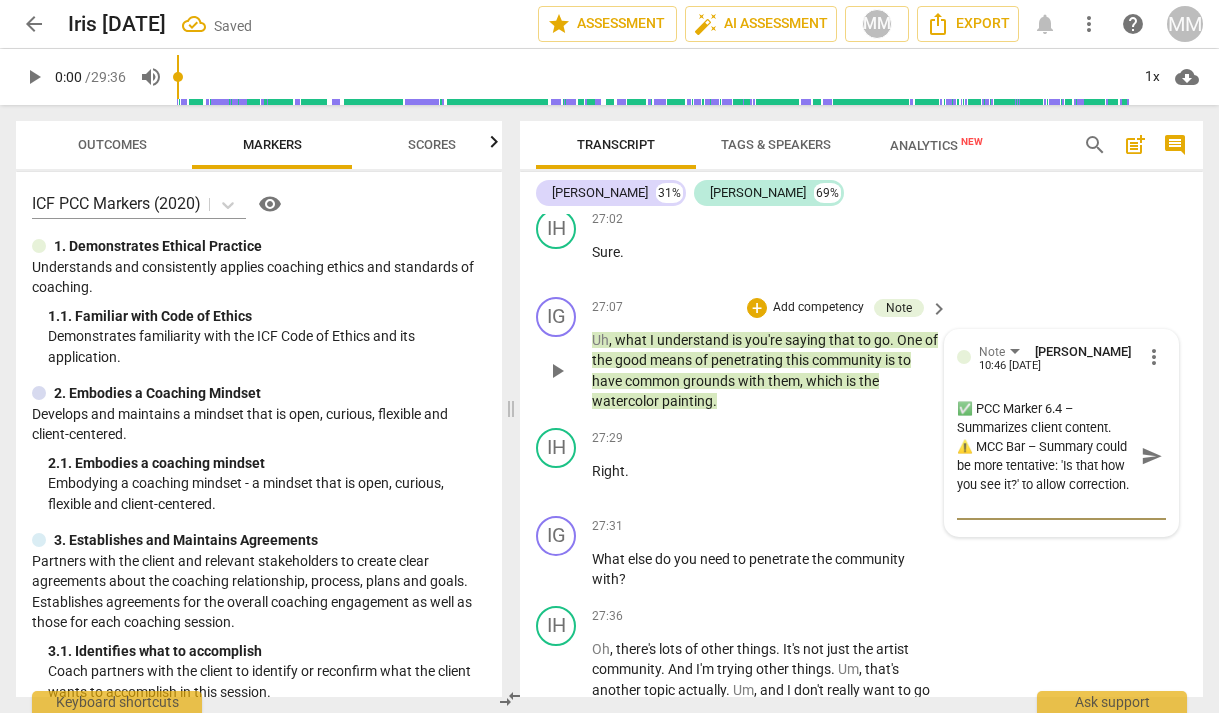 click on "✅ PCC Marker 6.4 – Summarizes client content.
⚠️ MCC Bar – Summary could be more tentative: 'Is that how you see it?' to allow correction." at bounding box center [1045, 456] 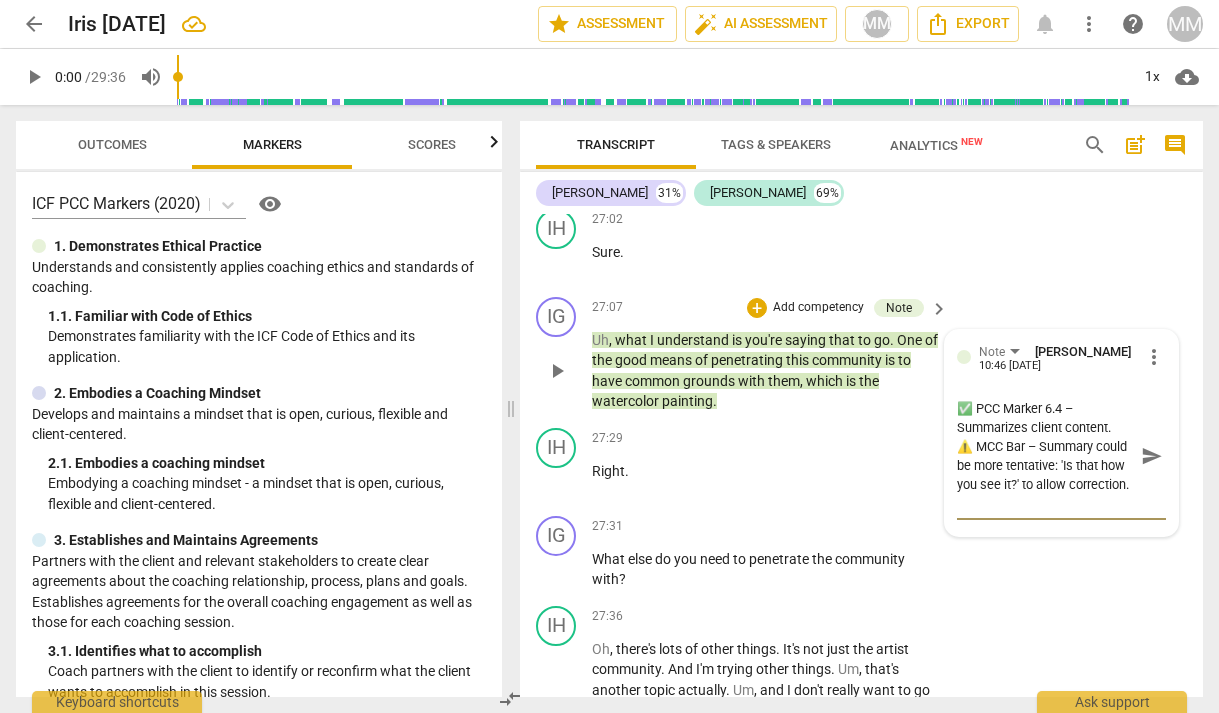 click on "✅ PCC Marker 6.4 – Summarizes client content.
⚠️ MCC Bar – Summary could be more tentative: 'Is that how you see it?' to allow correction." at bounding box center (1045, 456) 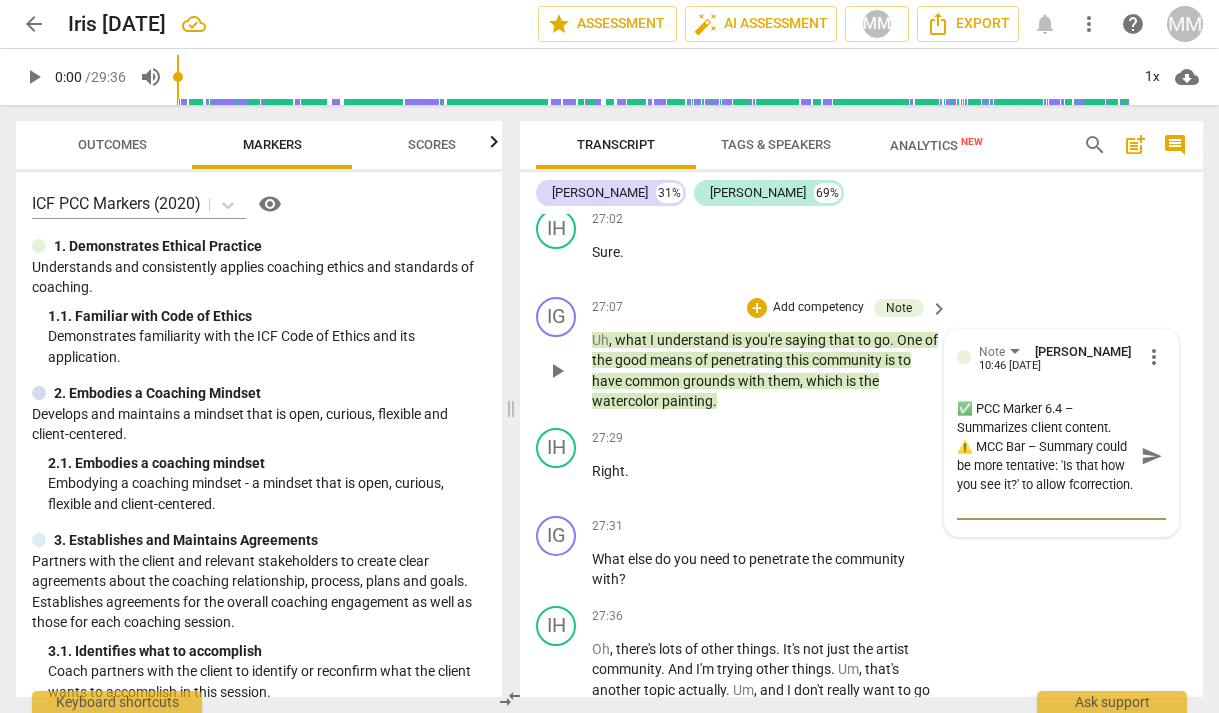 type on "✅ PCC Marker 6.4 – Summarizes client content.
⚠️ MCC Bar – Summary could be more tentative: 'Is that how you see it?' to allow focorrection." 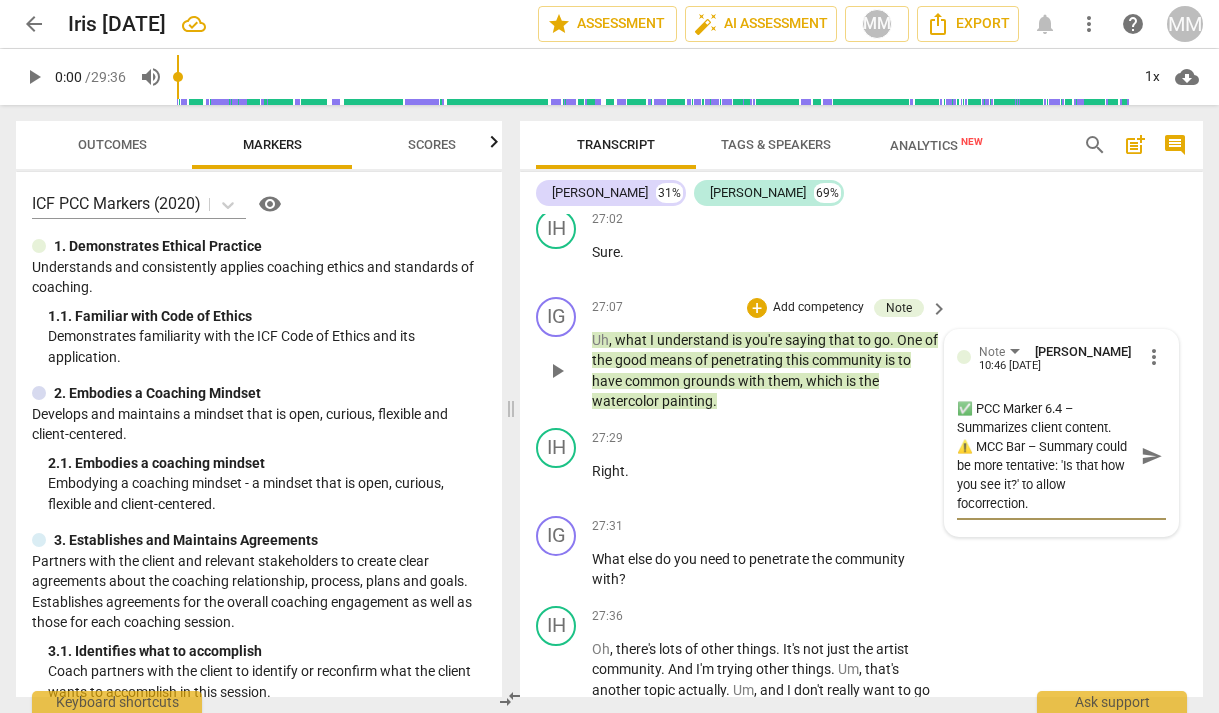 type on "✅ PCC Marker 6.4 – Summarizes client content.
⚠️ MCC Bar – Summary could be more tentative: 'Is that how you see it?' to allow forcorrection." 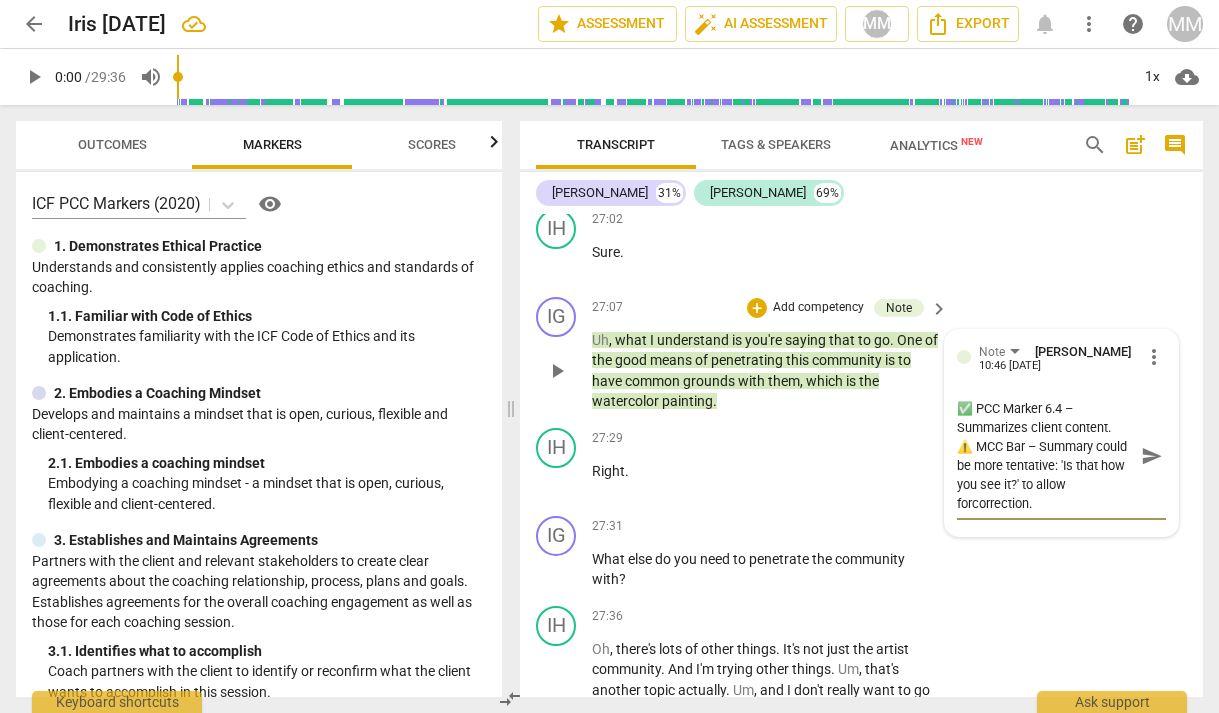 type on "✅ PCC Marker 6.4 – Summarizes client content.
⚠️ MCC Bar – Summary could be more tentative: 'Is that how you see it?' to allow for correction." 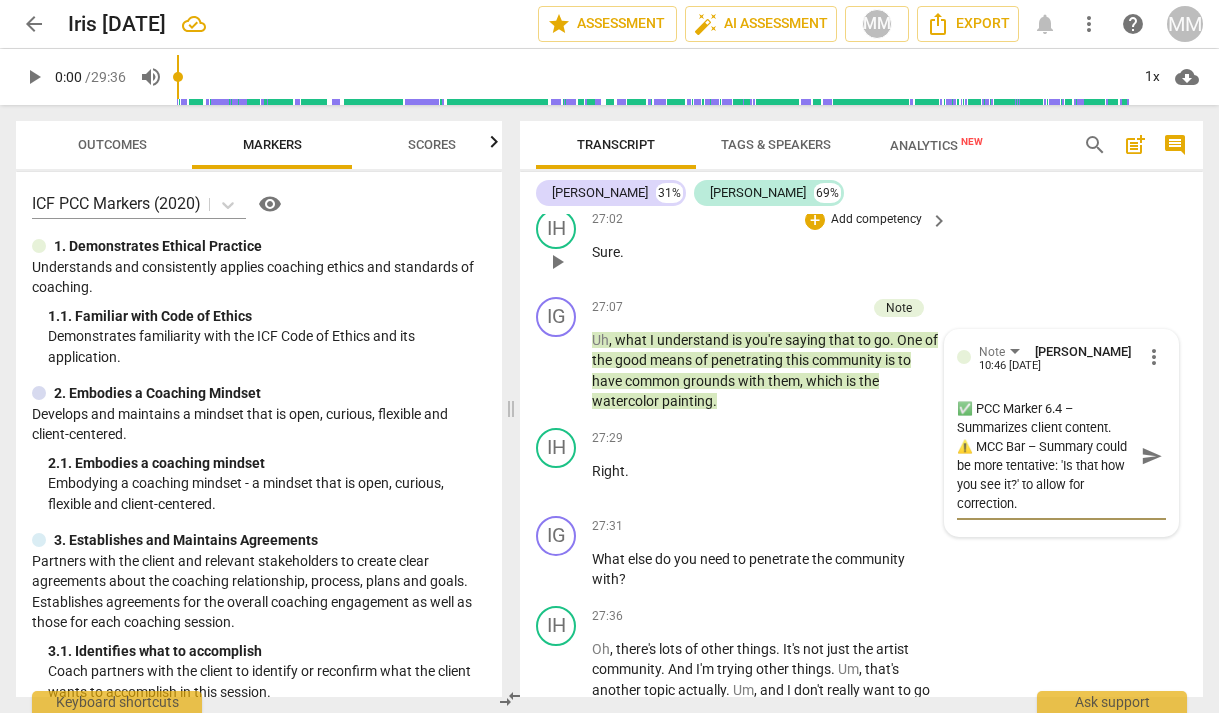 type on "✅ PCC Marker 6.4 – Summarizes client content.
⚠️ MCC Bar – Summary could be more tentative: 'Is that how you see it?' to allow for correction." 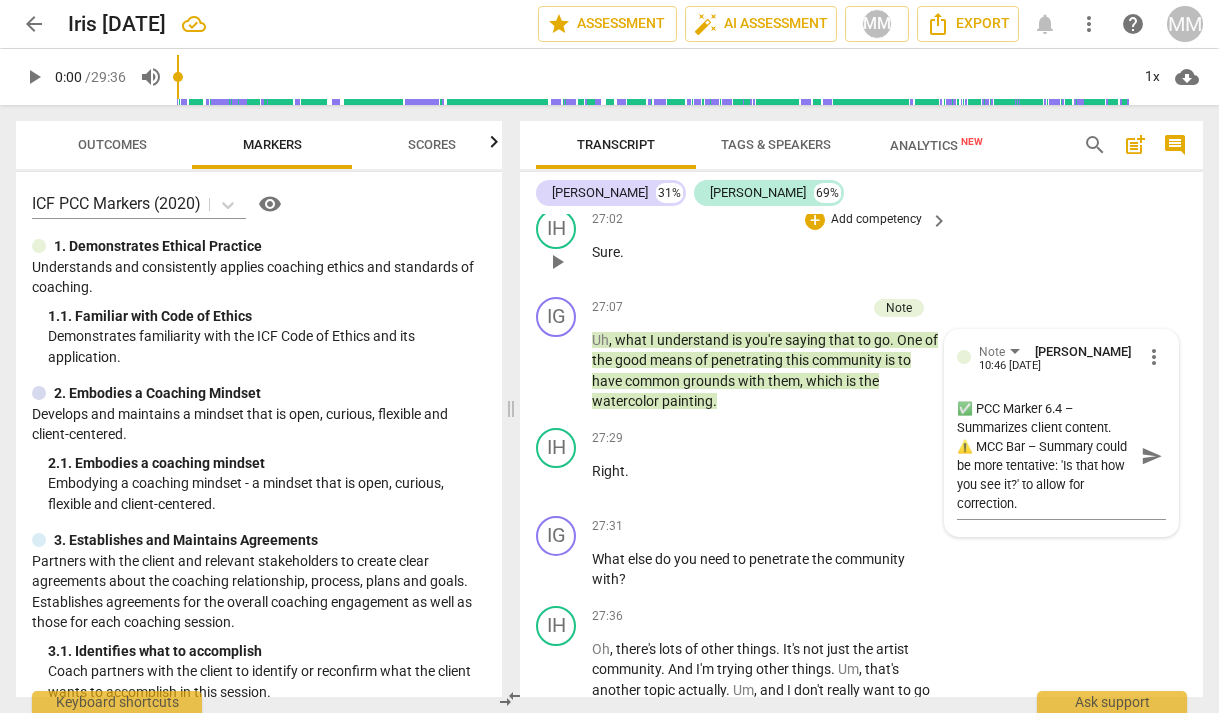 click on "IH play_arrow pause 27:02 + Add competency keyboard_arrow_right Sure ." at bounding box center [861, 245] 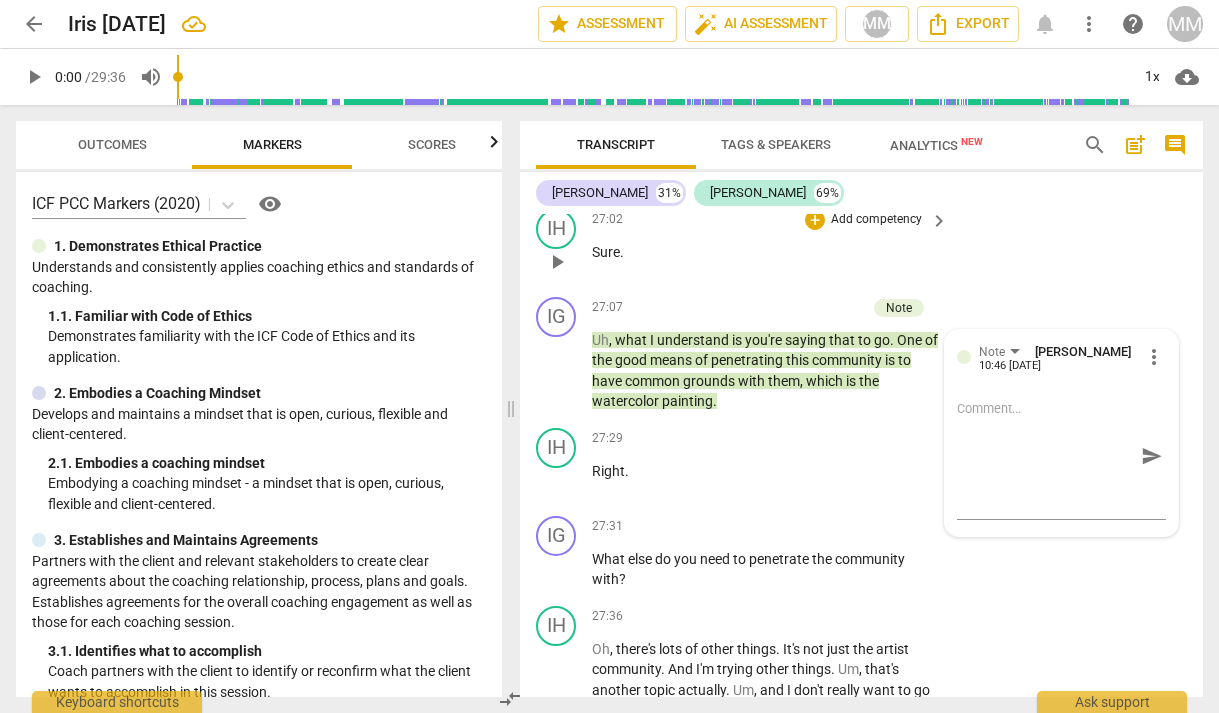 scroll, scrollTop: 0, scrollLeft: 0, axis: both 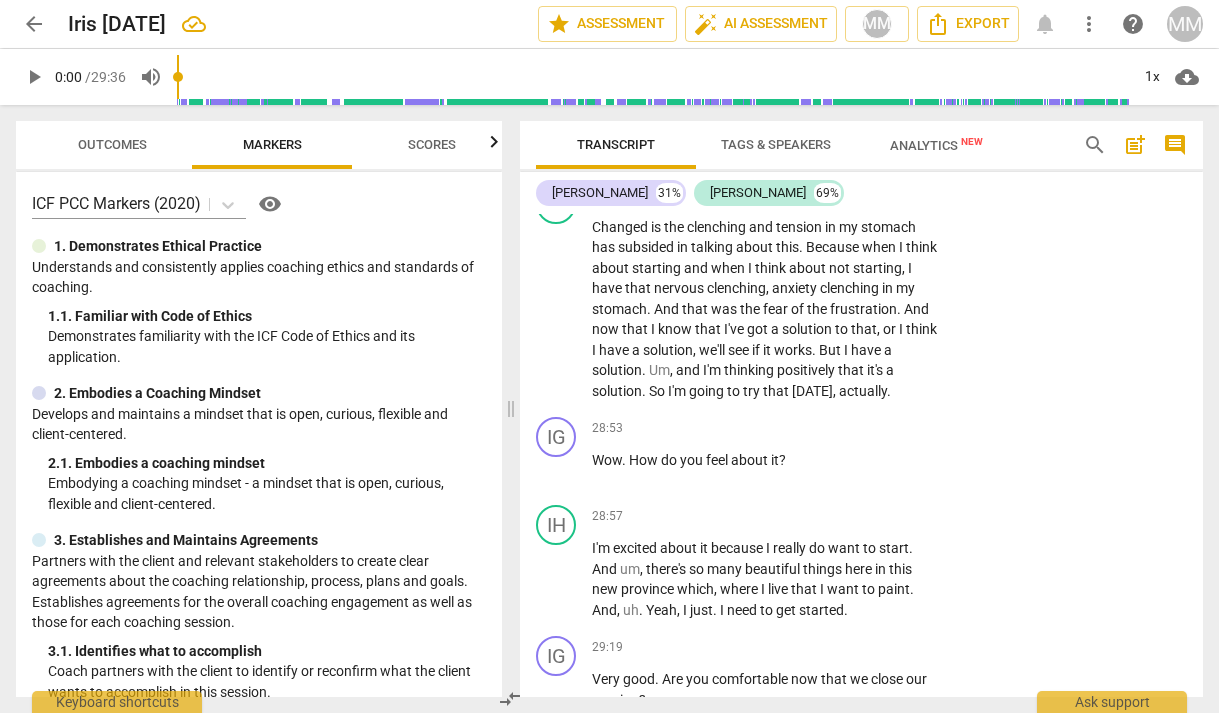 click on "+" at bounding box center (815, 105) 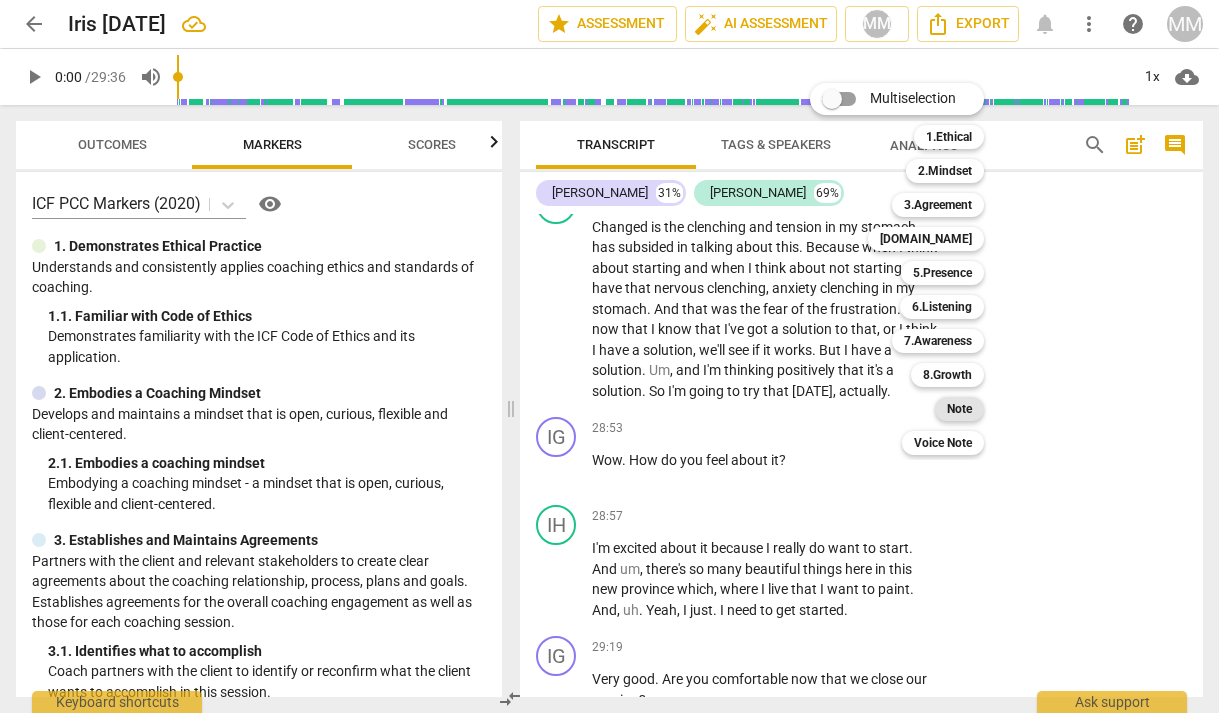click on "Note" at bounding box center [959, 409] 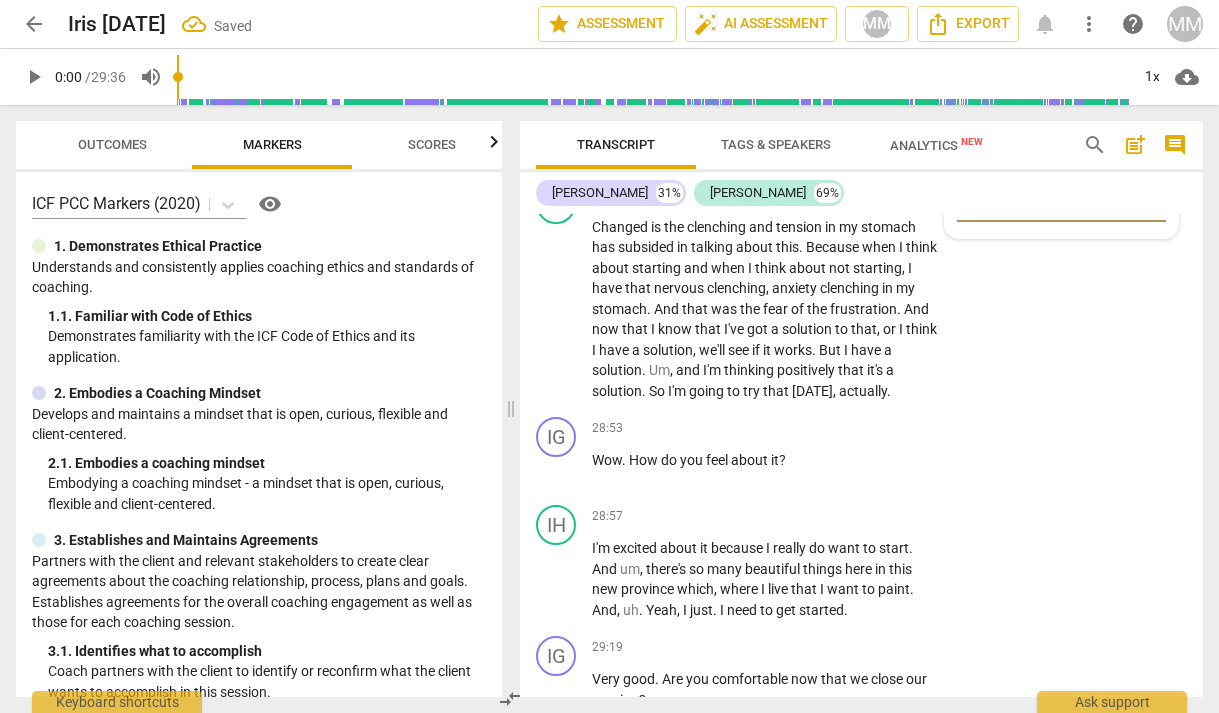 paste on "✅ PCC Marker 7.5 – Invites reflection on growth.
✅ MCC Bar – Excellent client-led close that supports awareness and ownership." 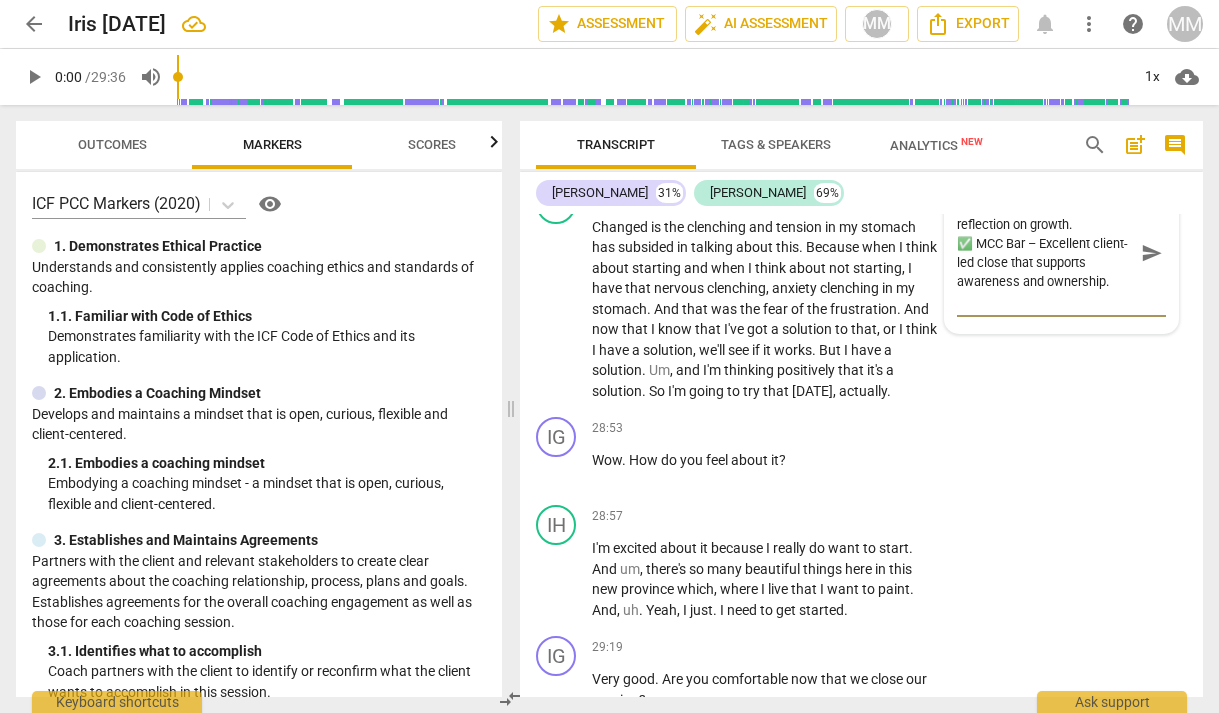 type on "✅ PCC Marker 7.5 – Invites reflection on growth.
✅ MCC Bar – Excellent client-led close that supports awareness and ownership." 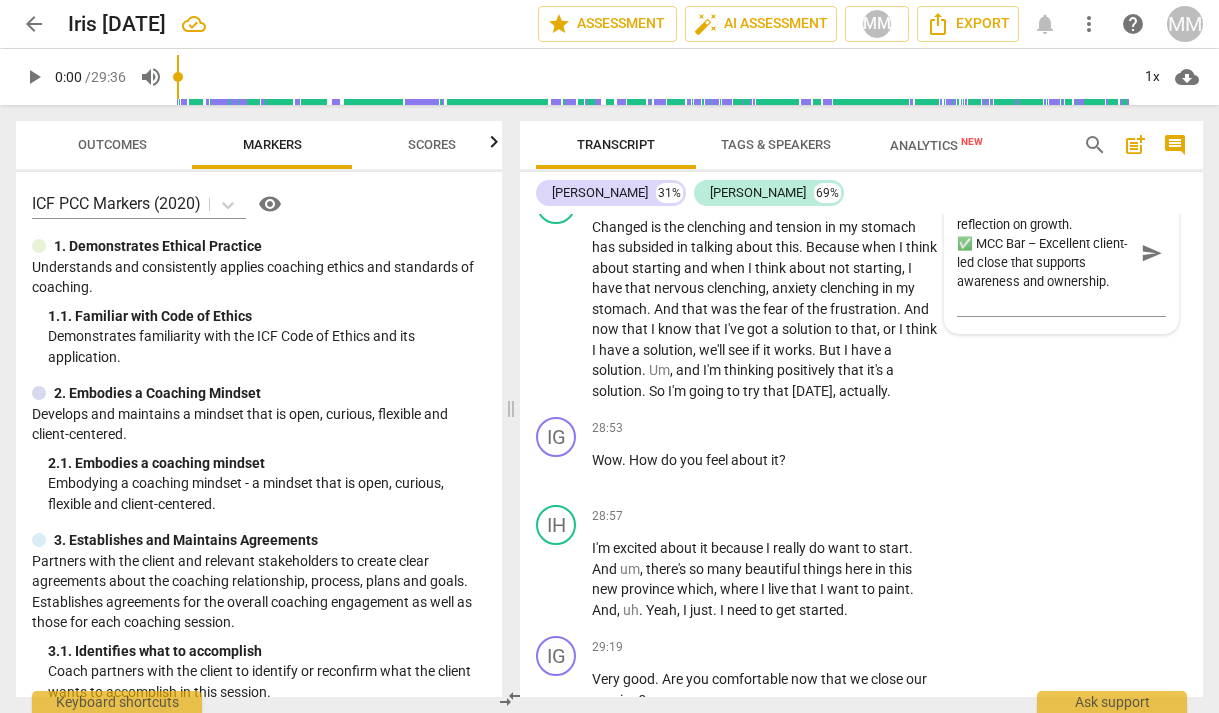 click on "+" at bounding box center (757, 105) 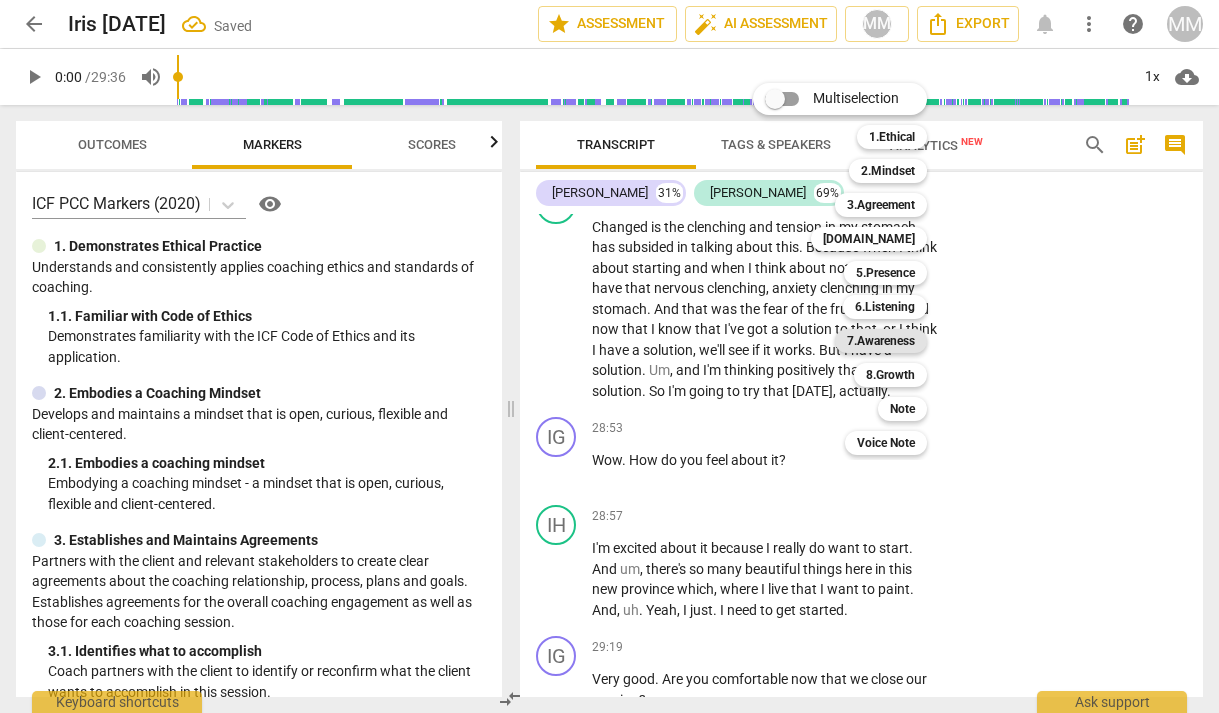 click on "7.Awareness" at bounding box center (881, 341) 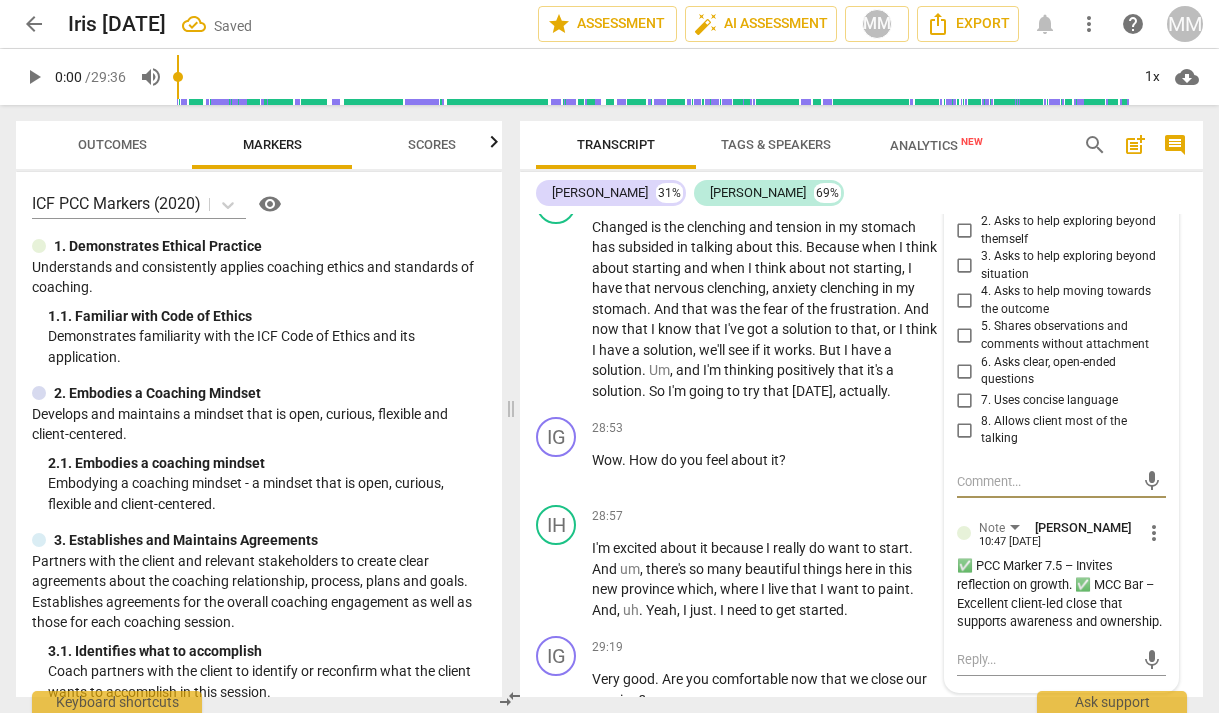 click on "5. Shares observations and comments without attachment" at bounding box center (965, 336) 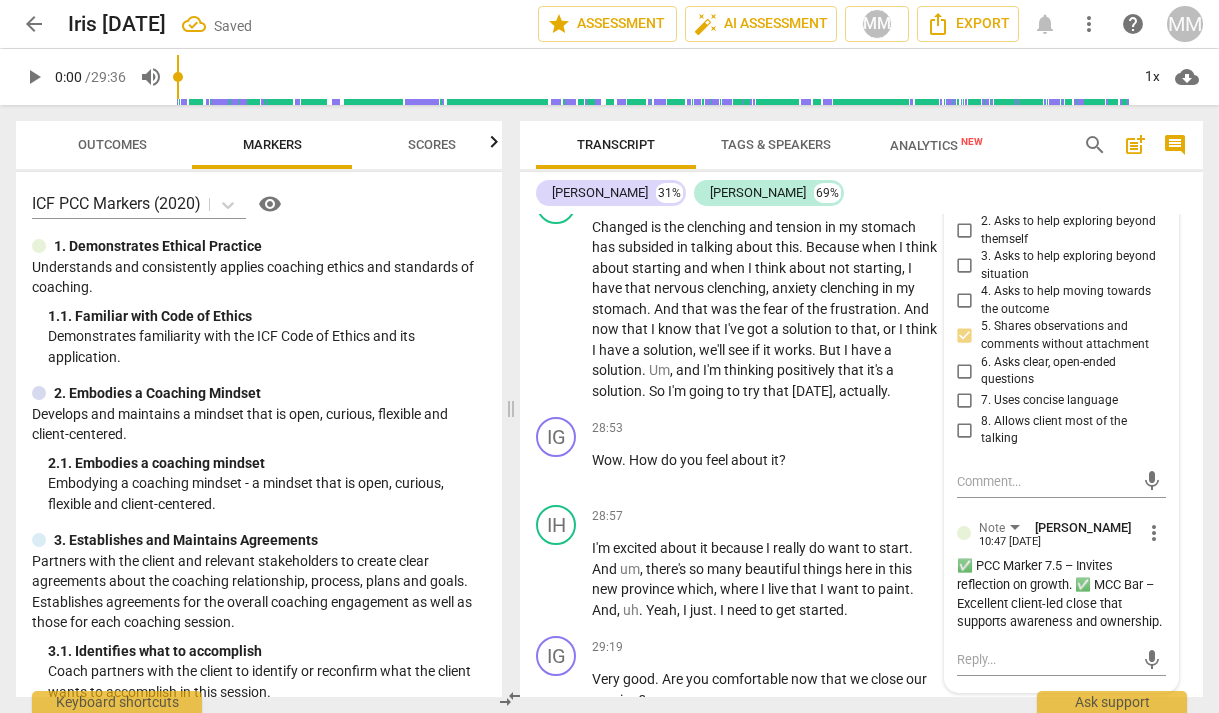 click on "IH play_arrow pause 27:58 + Add competency keyboard_arrow_right Right .   Yeah ." at bounding box center (861, 42) 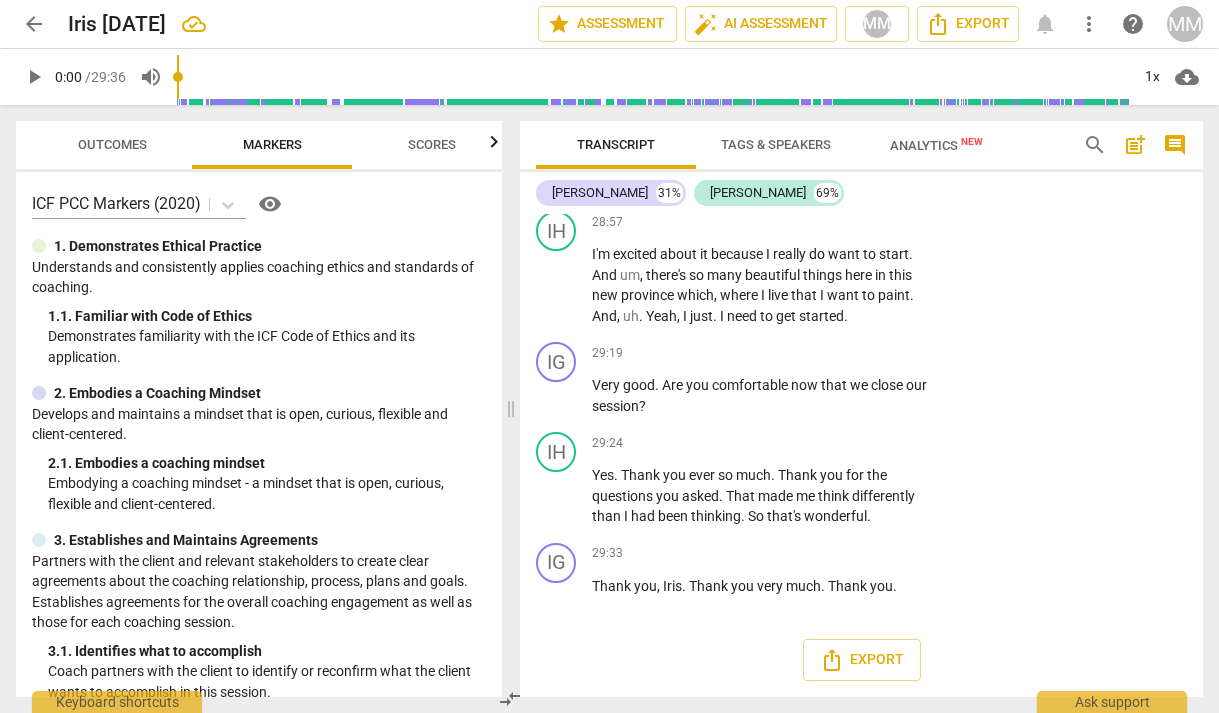 scroll, scrollTop: 12898, scrollLeft: 0, axis: vertical 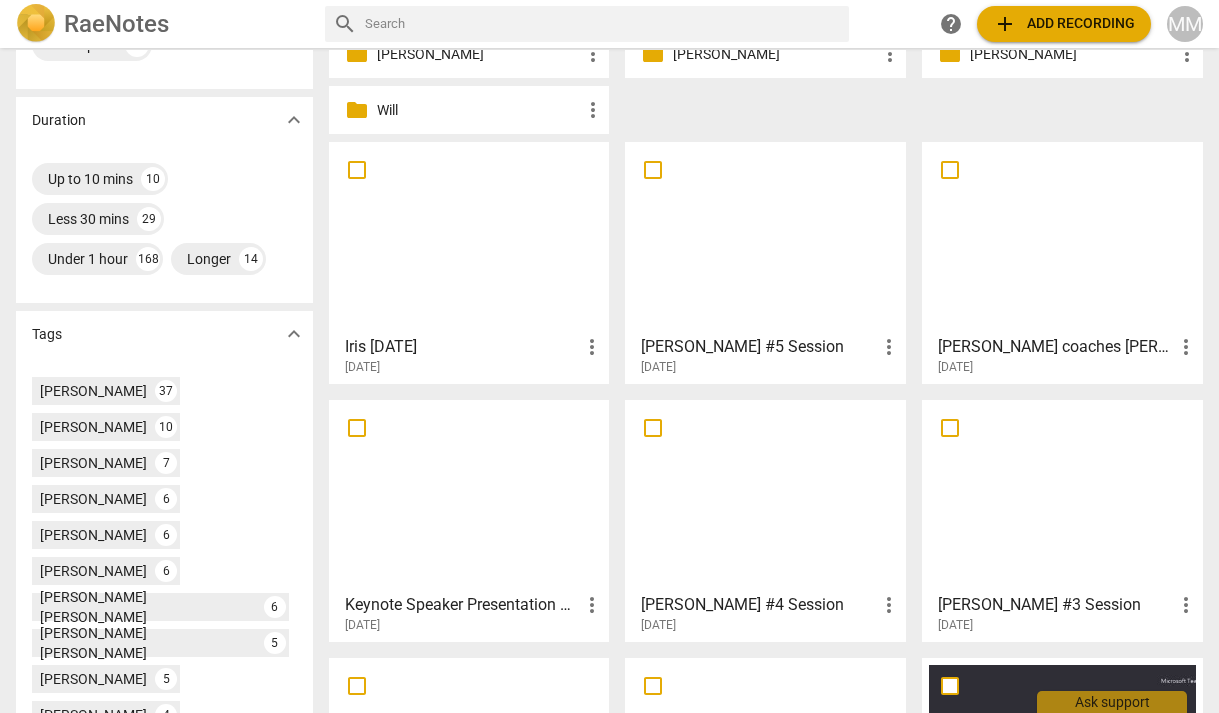 click at bounding box center (1062, 237) 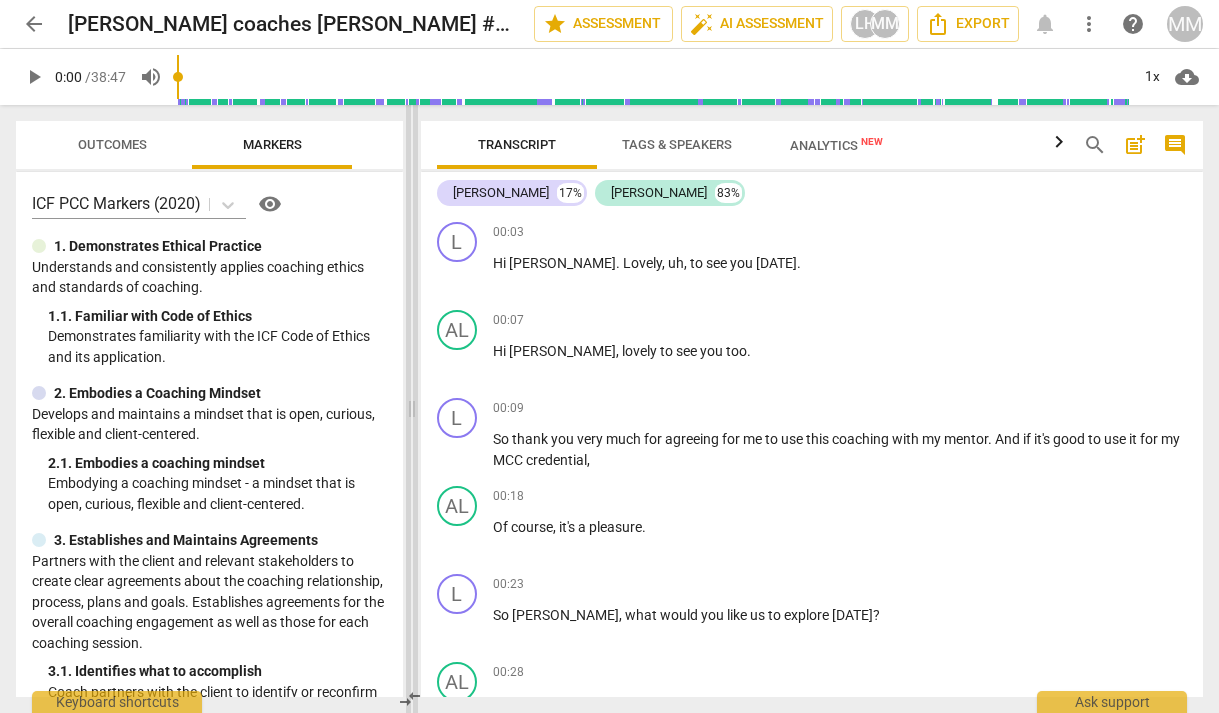 drag, startPoint x: 612, startPoint y: 410, endPoint x: 418, endPoint y: 410, distance: 194 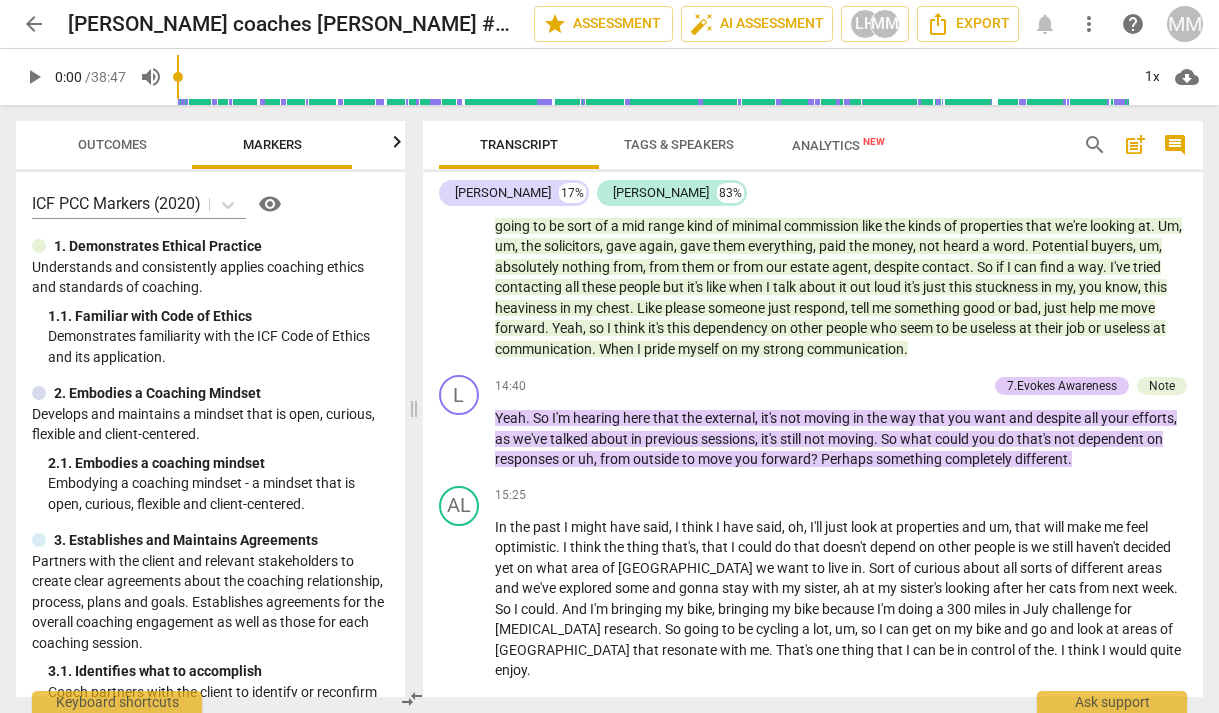 scroll, scrollTop: 3197, scrollLeft: 0, axis: vertical 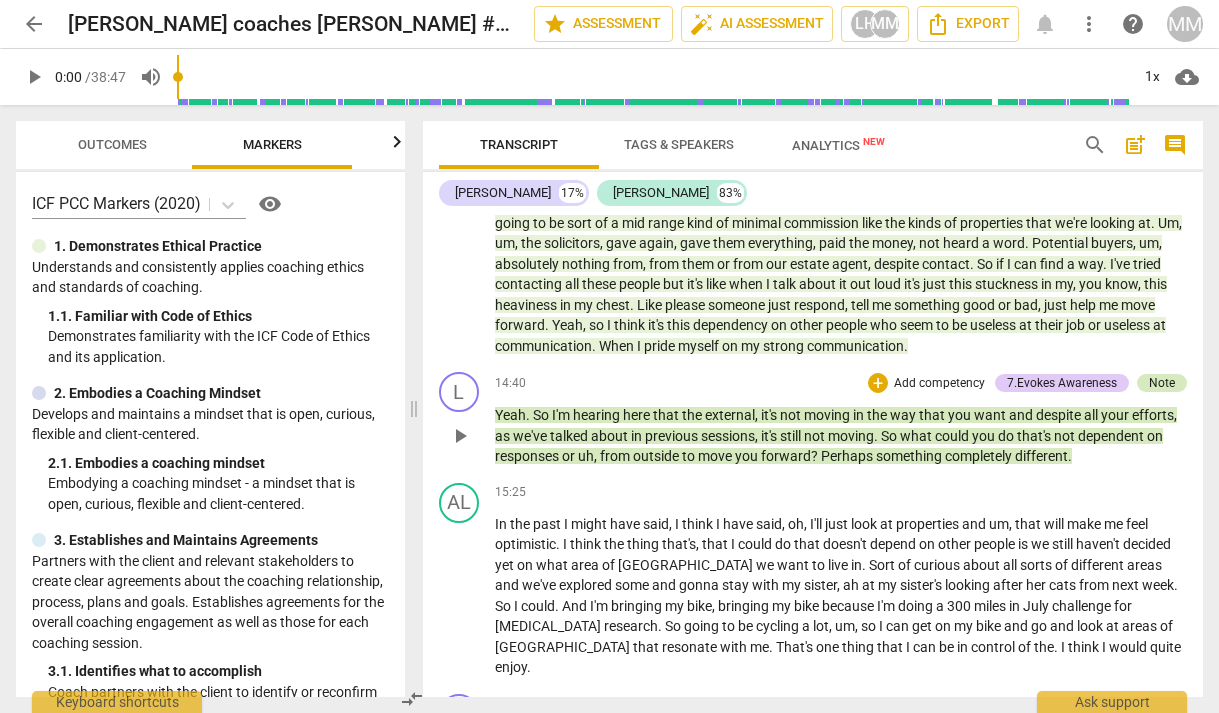 click on "Note" at bounding box center (1162, 383) 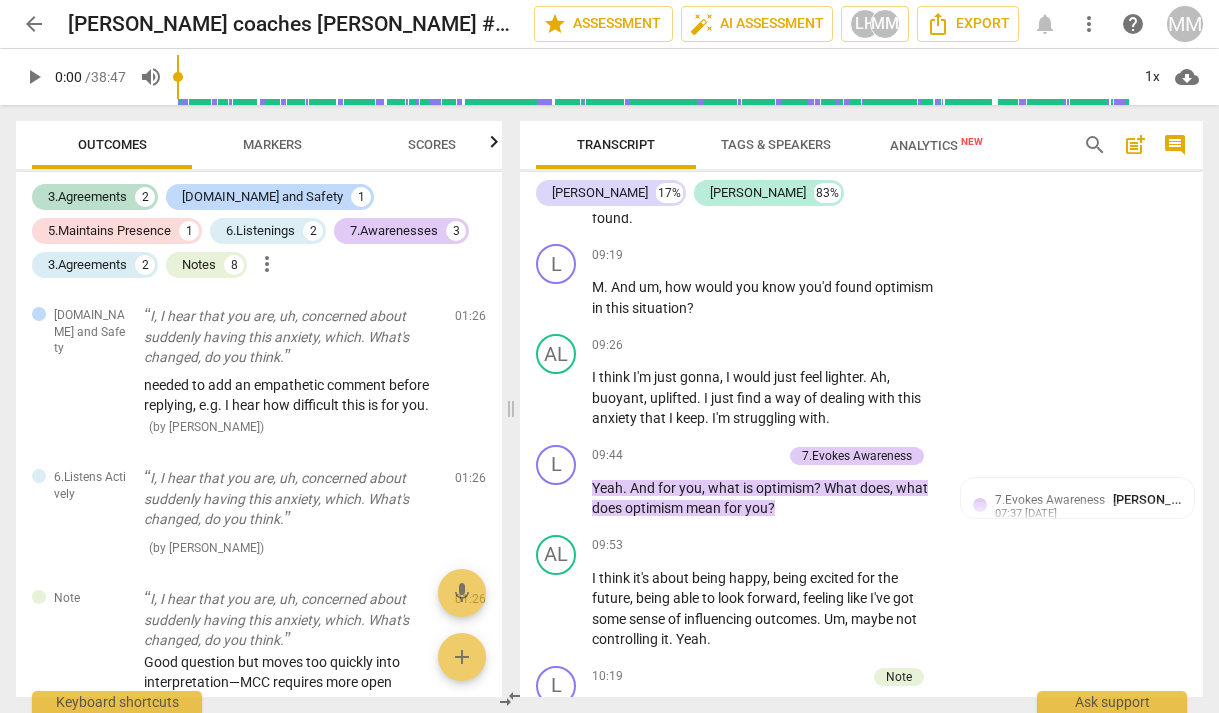scroll, scrollTop: 4218, scrollLeft: 0, axis: vertical 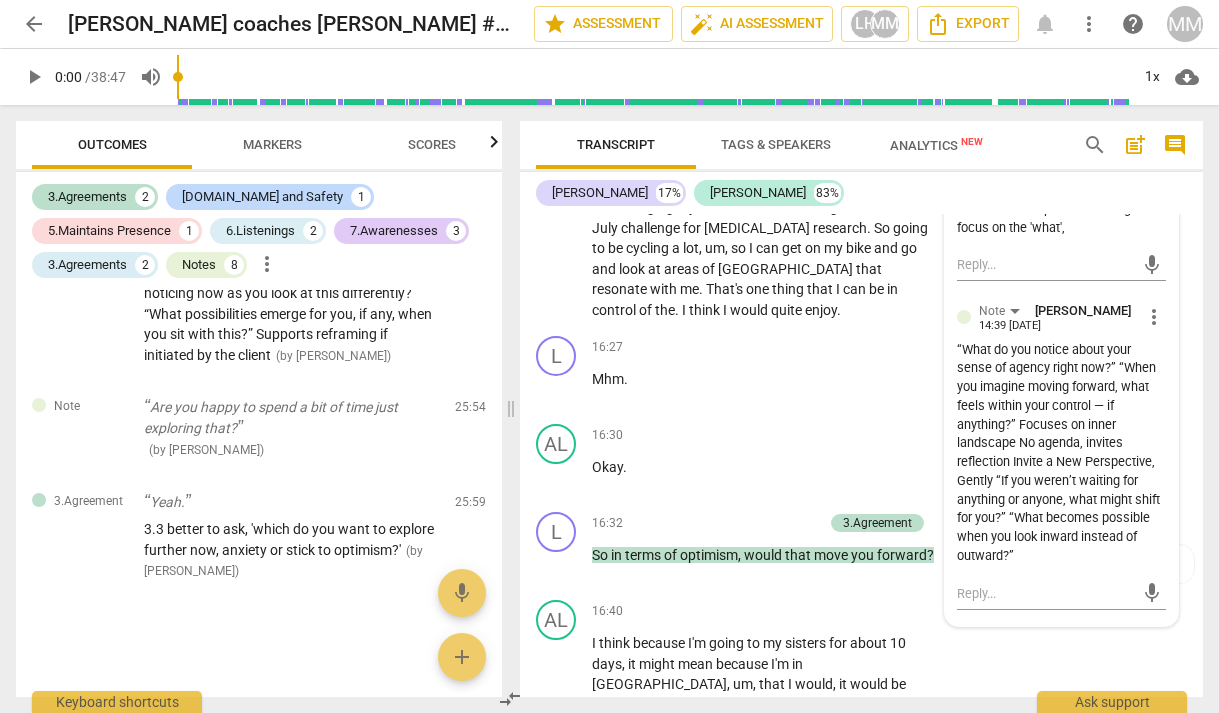 click on "“What do you notice about your sense of agency right now?”
“When you imagine moving forward, what feels within your control — if anything?”
Focuses on inner landscape
No agenda, invites reflection
Invite a New Perspective, Gently
“If you weren’t waiting for anything or anyone, what might shift for you?”
“What becomes possible when you look inward instead of outward?”" at bounding box center (1061, 453) 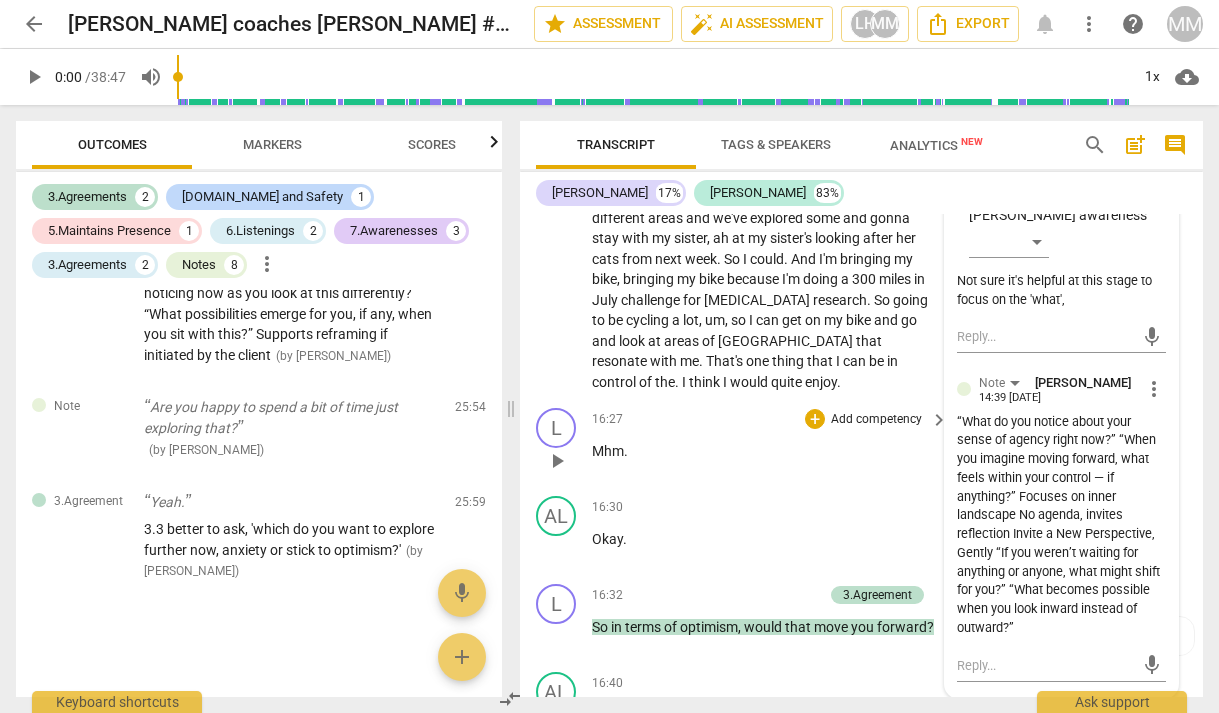 scroll, scrollTop: 5114, scrollLeft: 0, axis: vertical 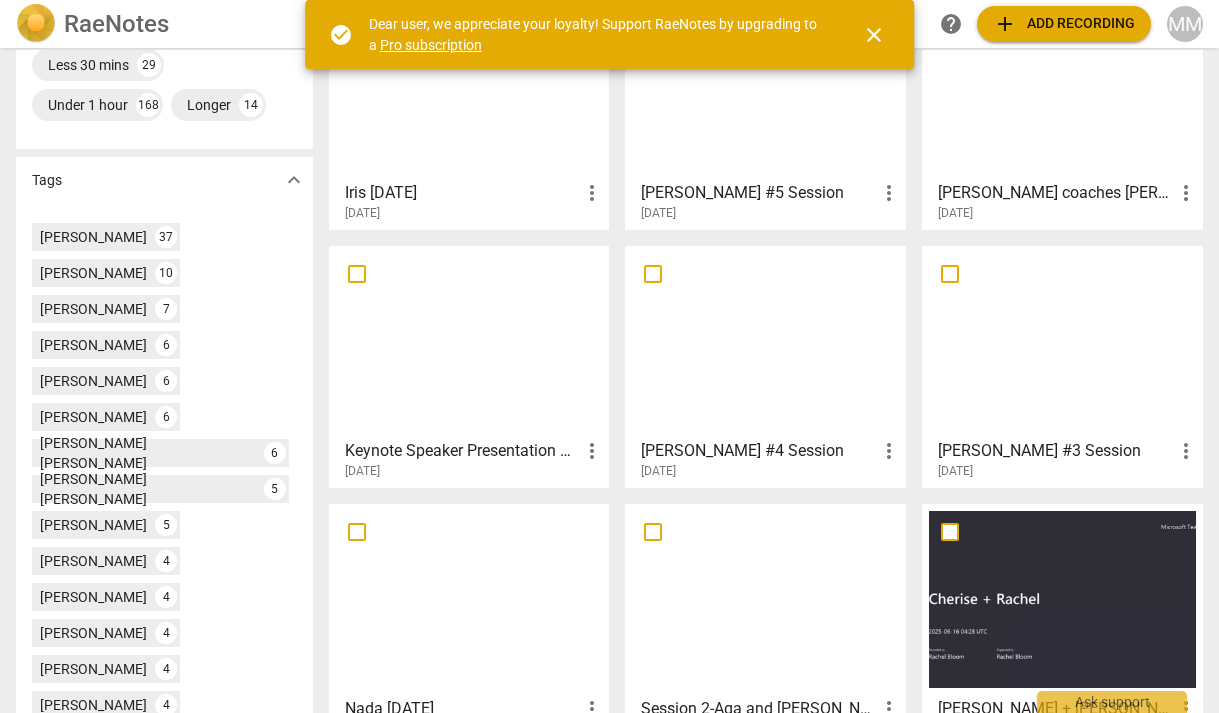 click at bounding box center (1062, 83) 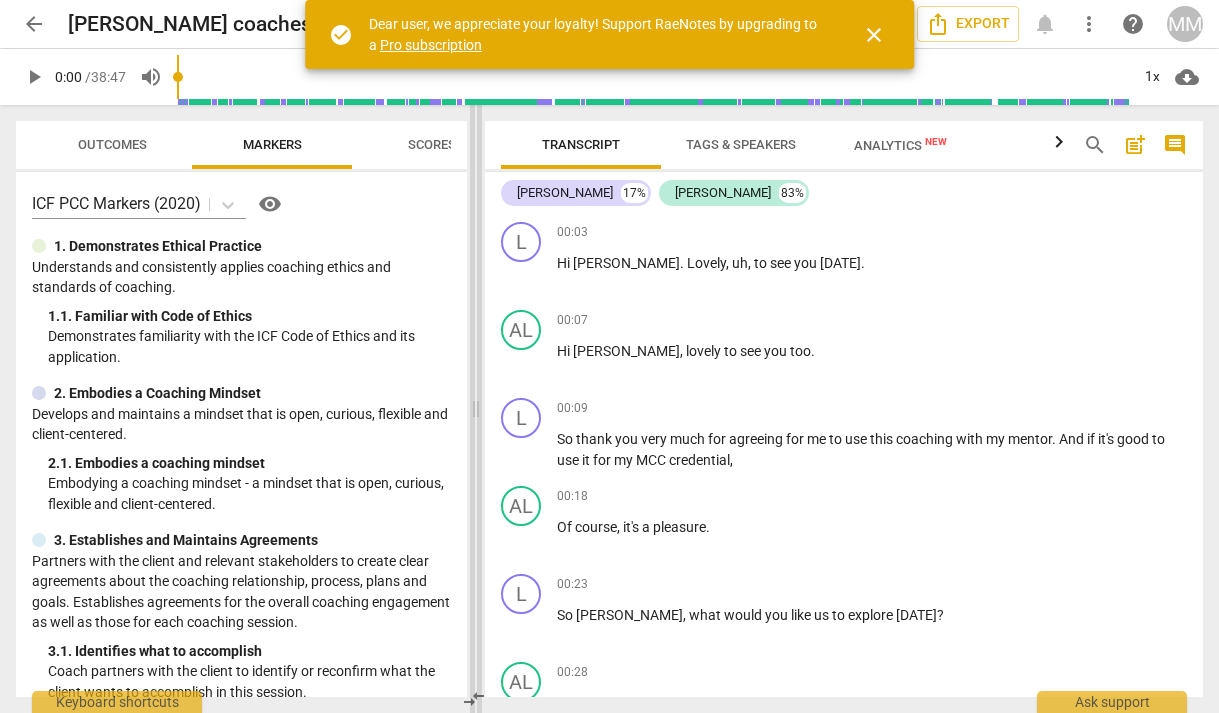 drag, startPoint x: 611, startPoint y: 406, endPoint x: 476, endPoint y: 394, distance: 135.53229 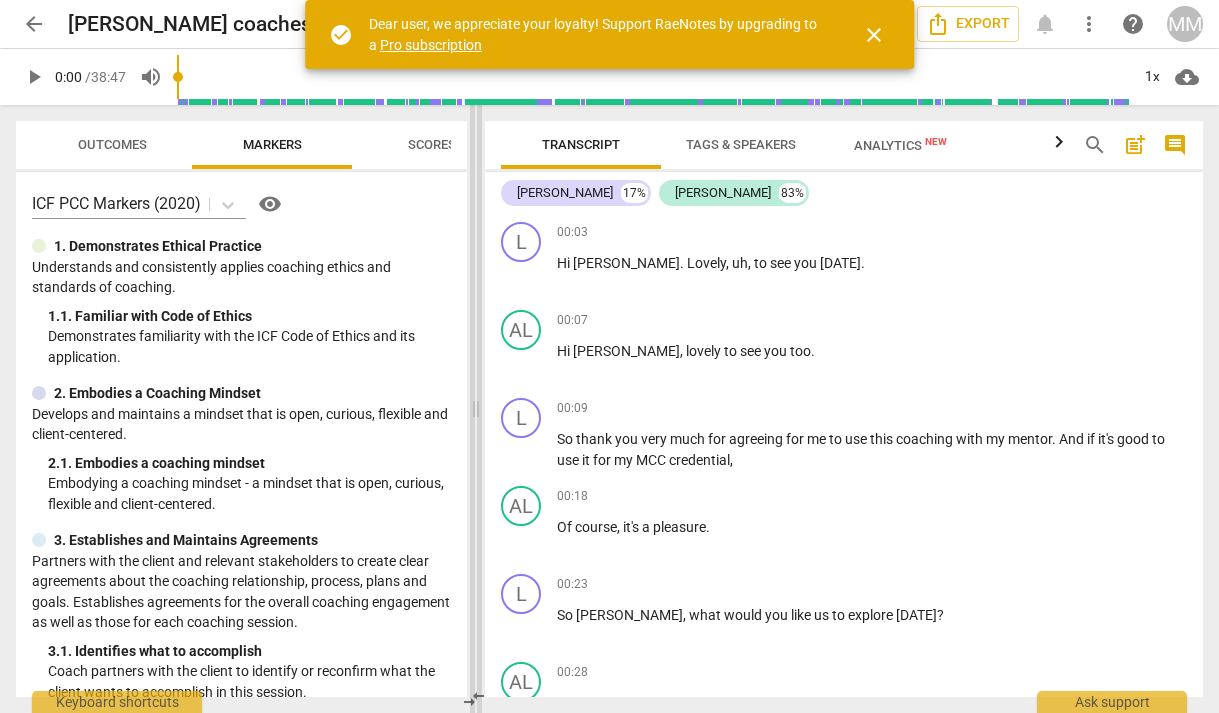 click at bounding box center (476, 409) 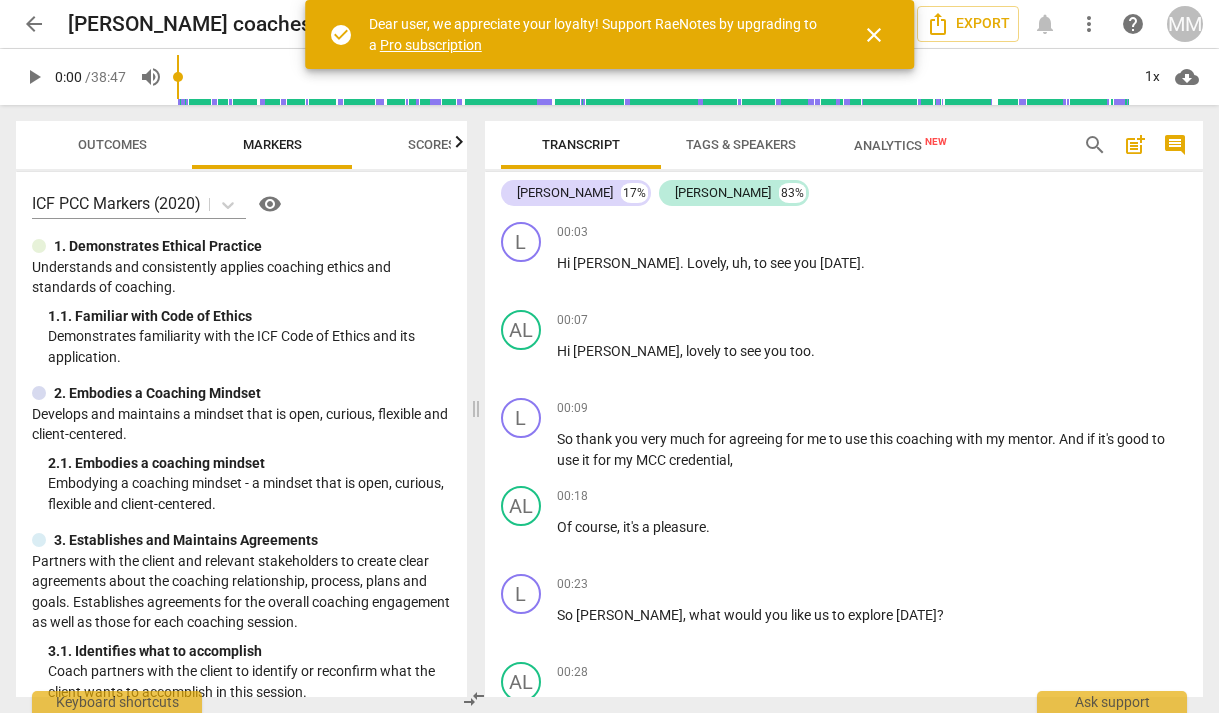 click on "close" at bounding box center [874, 35] 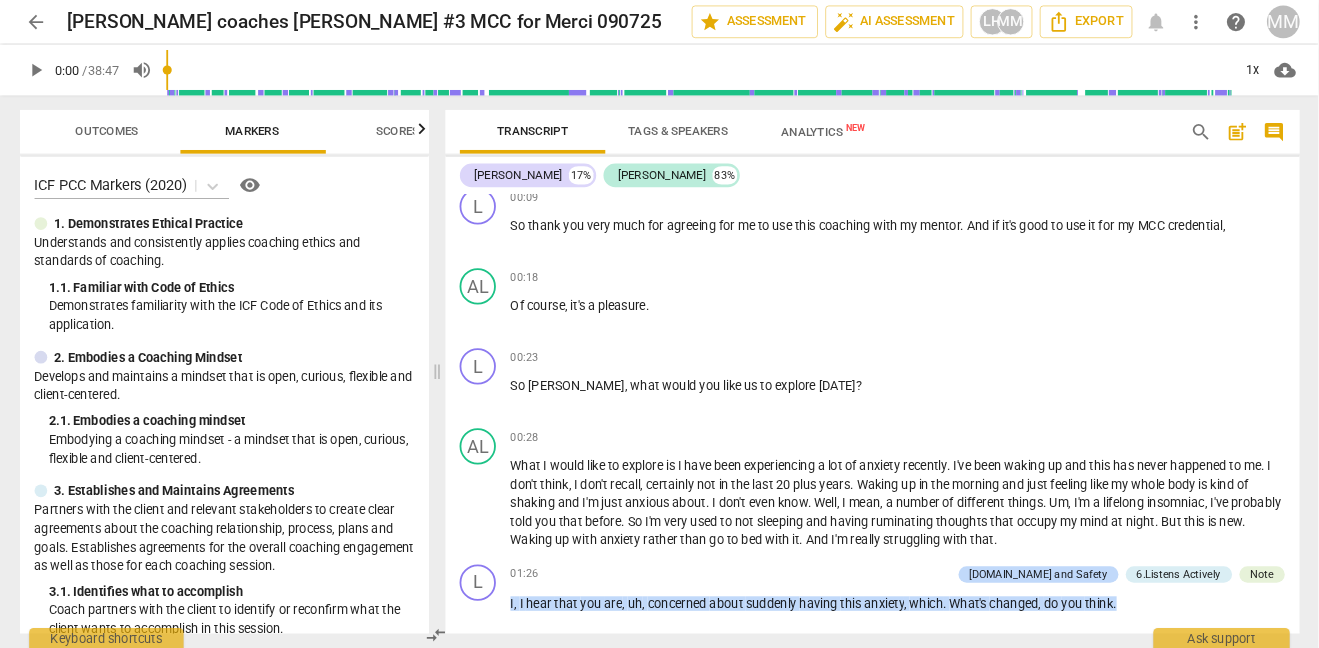 scroll, scrollTop: 190, scrollLeft: 0, axis: vertical 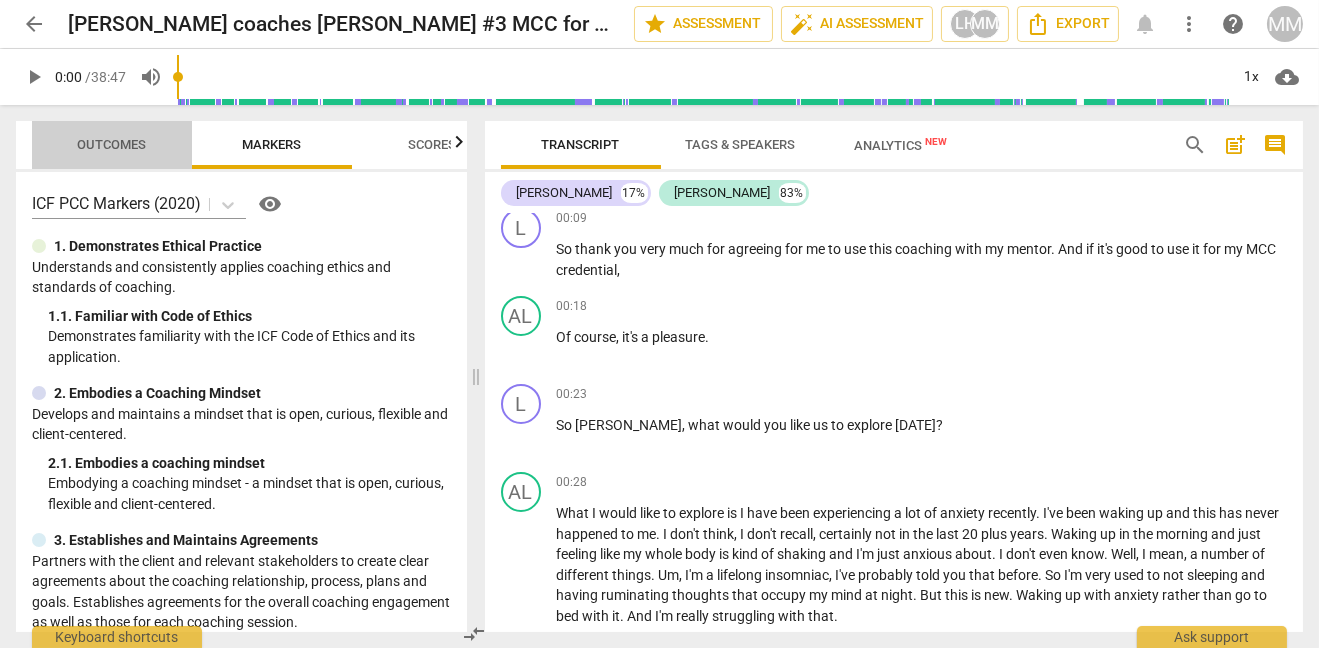 click on "Outcomes" at bounding box center [112, 144] 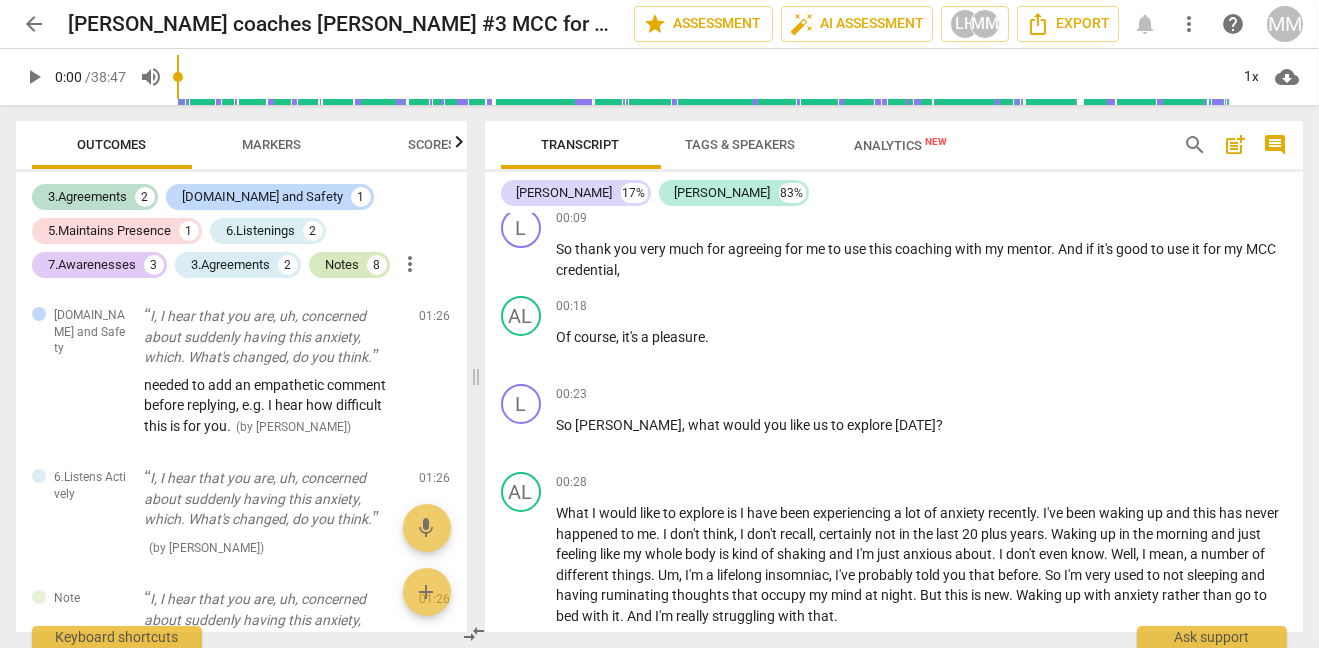 click on "Notes" at bounding box center [342, 265] 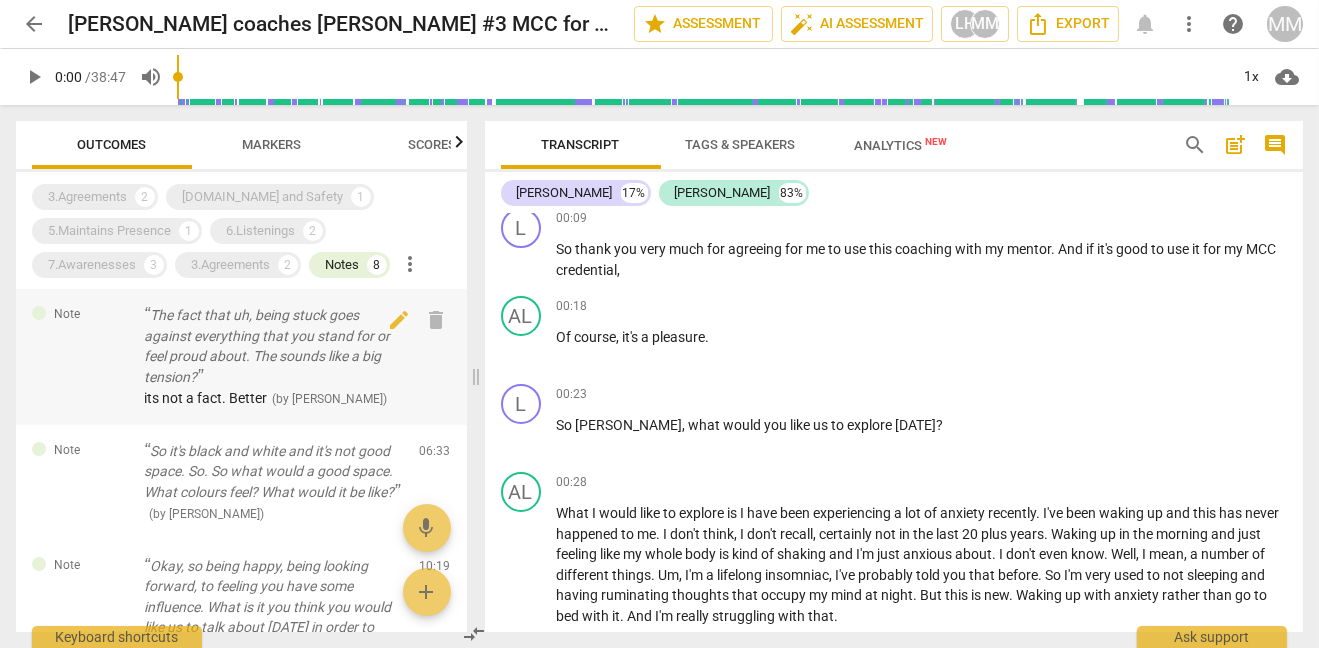 scroll, scrollTop: 201, scrollLeft: 0, axis: vertical 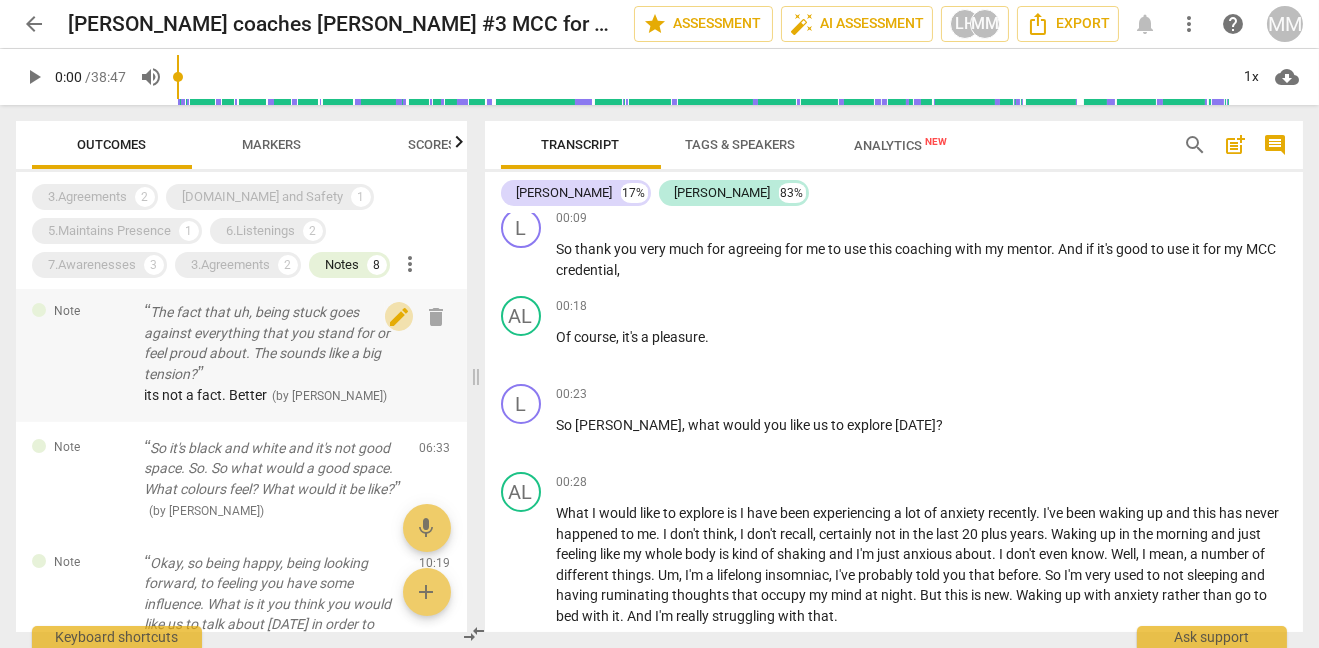 click on "edit" at bounding box center (399, 317) 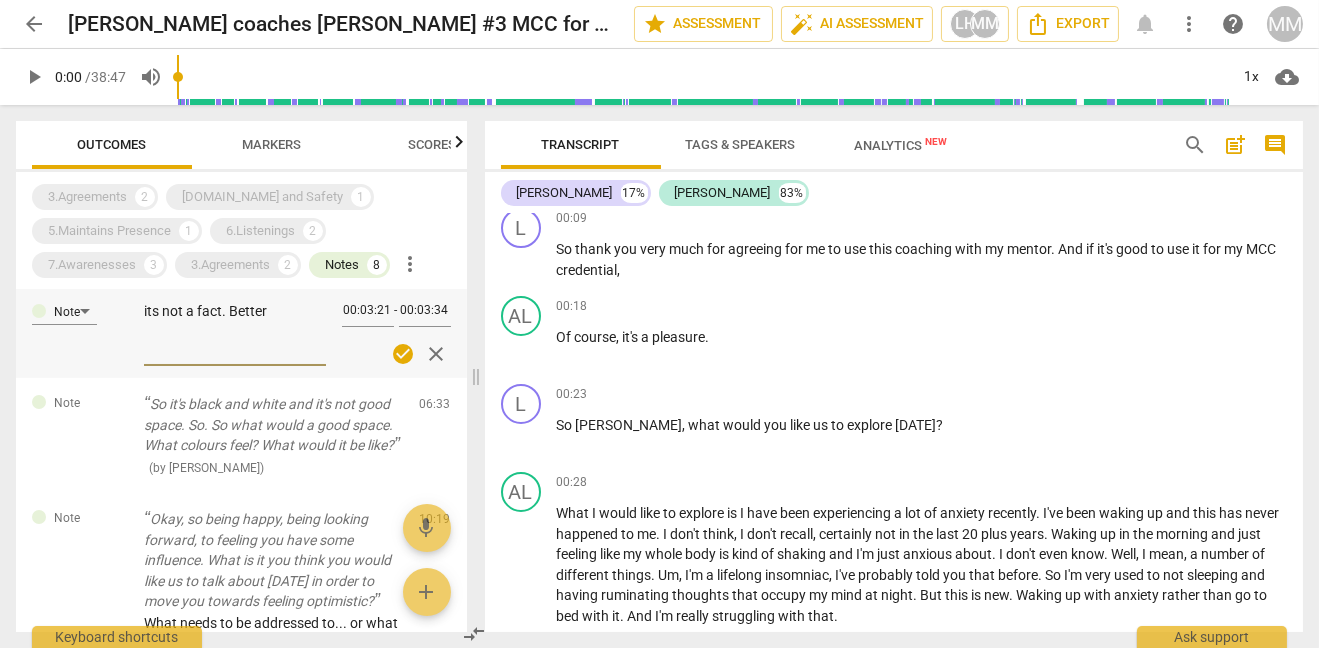 click on "close" at bounding box center (436, 353) 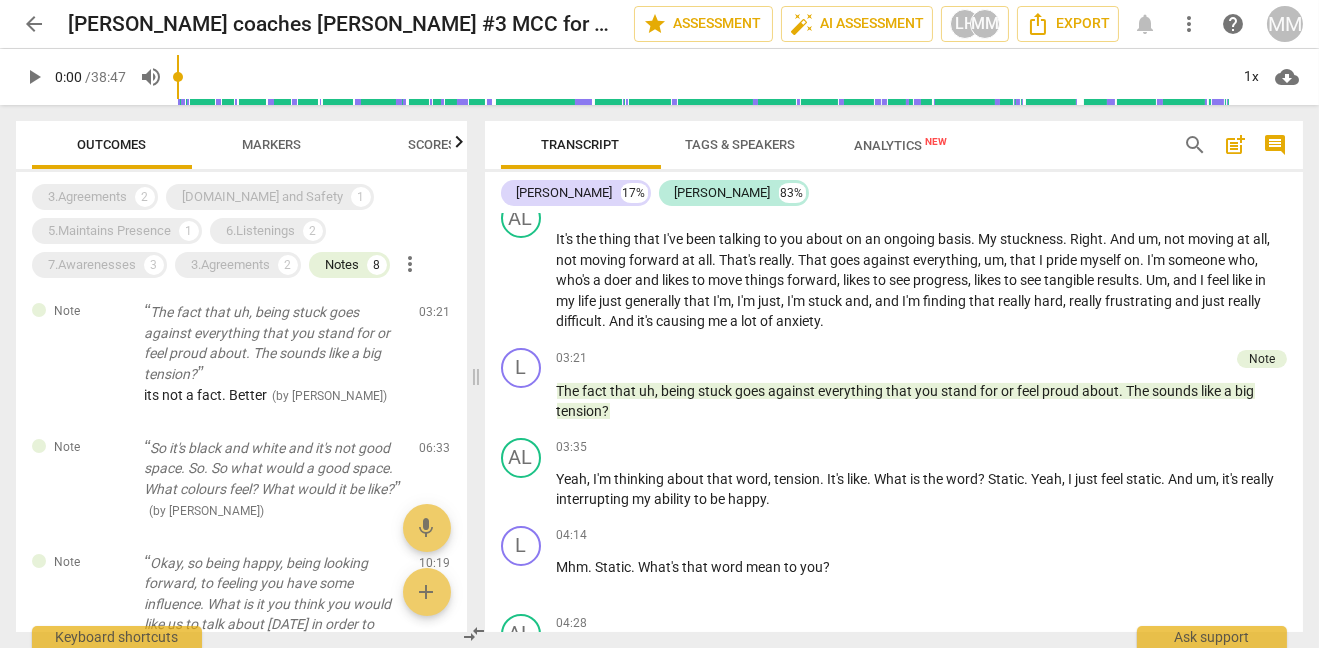 scroll, scrollTop: 900, scrollLeft: 0, axis: vertical 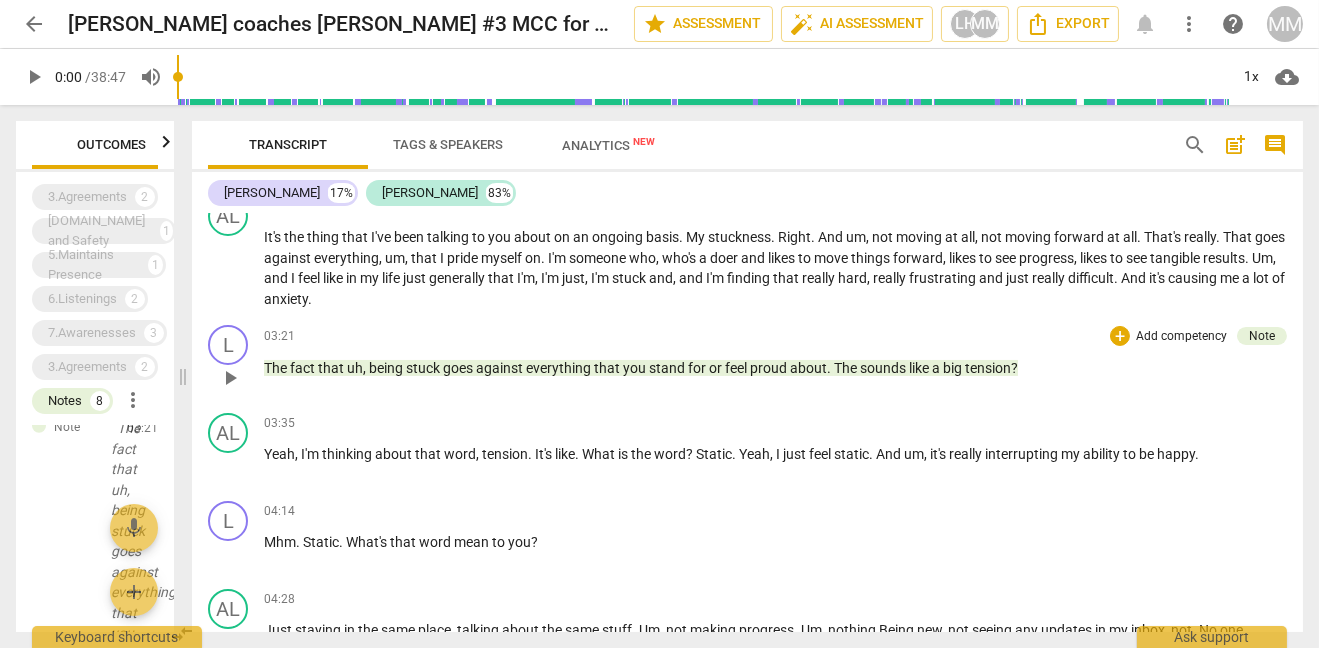 drag, startPoint x: 478, startPoint y: 374, endPoint x: 204, endPoint y: 400, distance: 275.2308 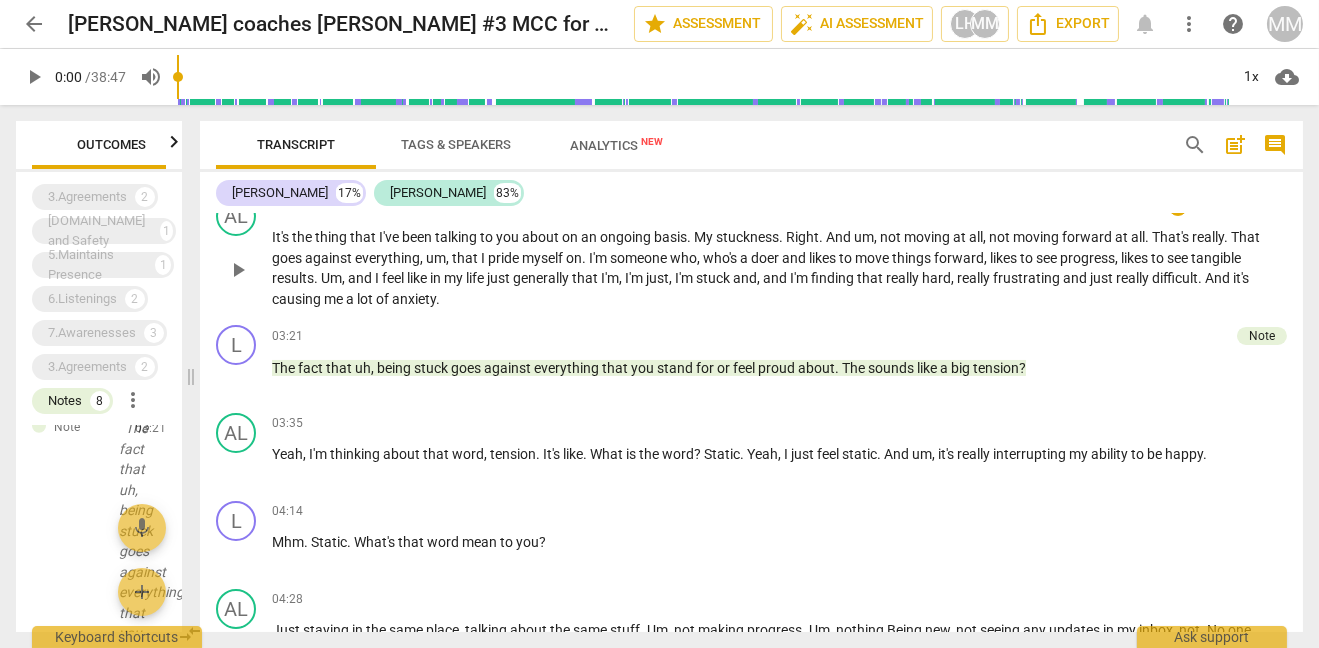 click on "that" at bounding box center (466, 258) 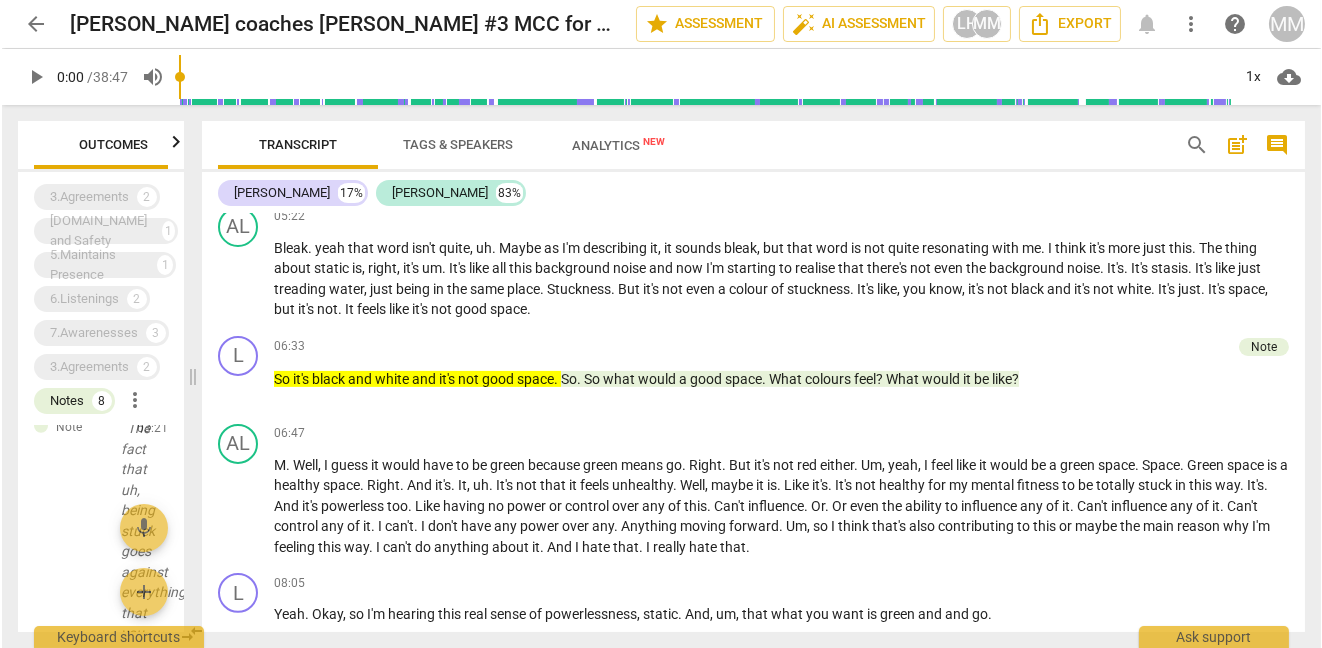 scroll, scrollTop: 1439, scrollLeft: 0, axis: vertical 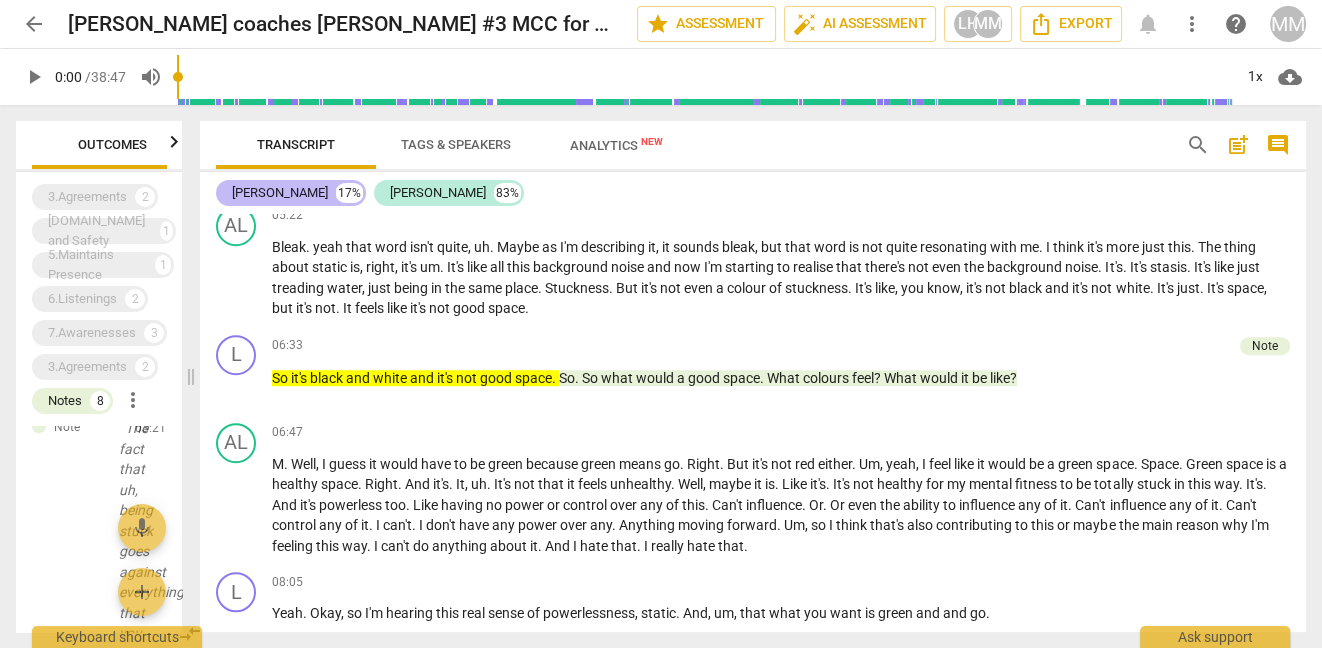 click on "Lesley" at bounding box center (280, 193) 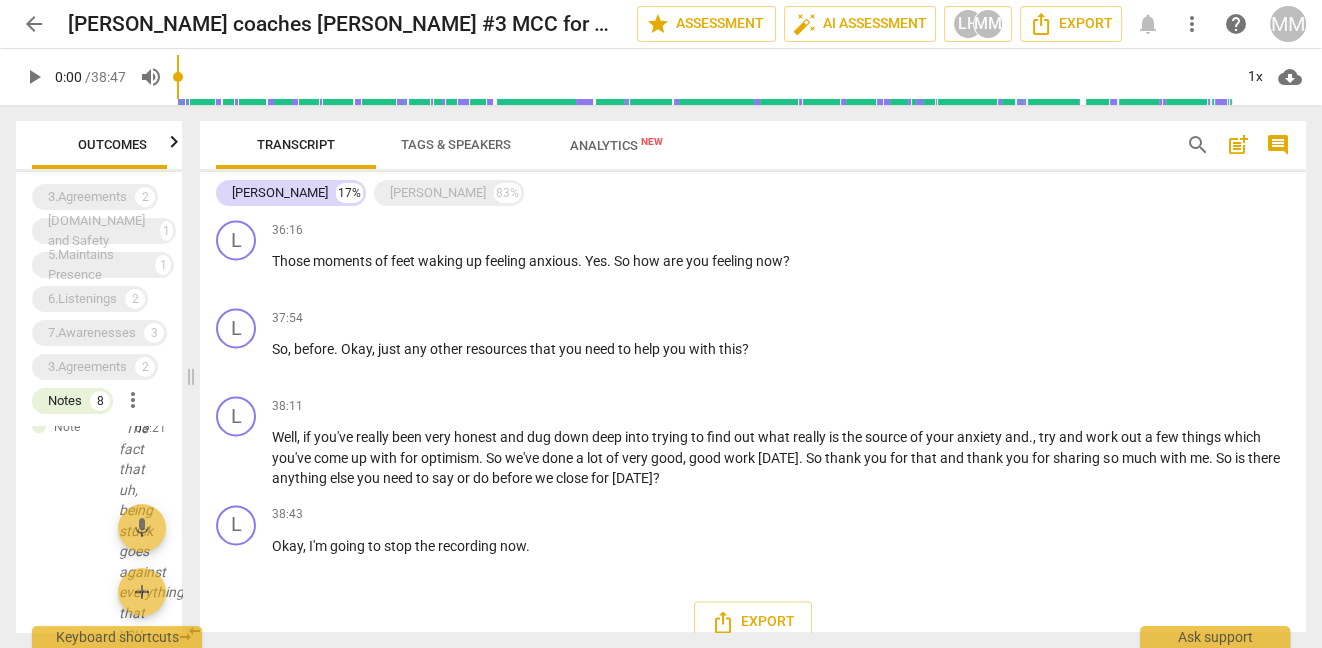 scroll, scrollTop: 3013, scrollLeft: 0, axis: vertical 